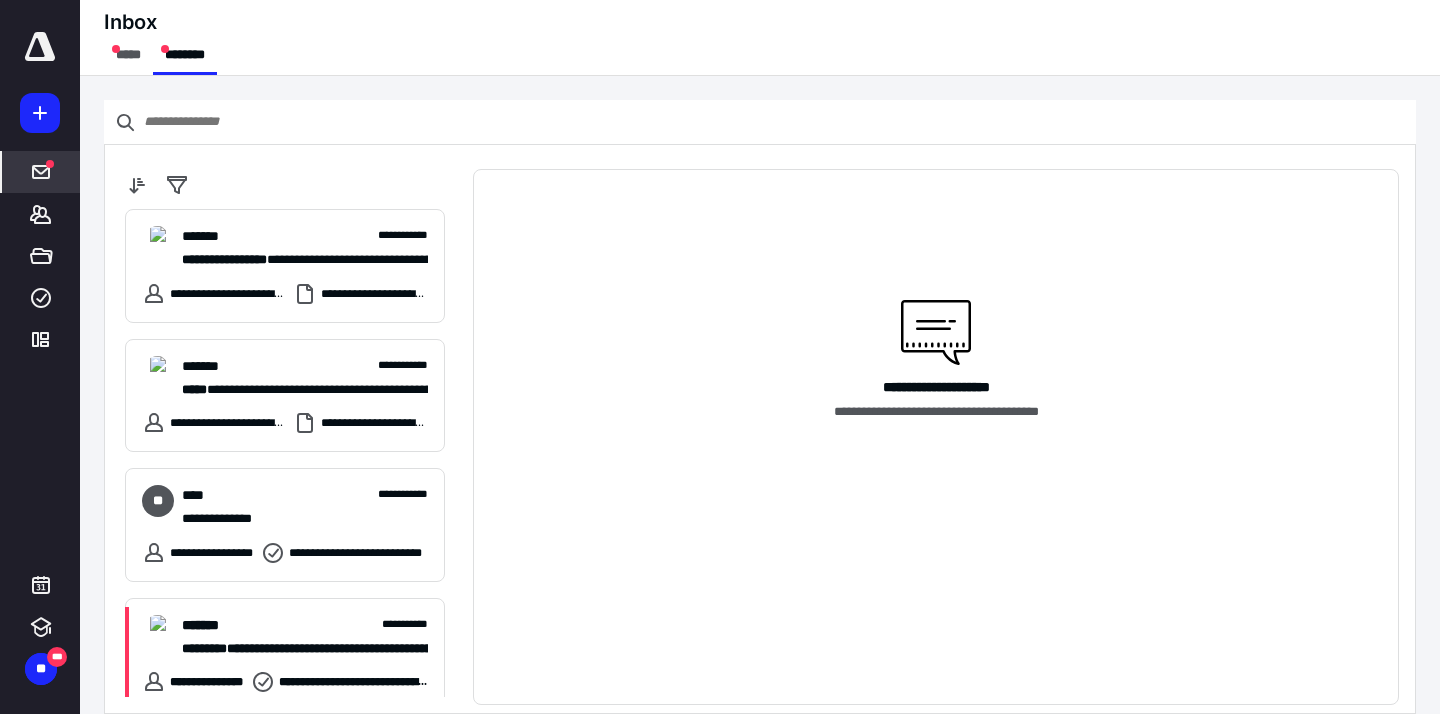 click on "*****" at bounding box center (128, 55) 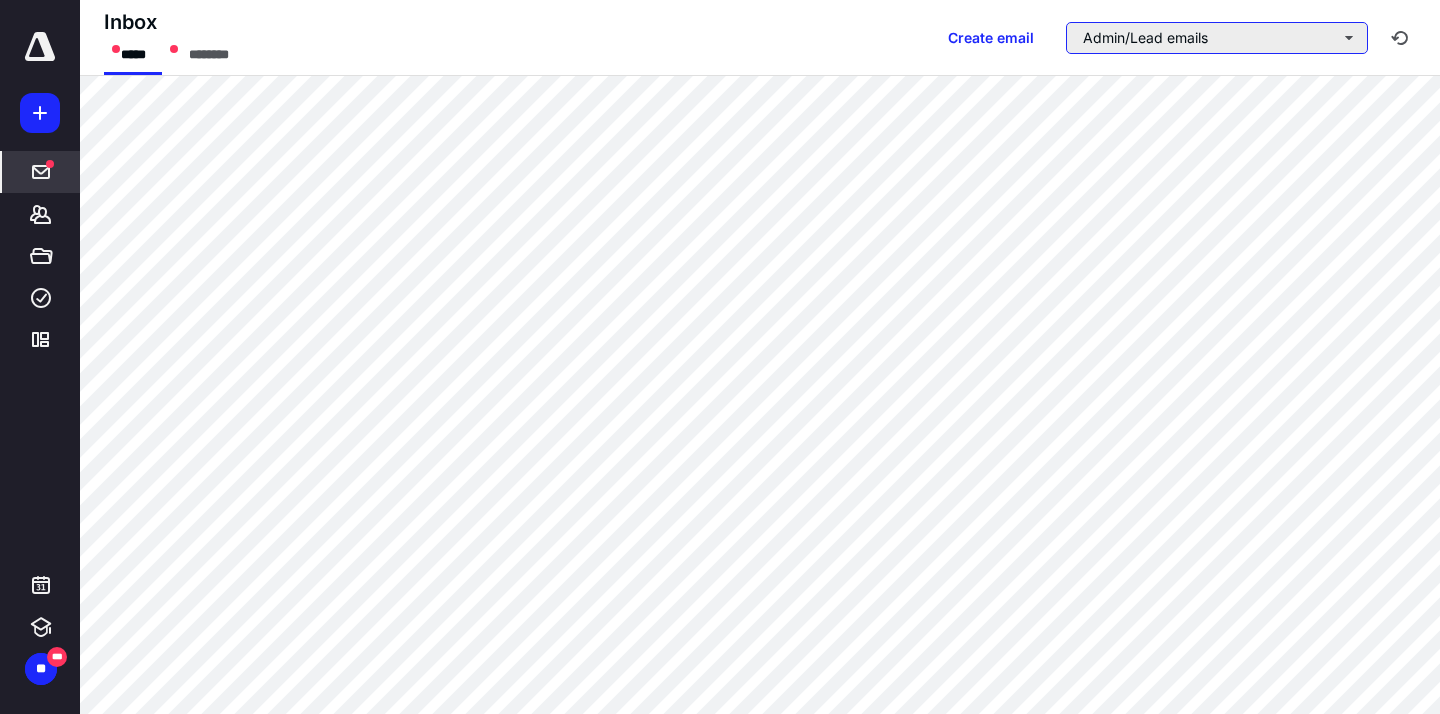 click on "Admin/Lead emails" at bounding box center (1217, 38) 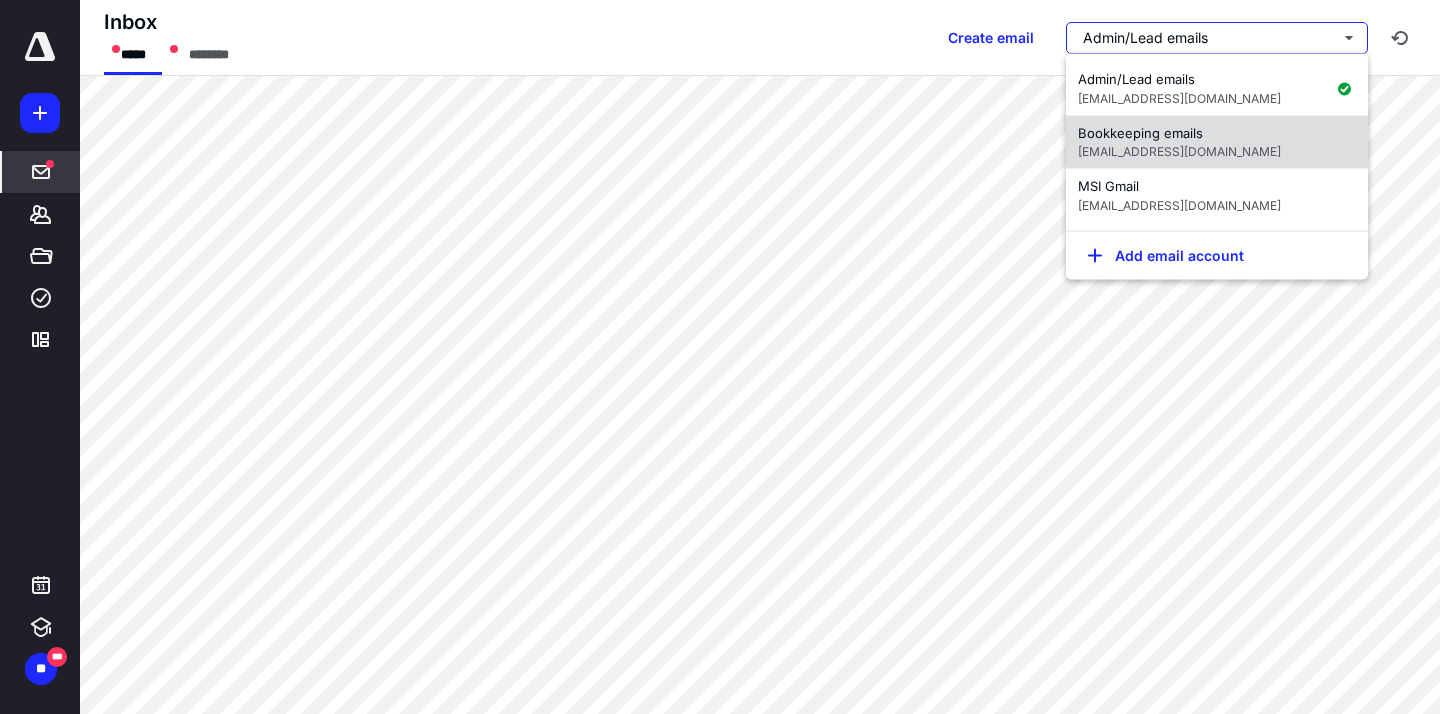 click on "[EMAIL_ADDRESS][DOMAIN_NAME]" at bounding box center (1179, 151) 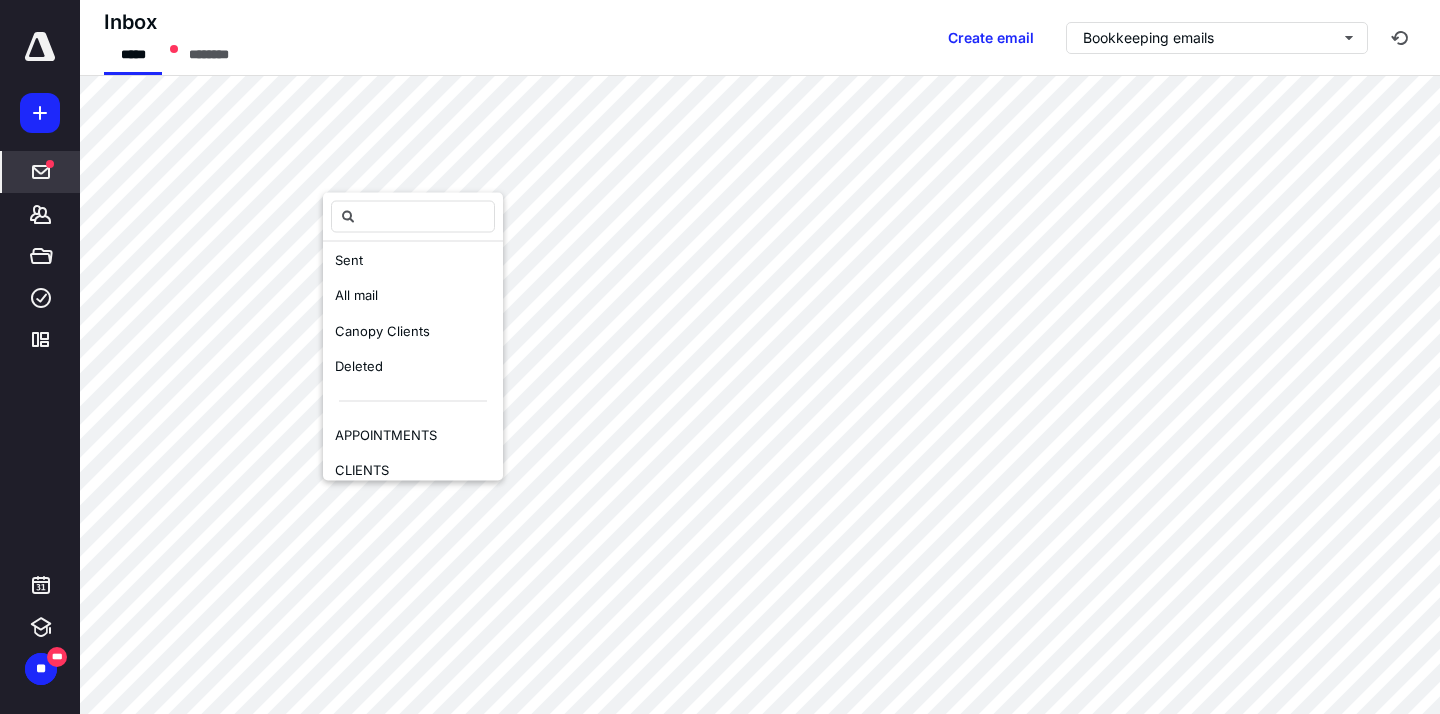 scroll, scrollTop: 152, scrollLeft: 0, axis: vertical 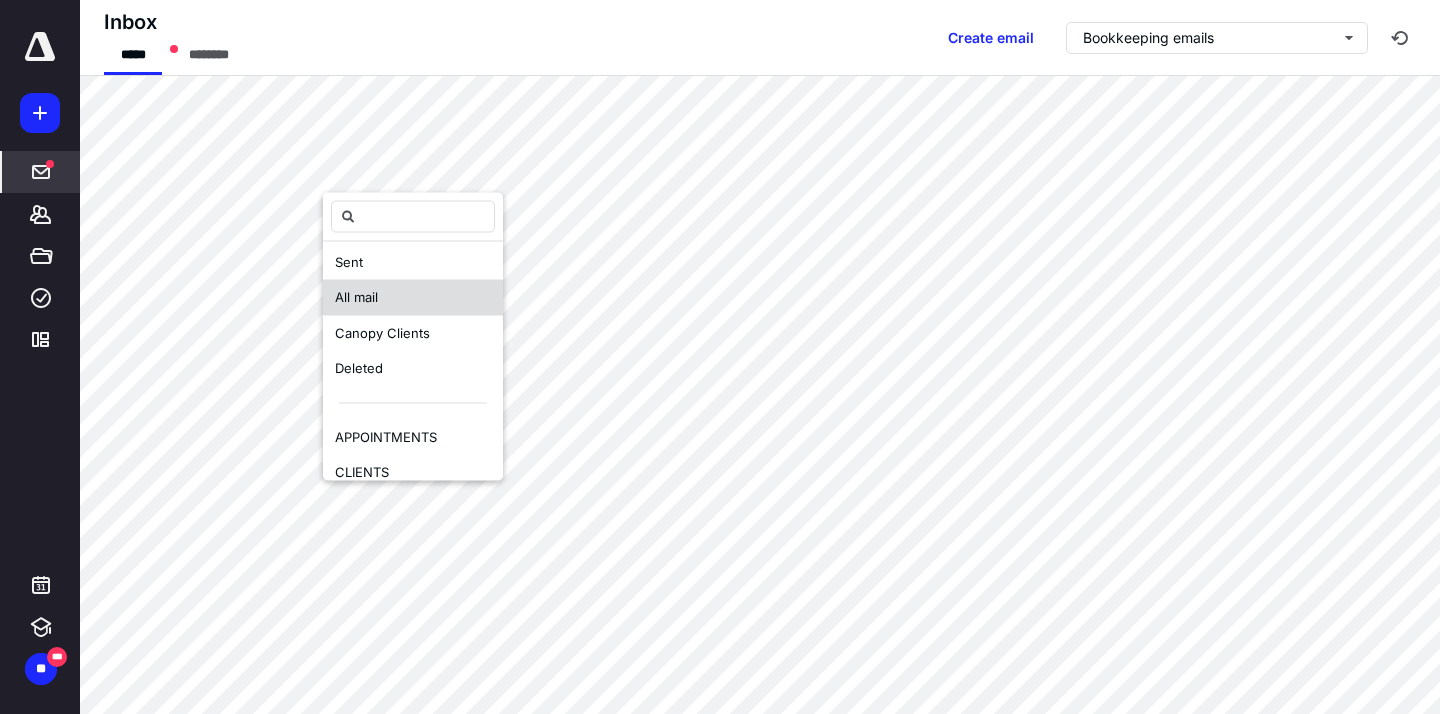 click on "All mail" at bounding box center (413, 298) 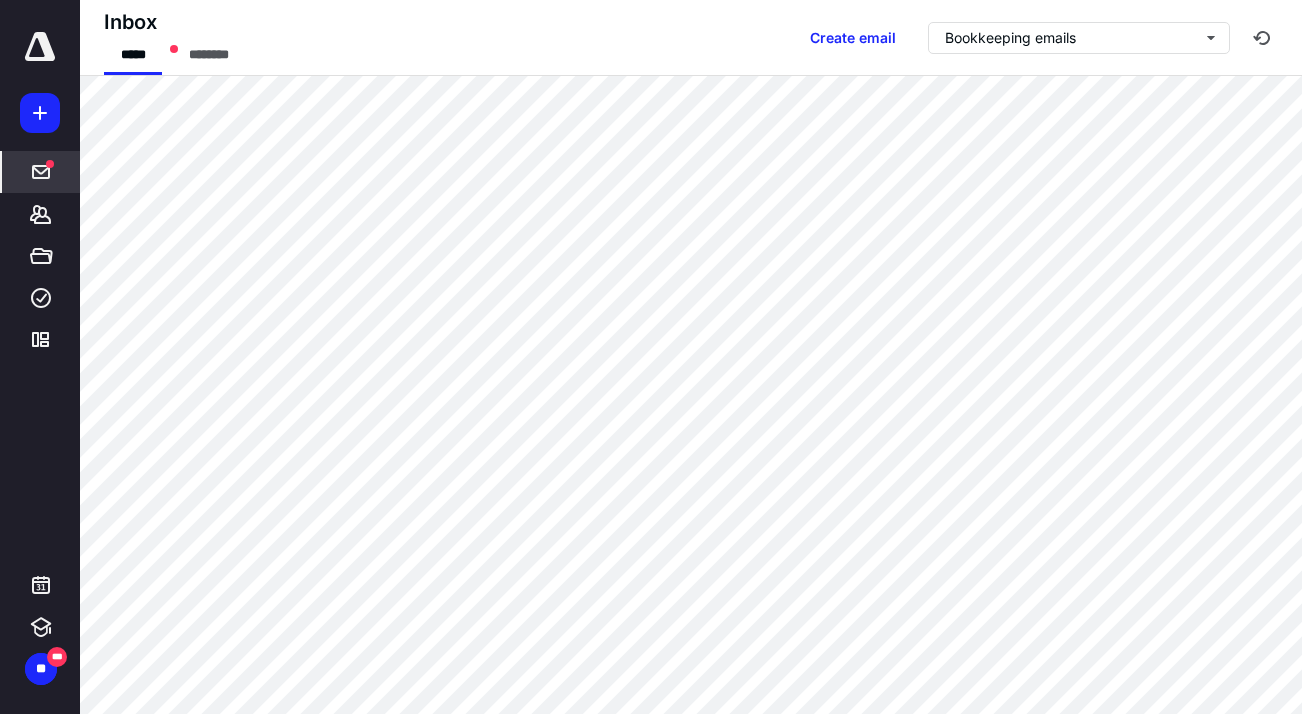 click at bounding box center [40, 47] 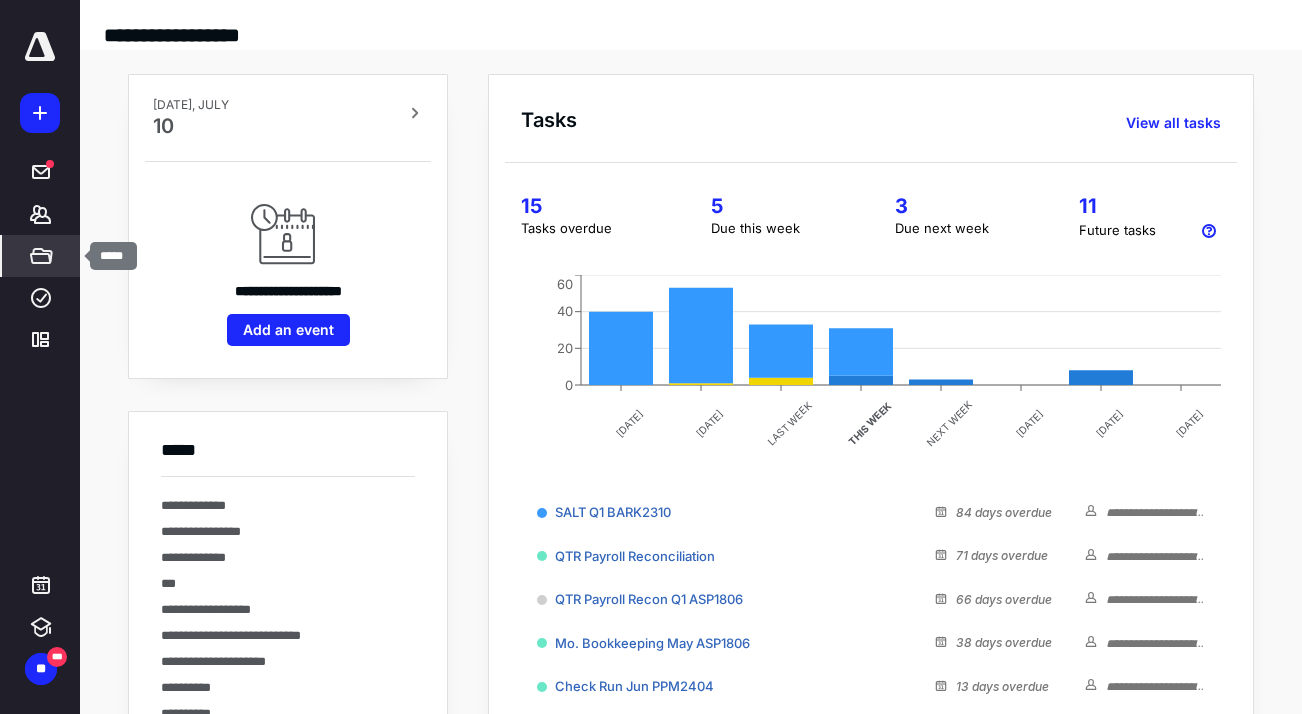 click 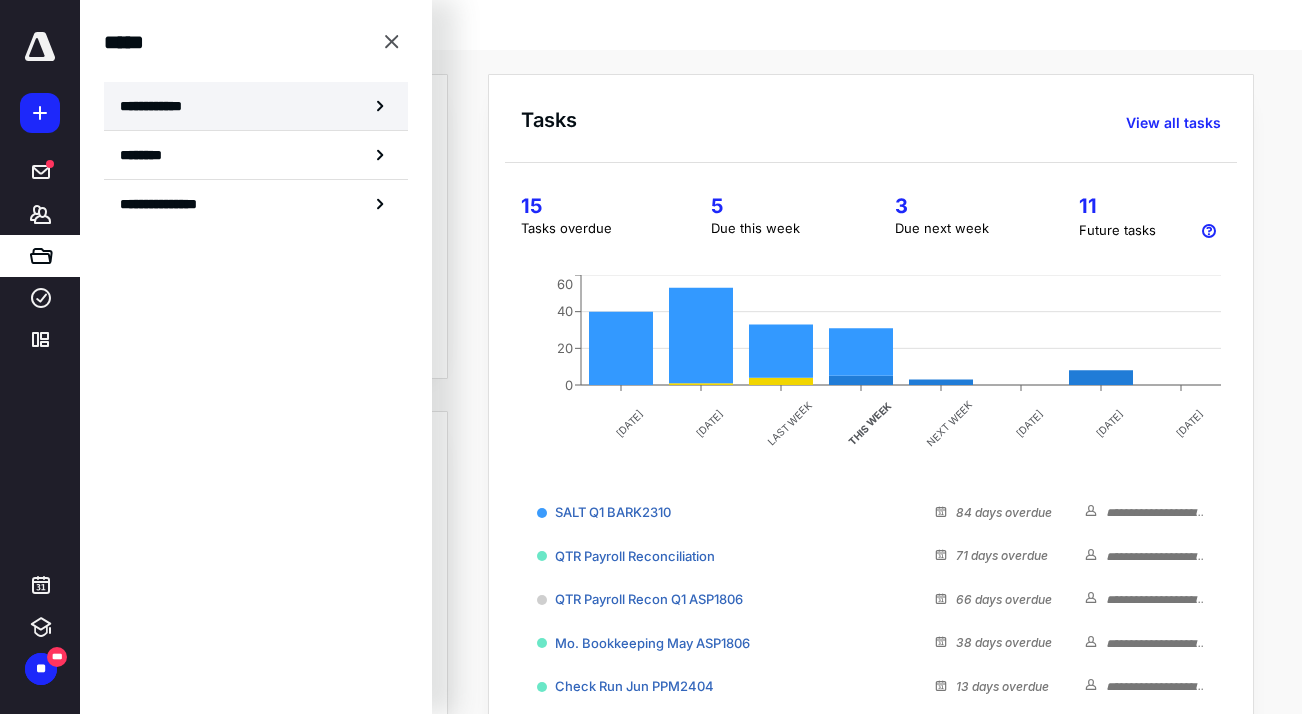 click on "**********" at bounding box center (256, 106) 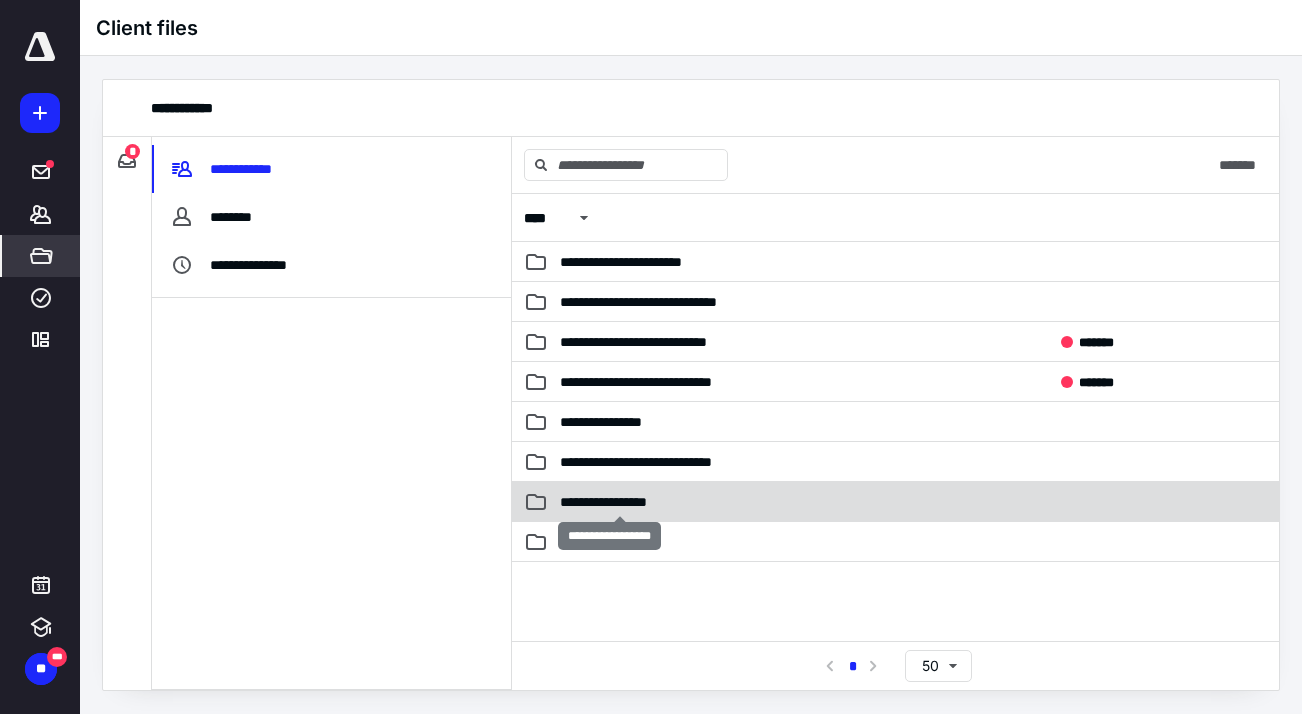 click on "**********" at bounding box center (620, 502) 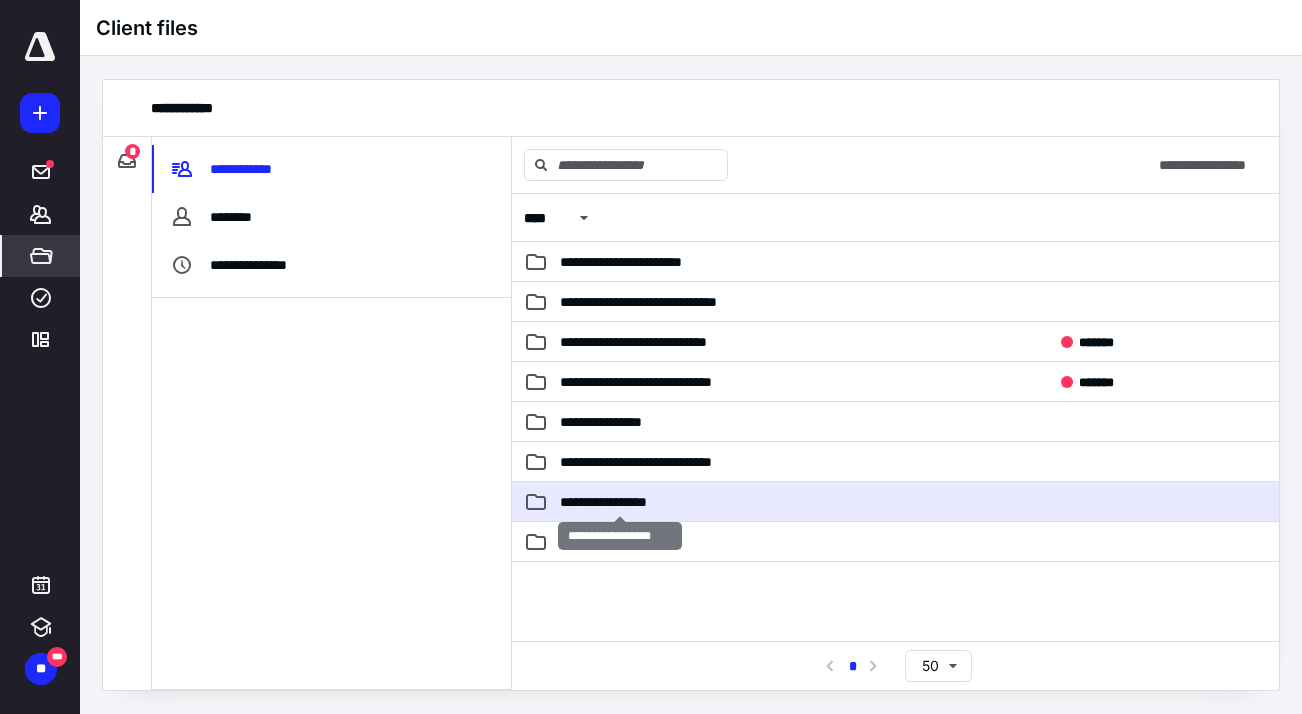 click on "**********" at bounding box center (620, 502) 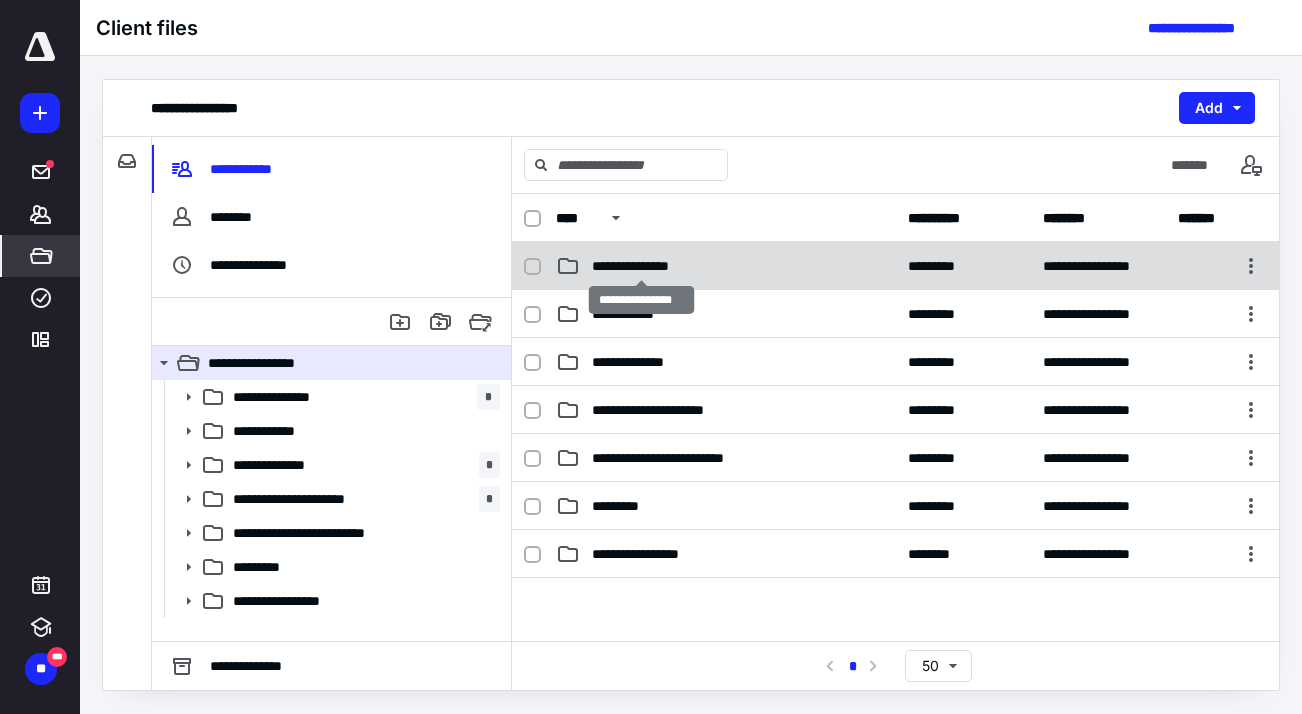 click on "**********" at bounding box center (641, 266) 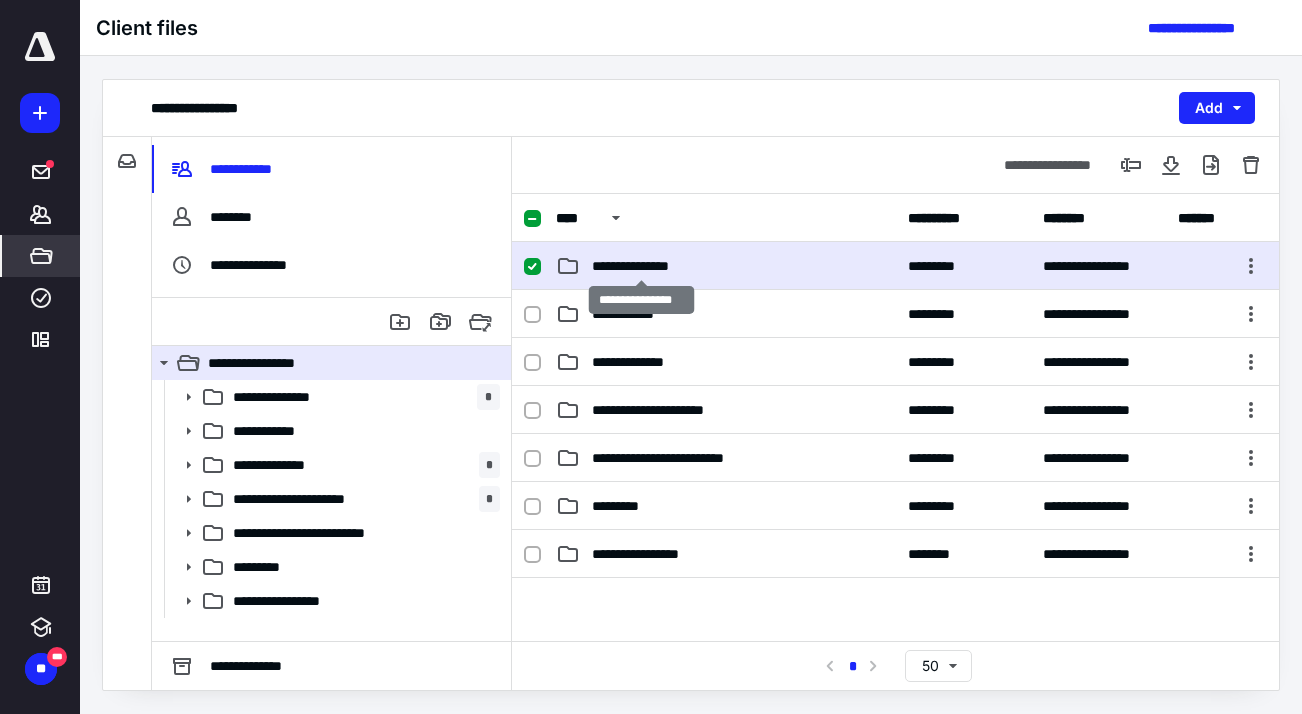 click on "**********" at bounding box center (641, 266) 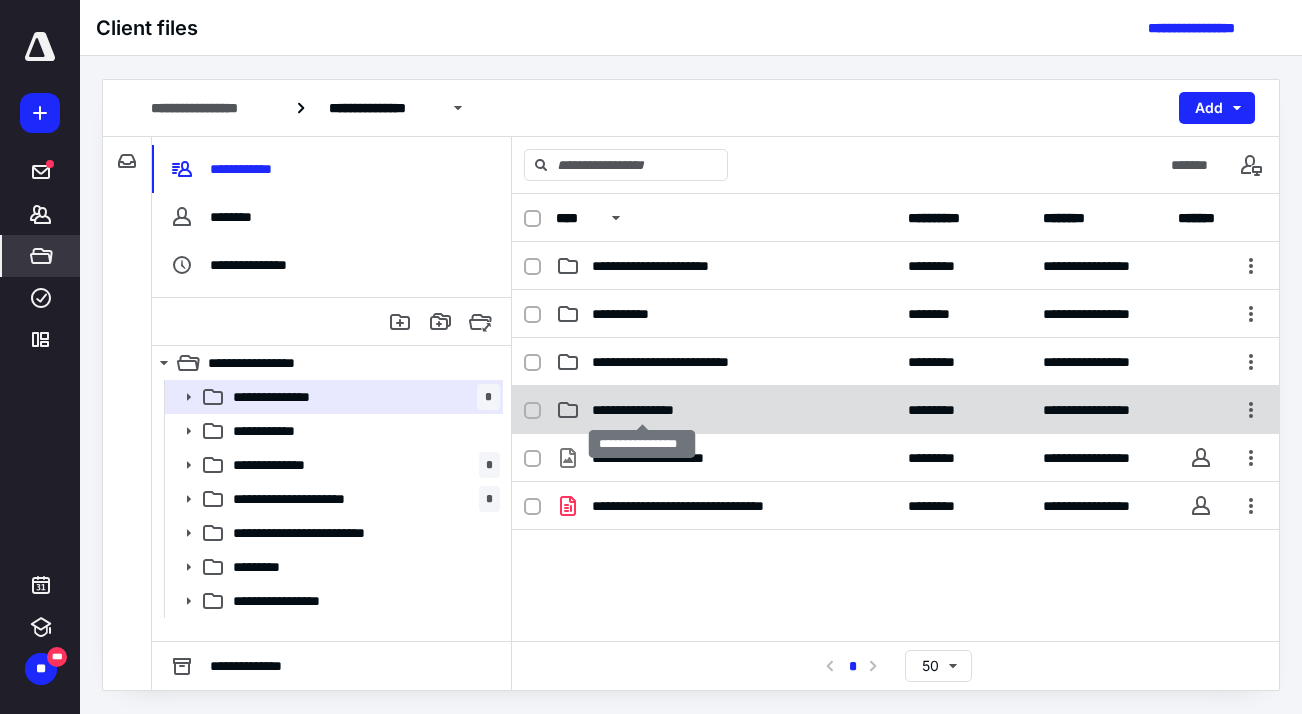 click on "**********" at bounding box center (642, 410) 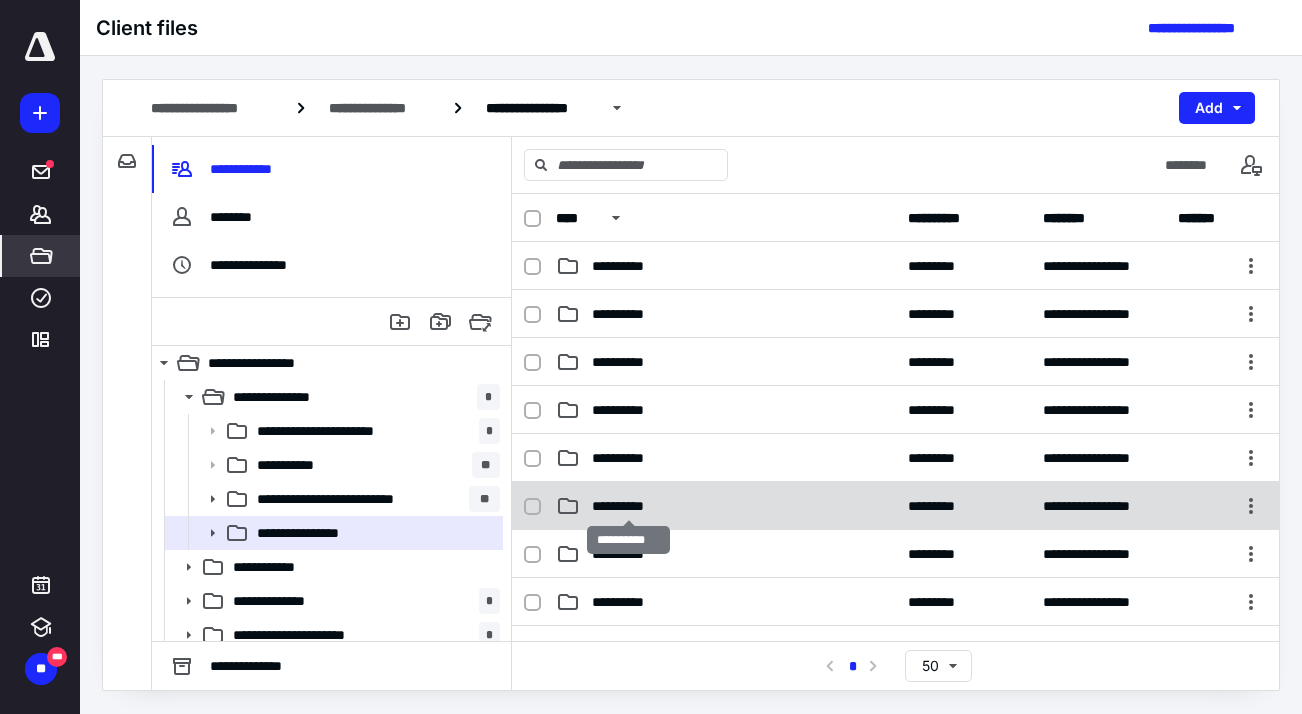 click on "**********" at bounding box center (628, 506) 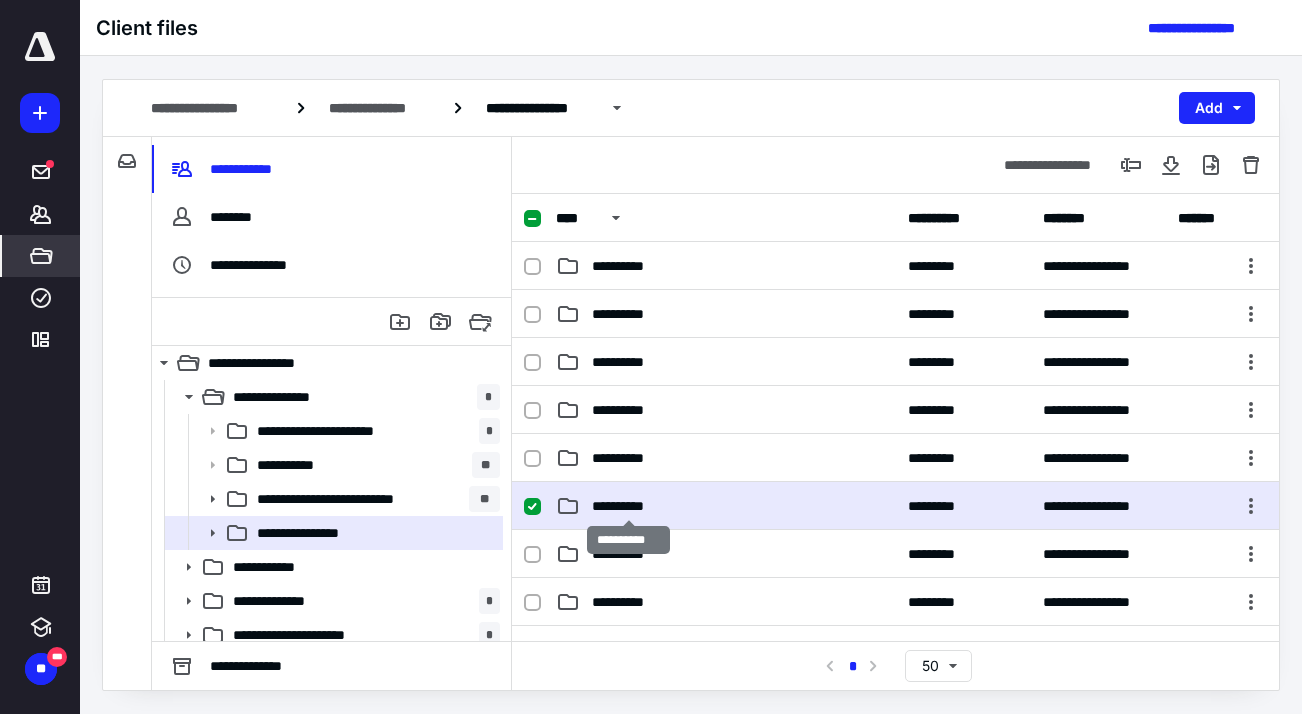 click on "**********" at bounding box center (628, 506) 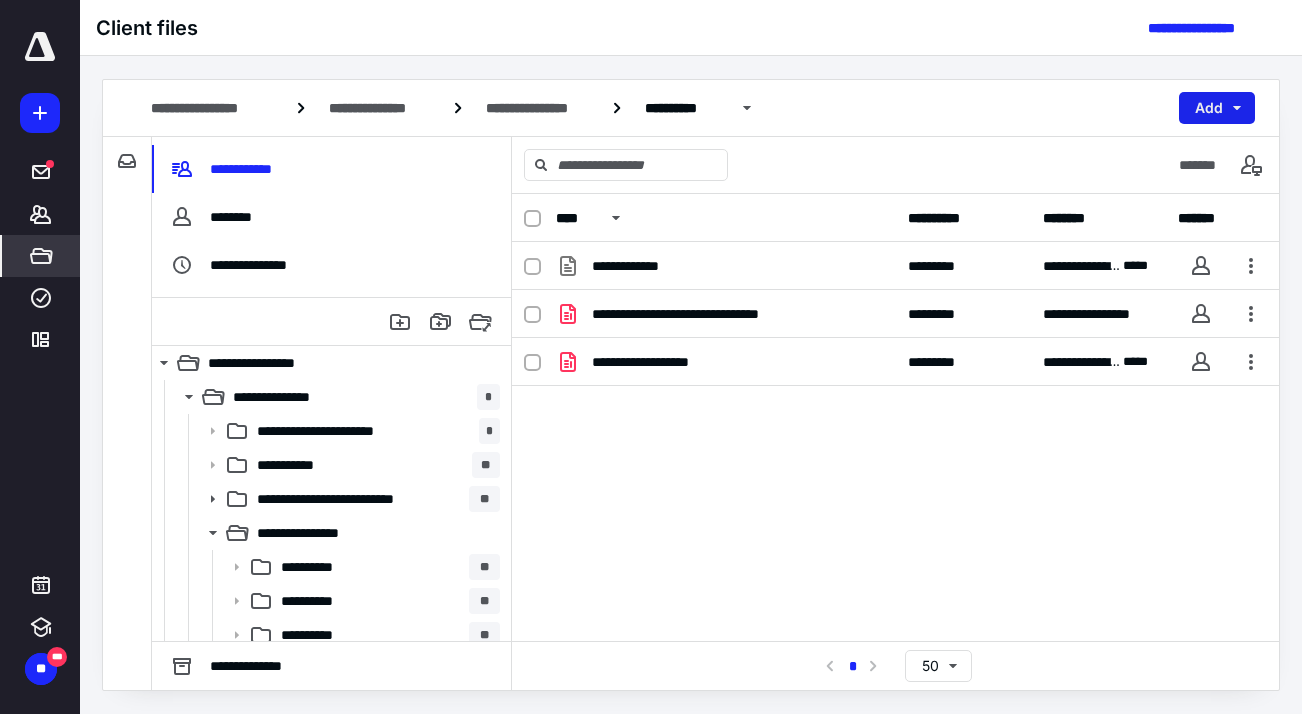 click on "Add" at bounding box center [1217, 108] 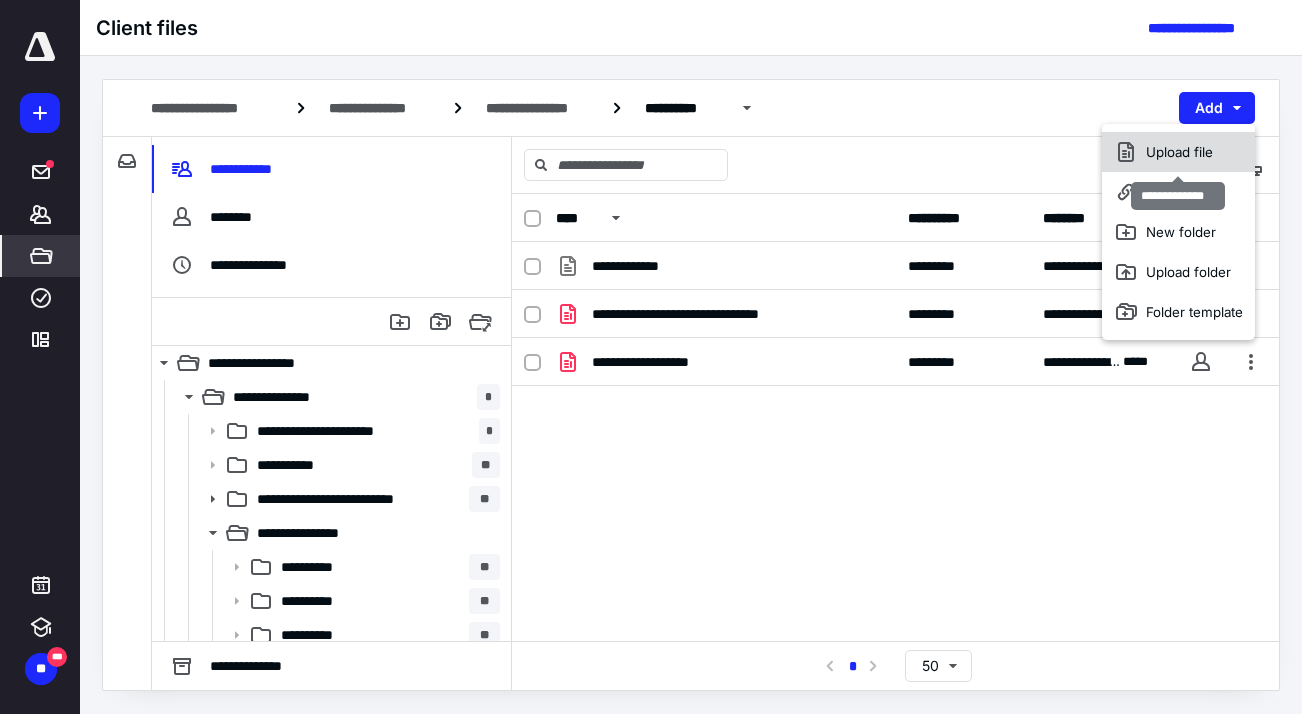 click on "Upload file" at bounding box center [1178, 152] 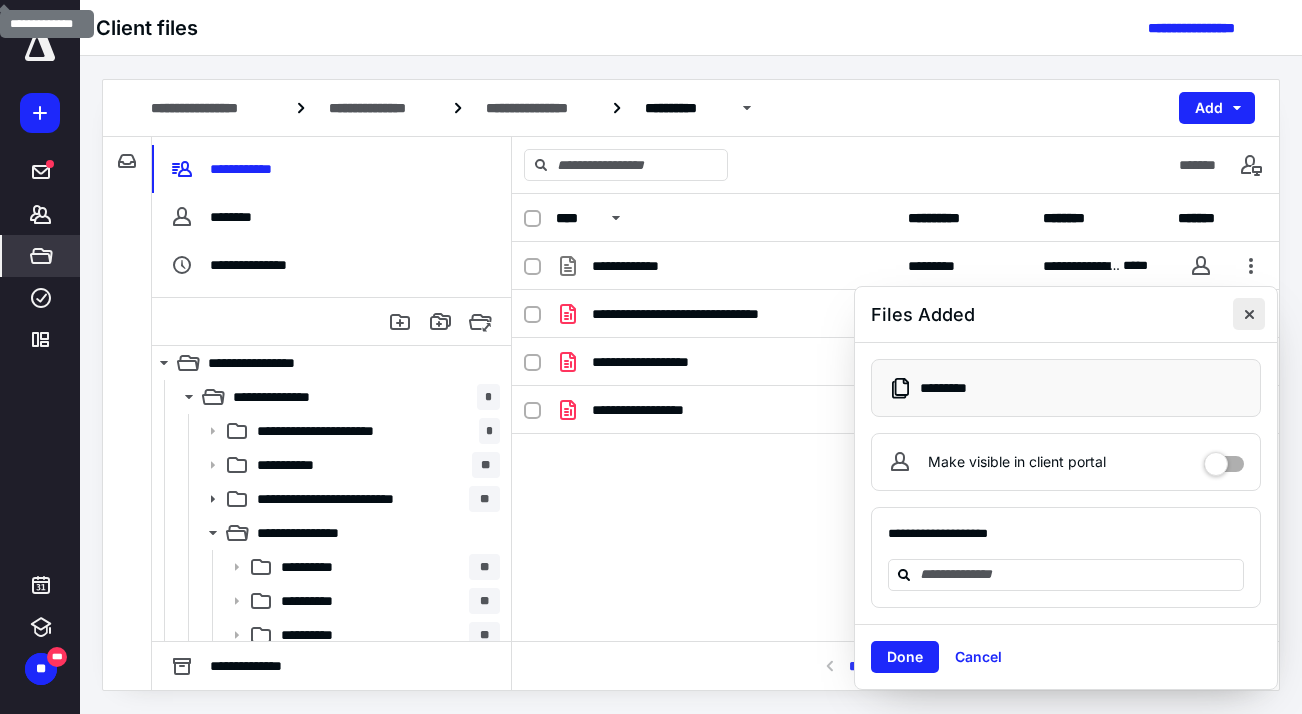 click at bounding box center [1249, 314] 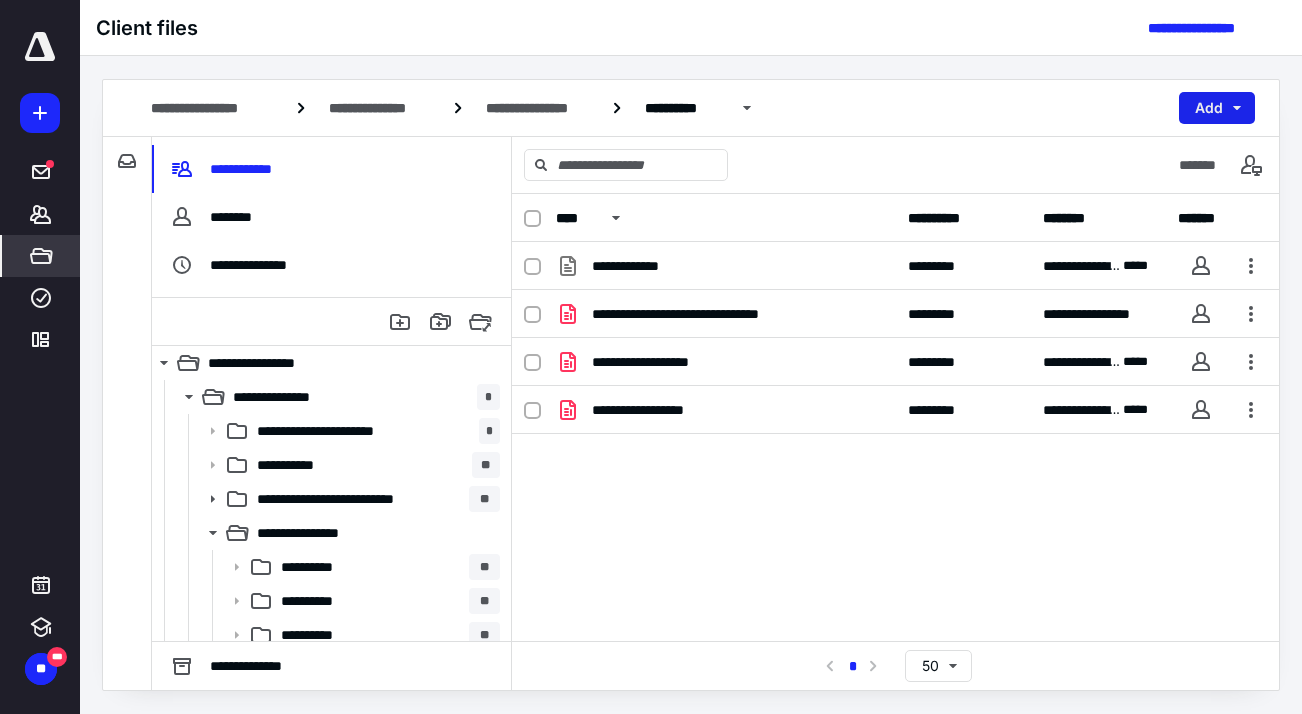 click on "Add" at bounding box center (1217, 108) 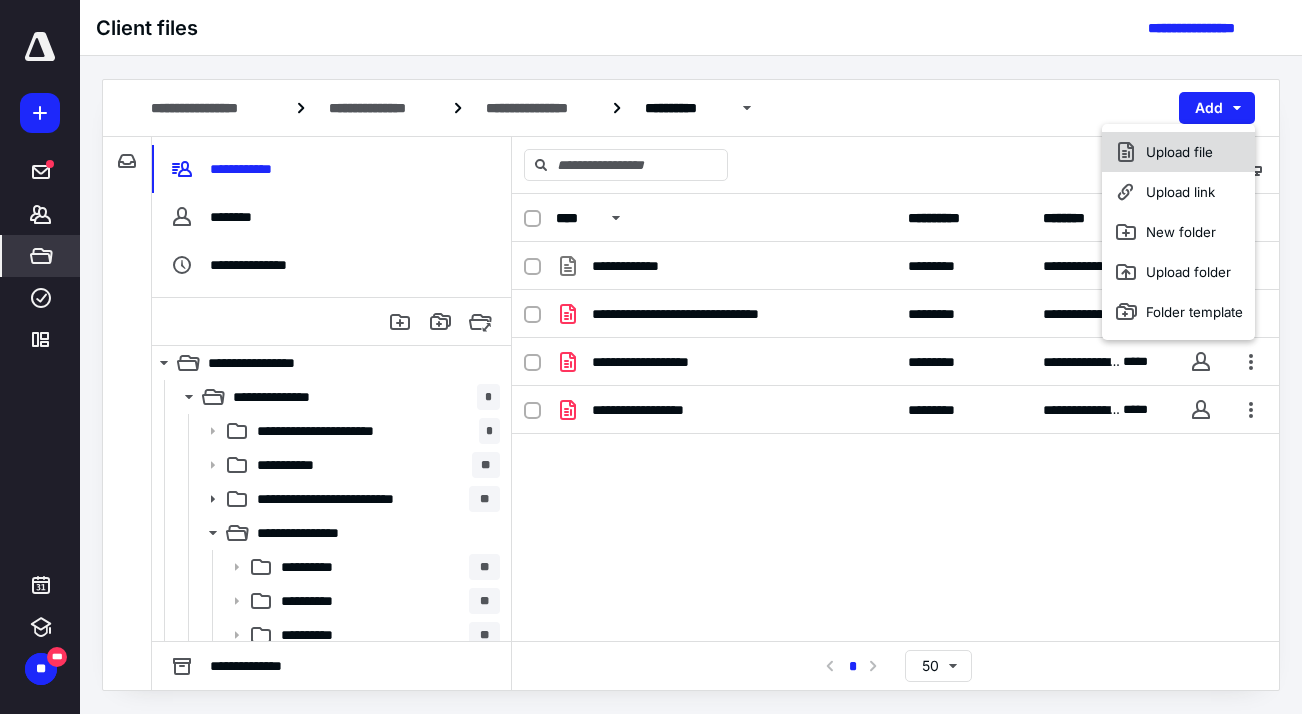 click on "Upload file" at bounding box center [1178, 152] 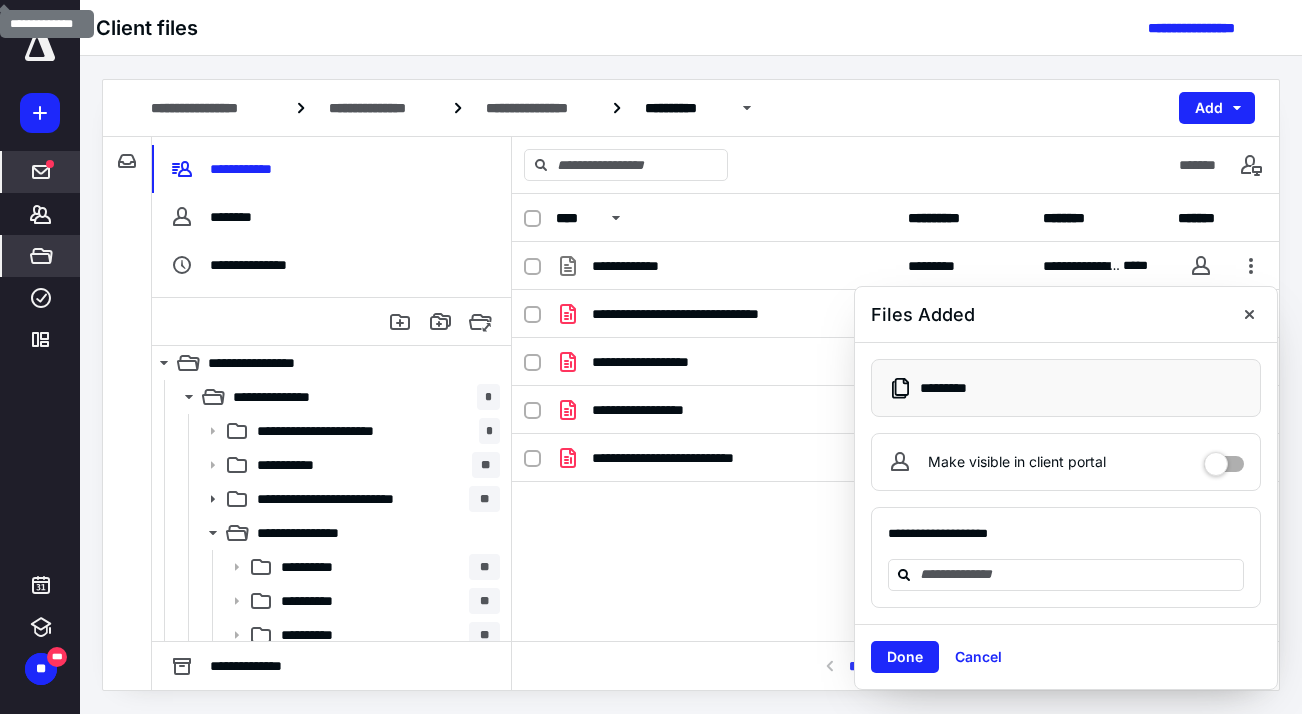 click at bounding box center [50, 164] 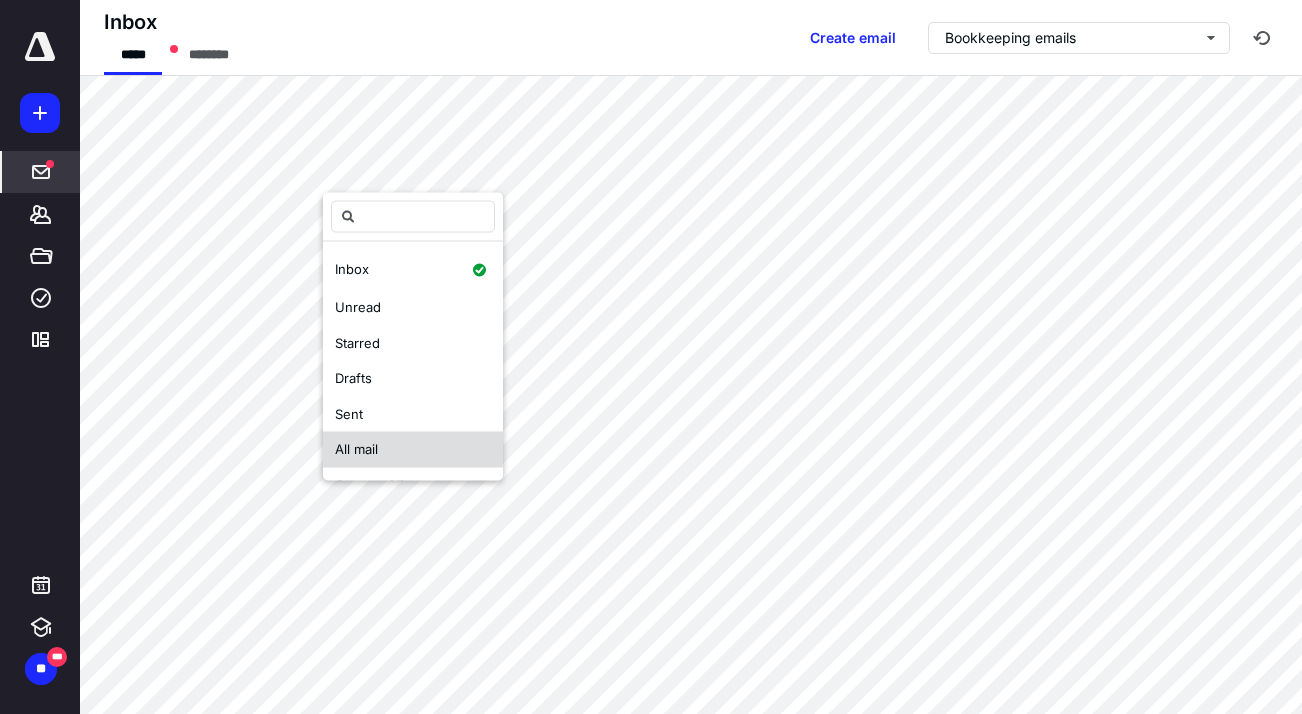 click on "All mail" at bounding box center [413, 450] 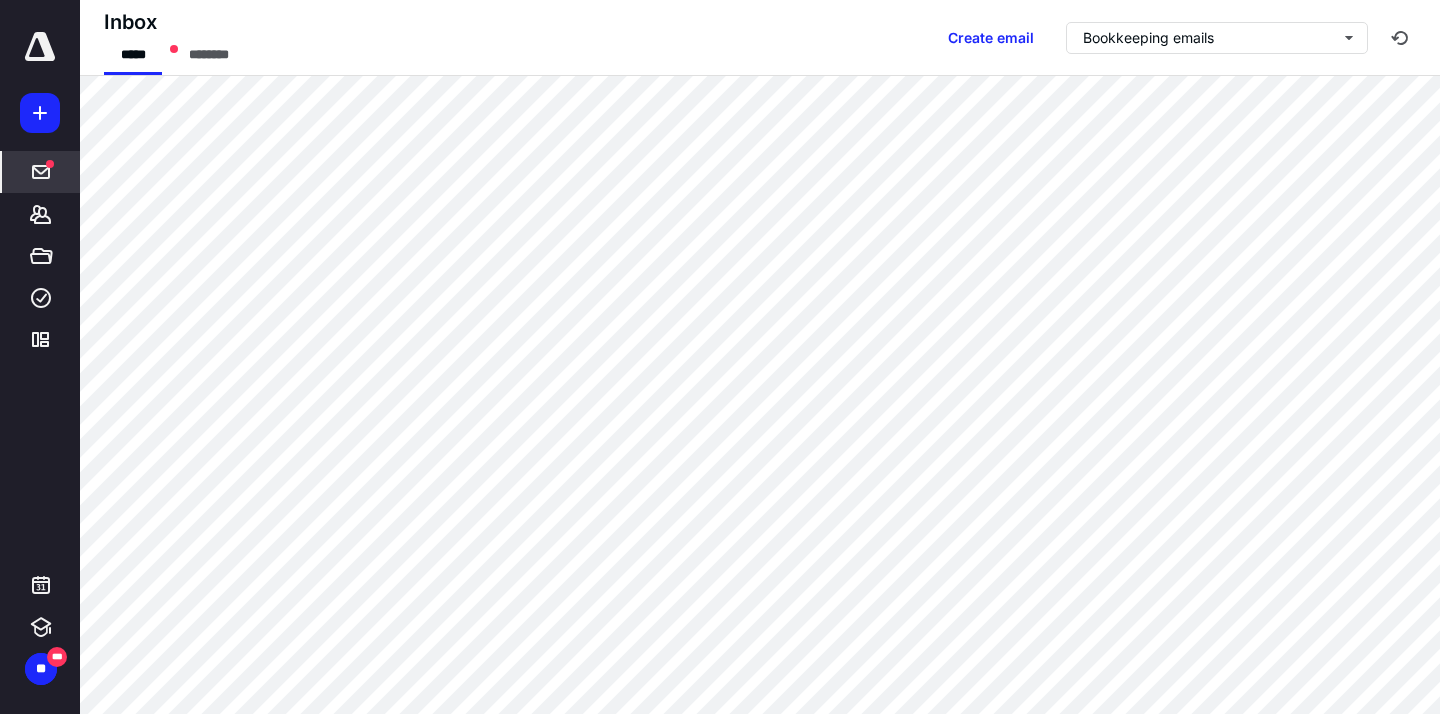 click at bounding box center (40, 47) 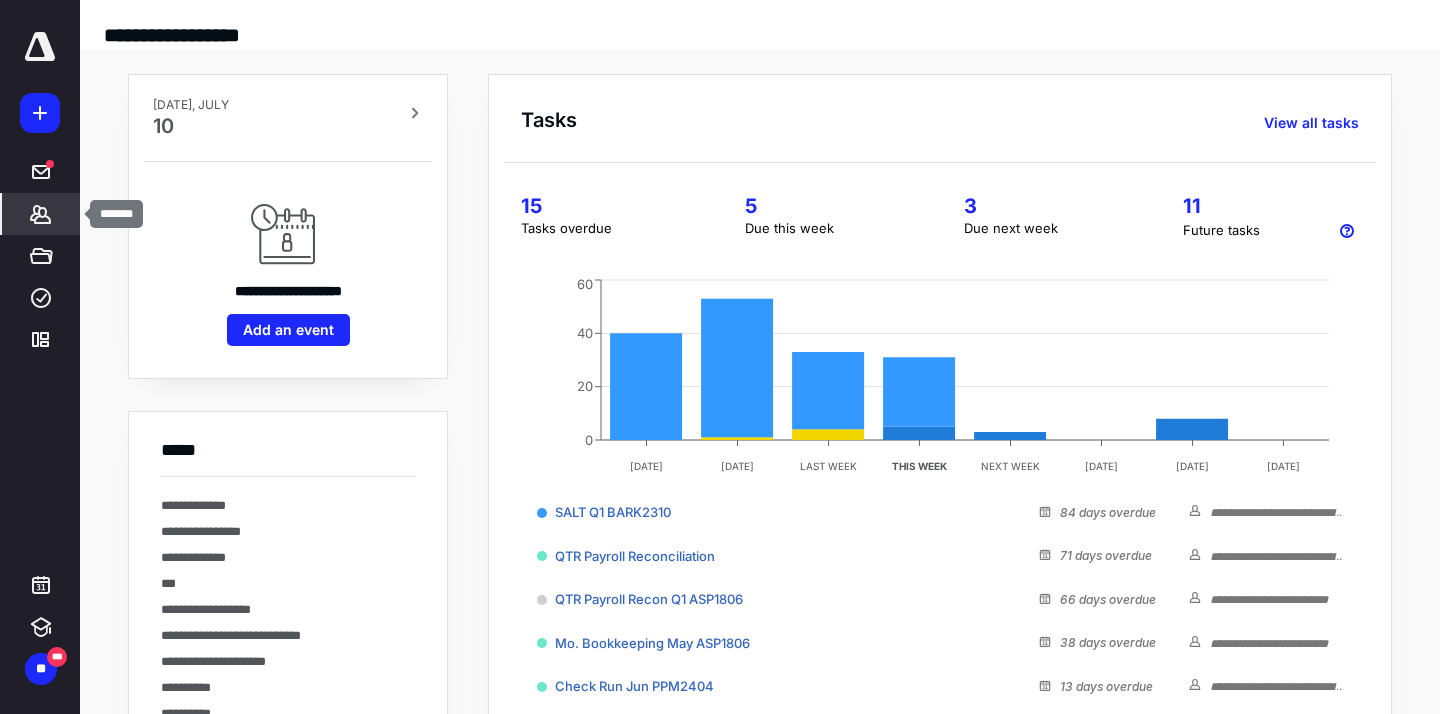 click 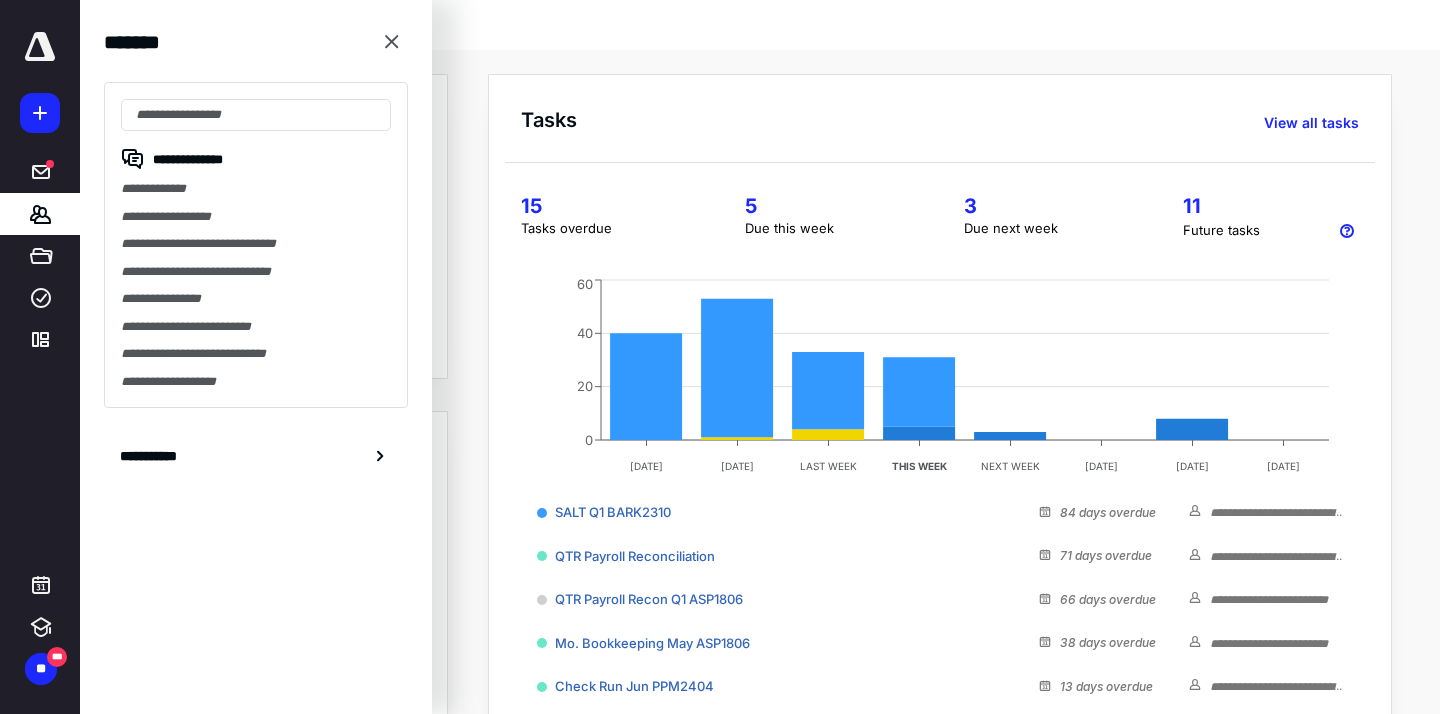 click on "**********" at bounding box center (256, 245) 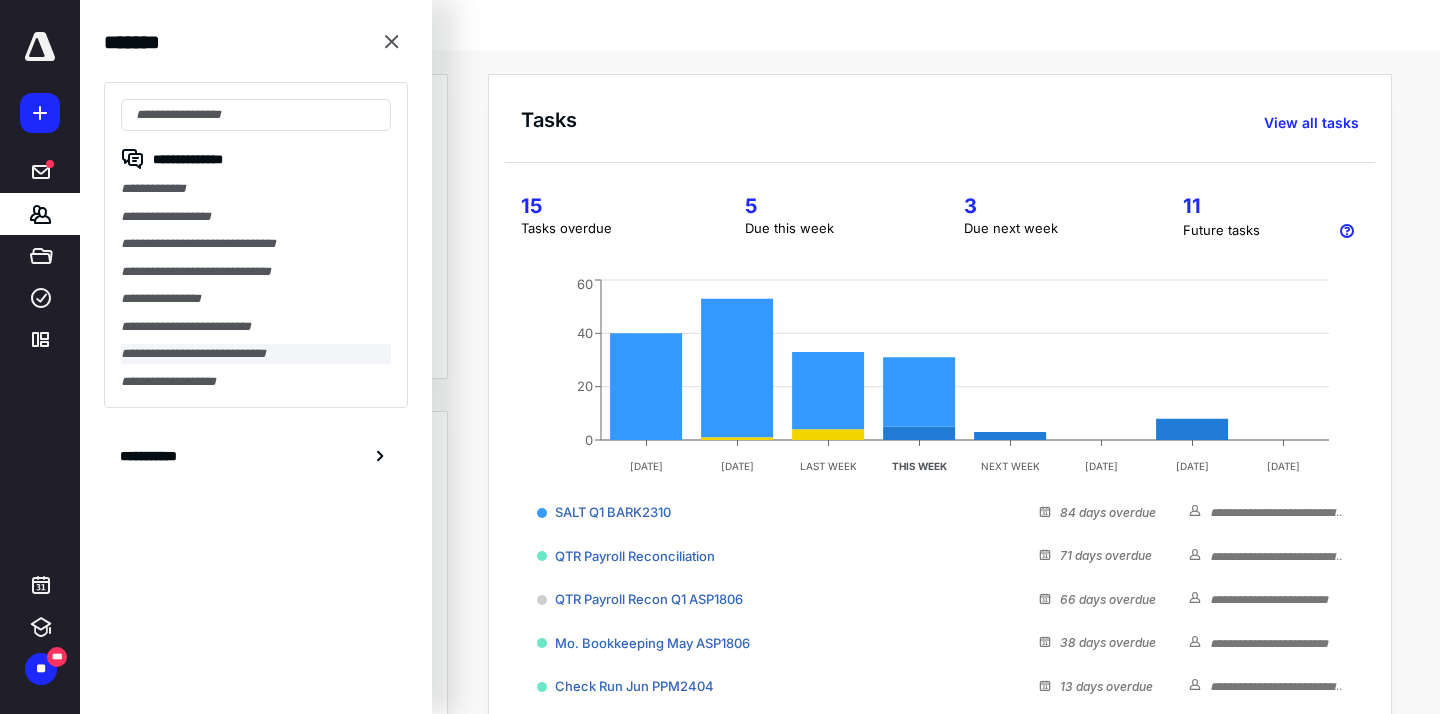 click on "**********" at bounding box center (256, 354) 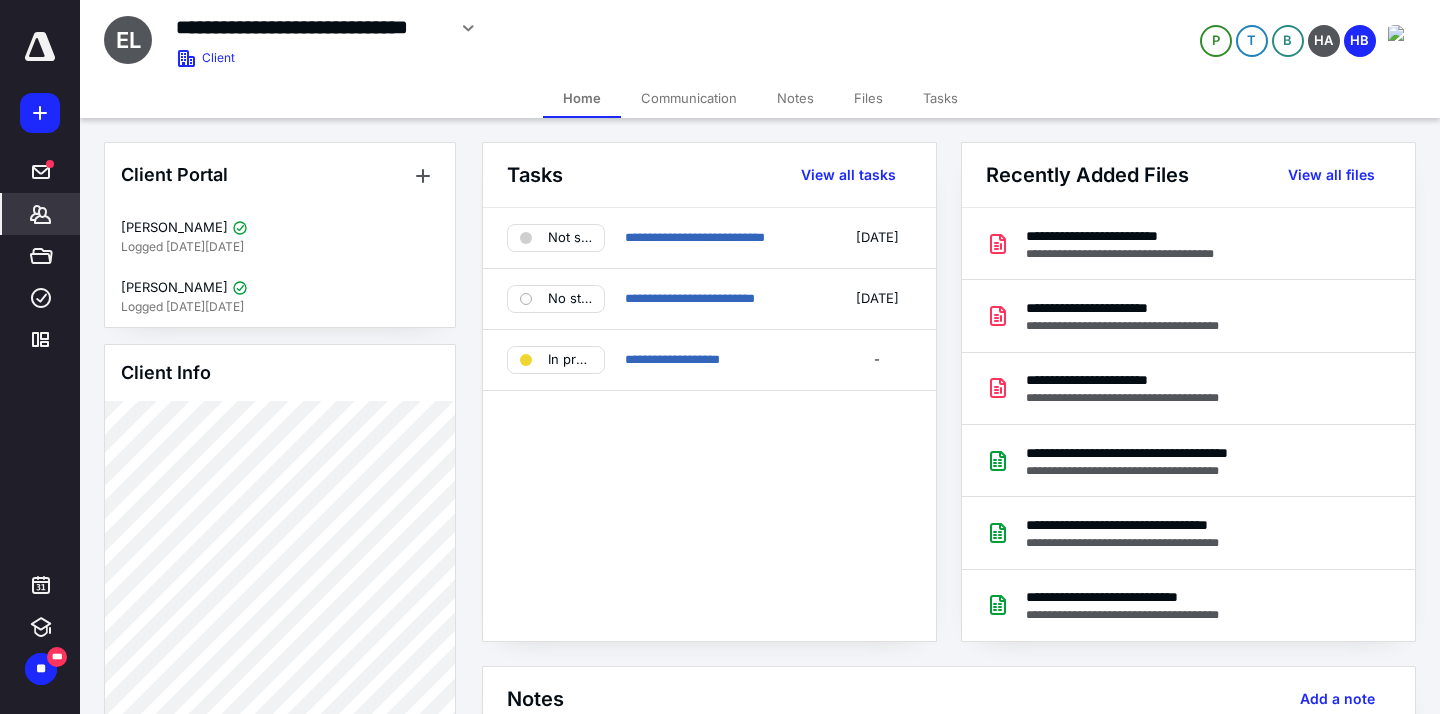 click on "Files" at bounding box center [868, 98] 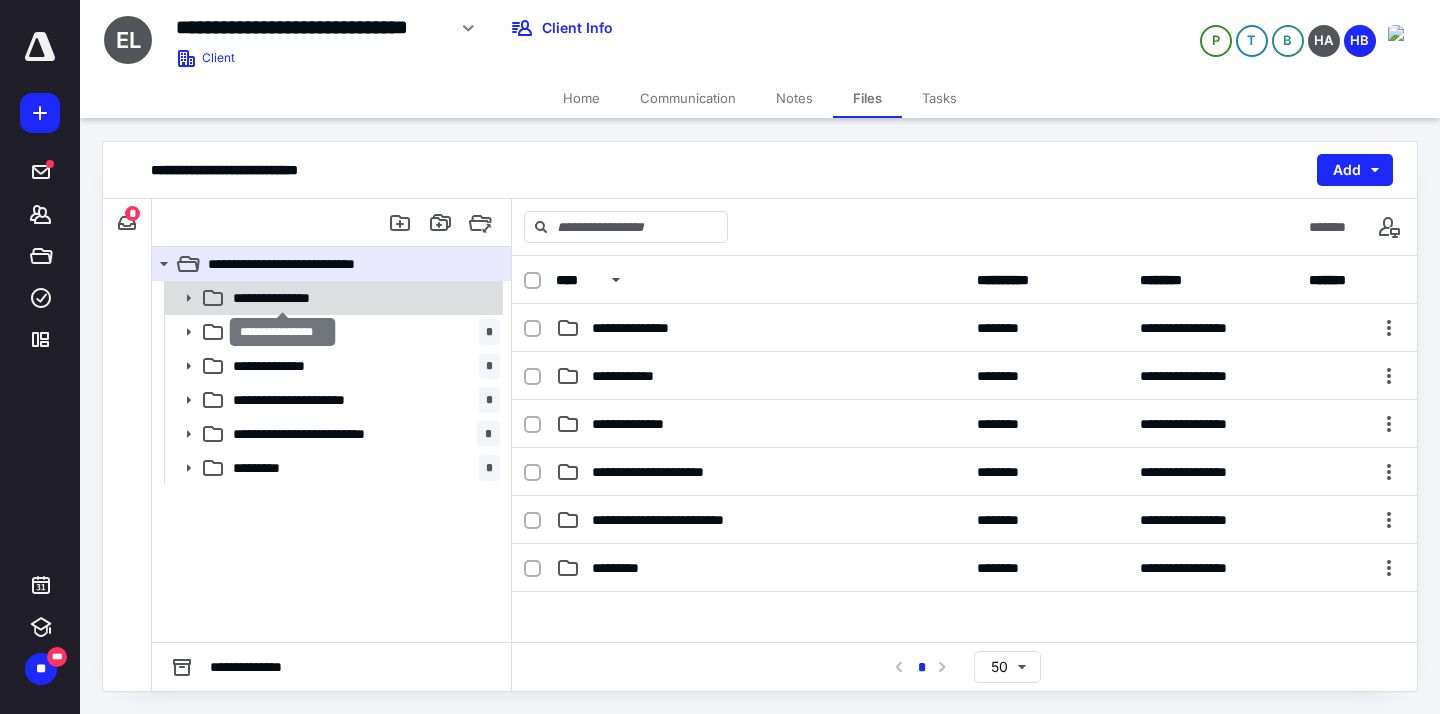click on "**********" at bounding box center (282, 298) 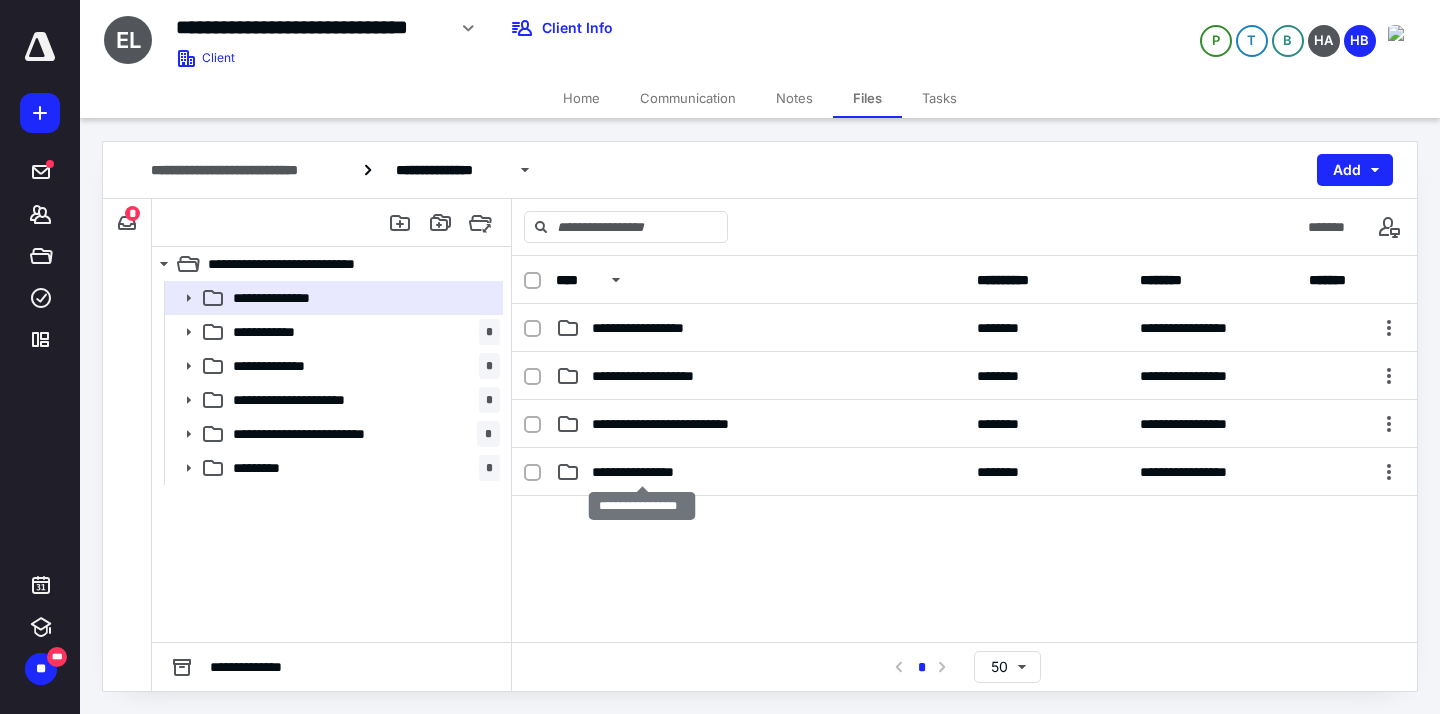 click on "**********" at bounding box center (642, 472) 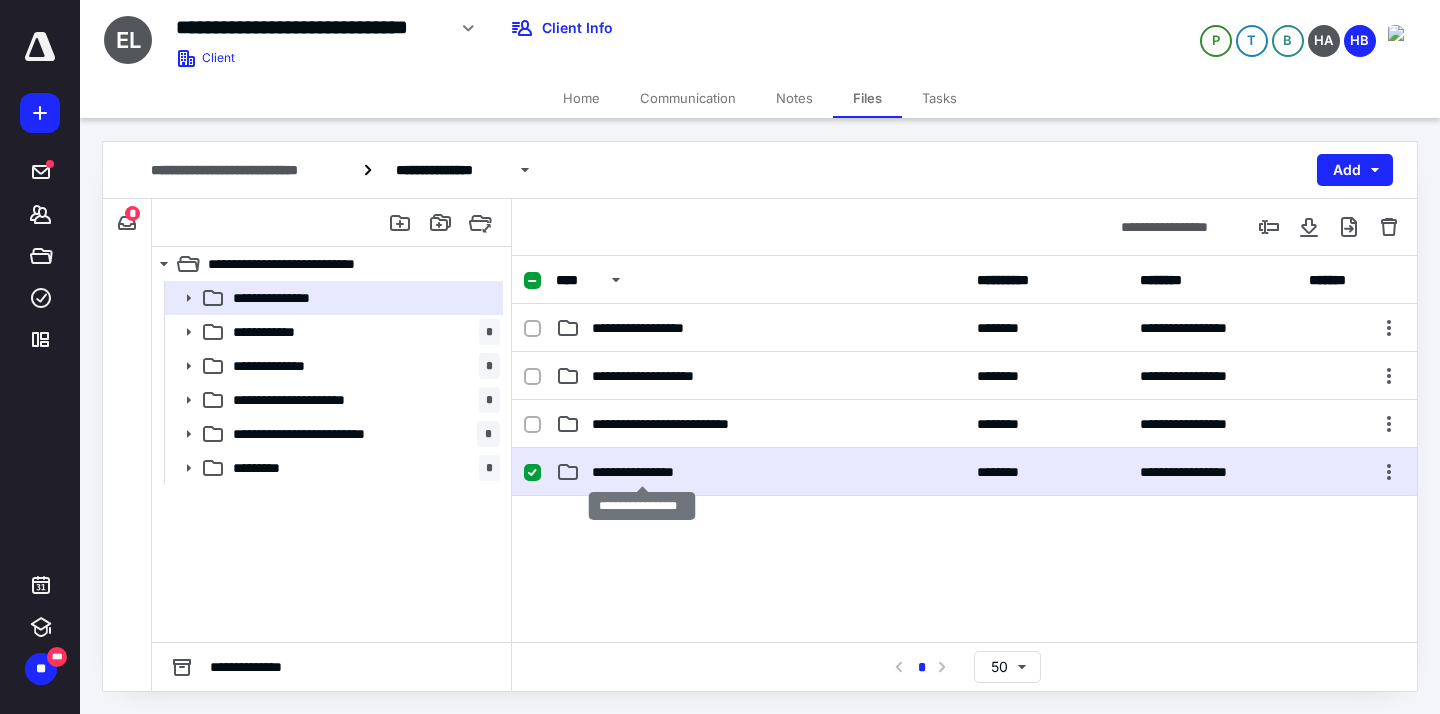 click on "**********" at bounding box center (642, 472) 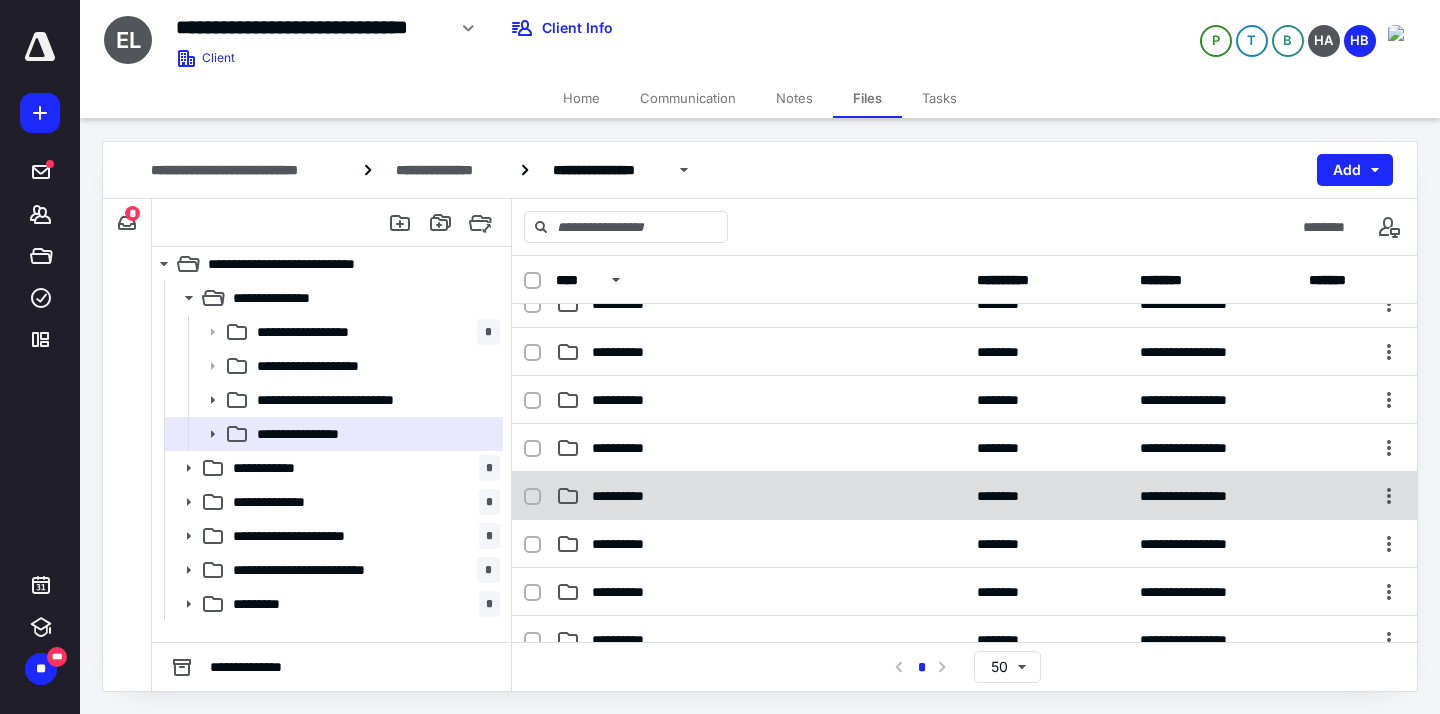 scroll, scrollTop: 31, scrollLeft: 0, axis: vertical 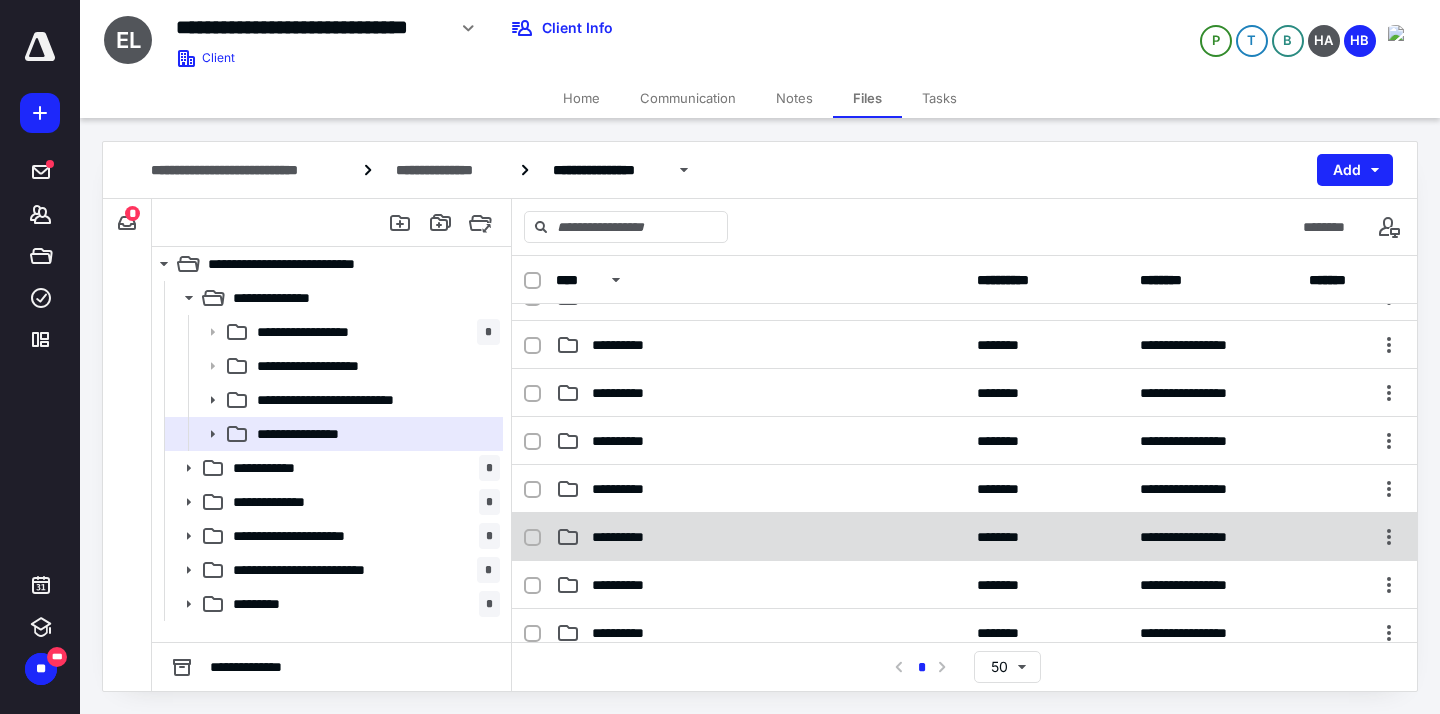 click on "**********" at bounding box center (628, 537) 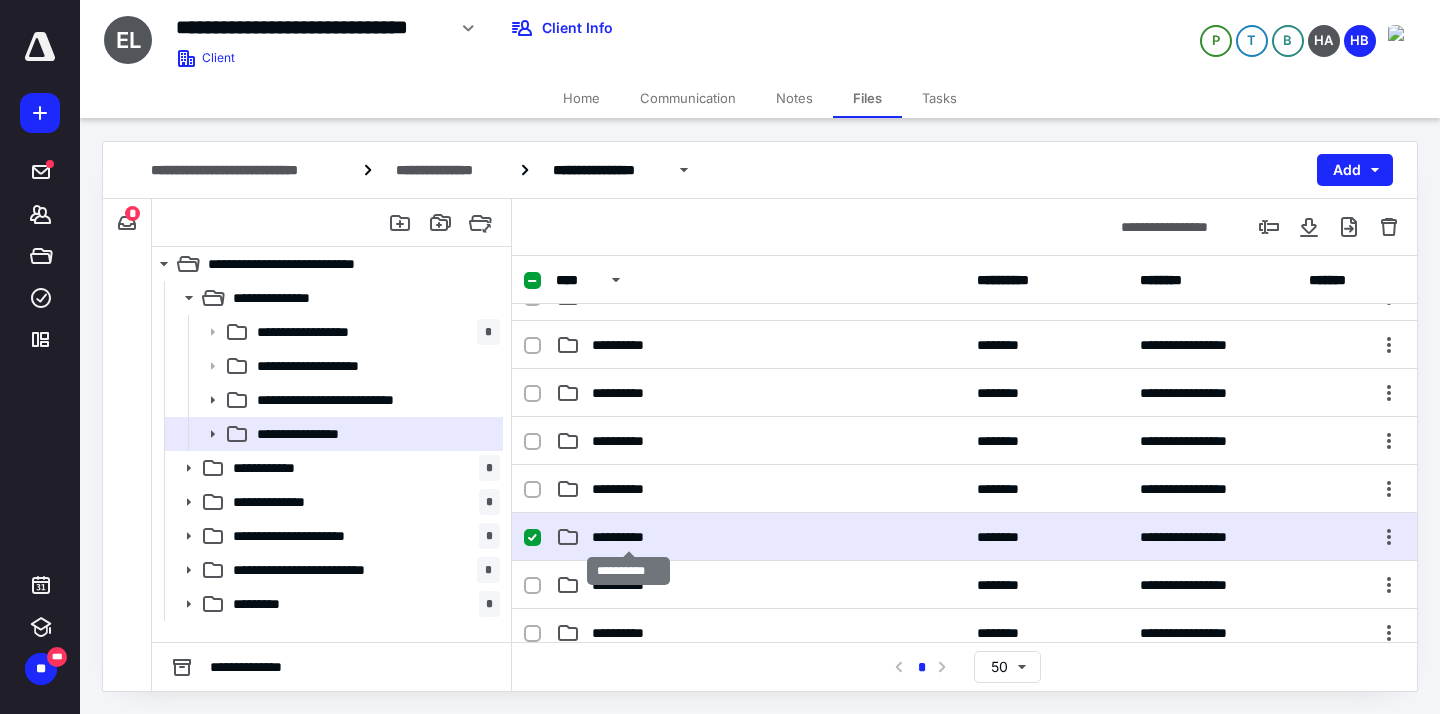click on "**********" at bounding box center (628, 537) 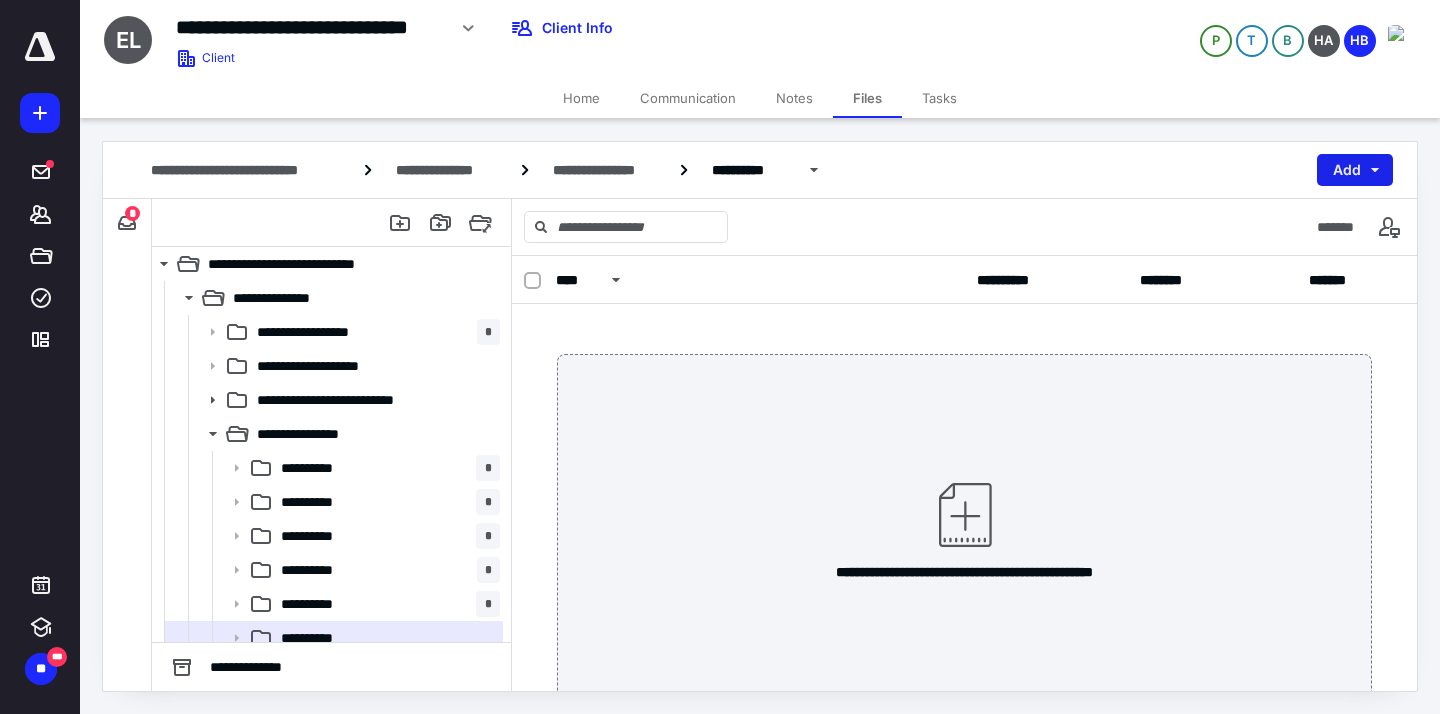 click on "Add" at bounding box center [1355, 170] 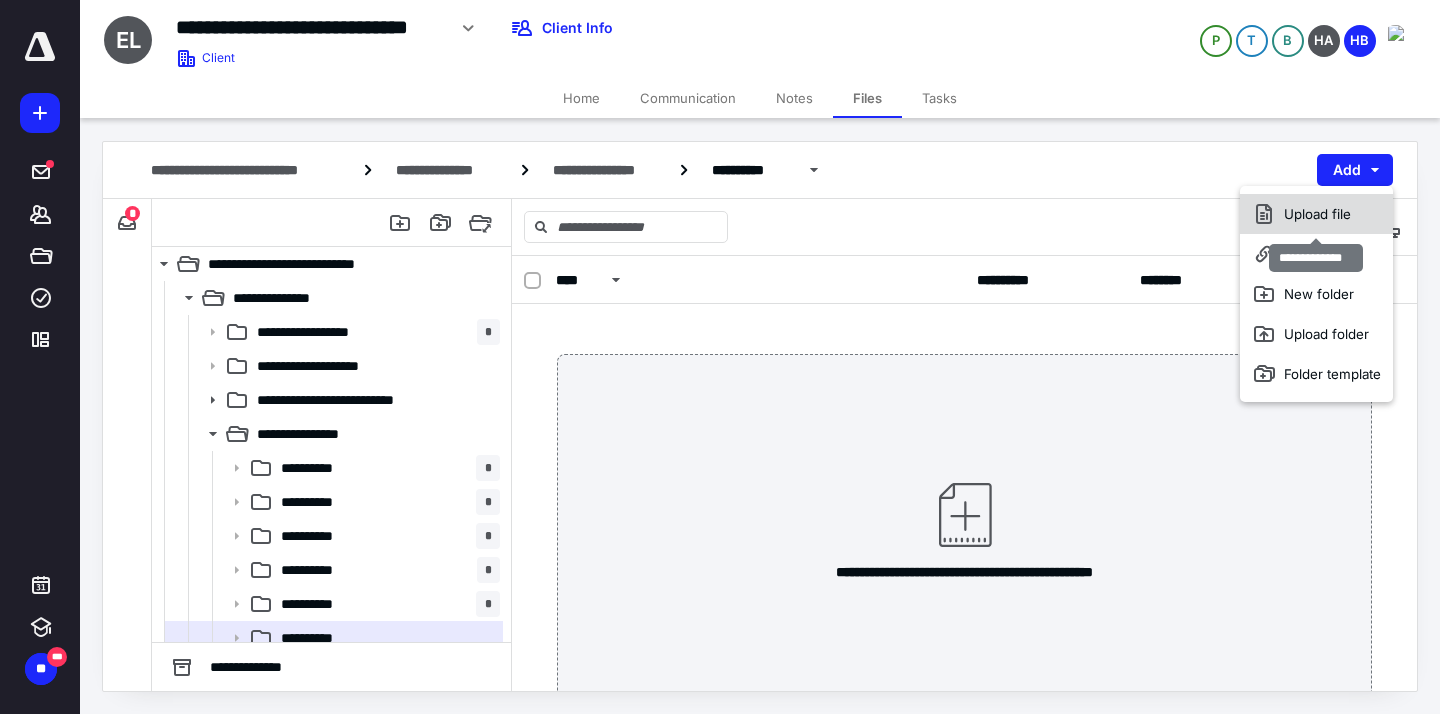 click on "Upload file" at bounding box center [1316, 214] 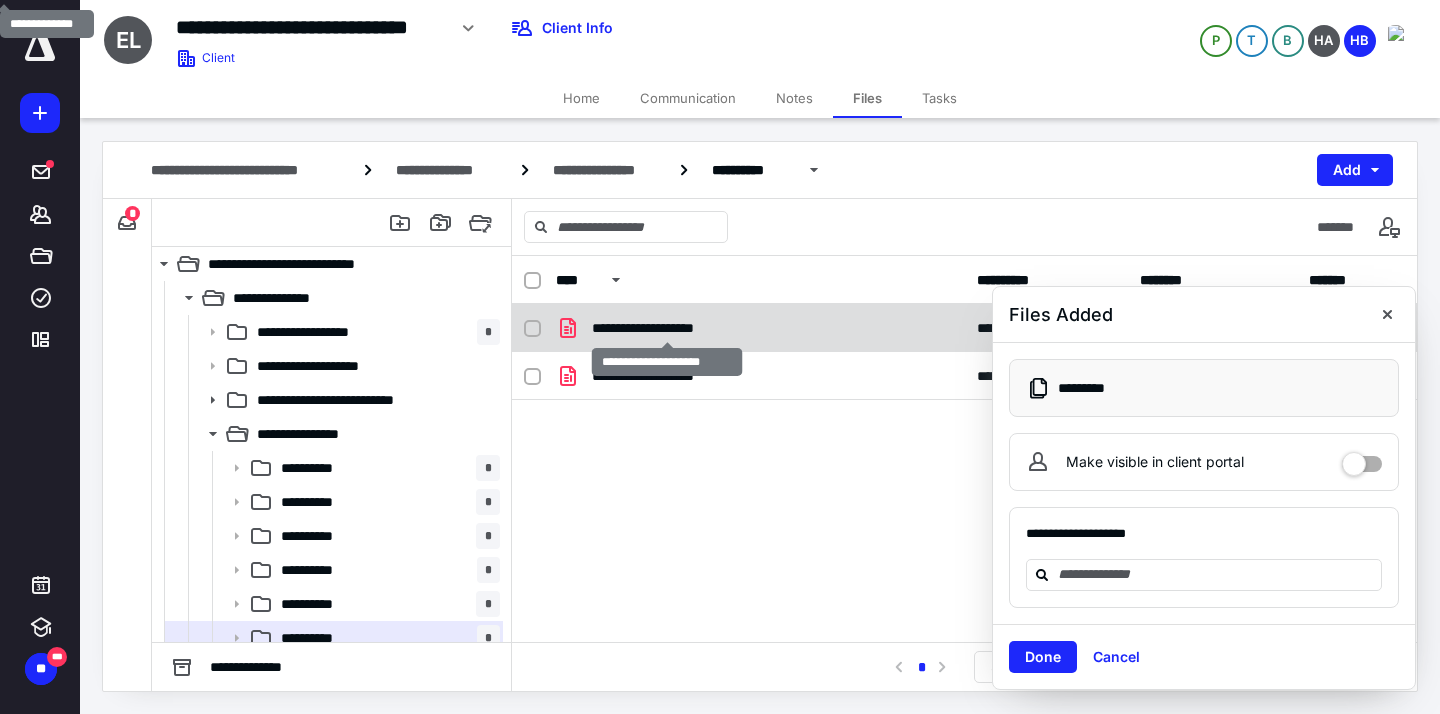 click on "**********" at bounding box center [667, 328] 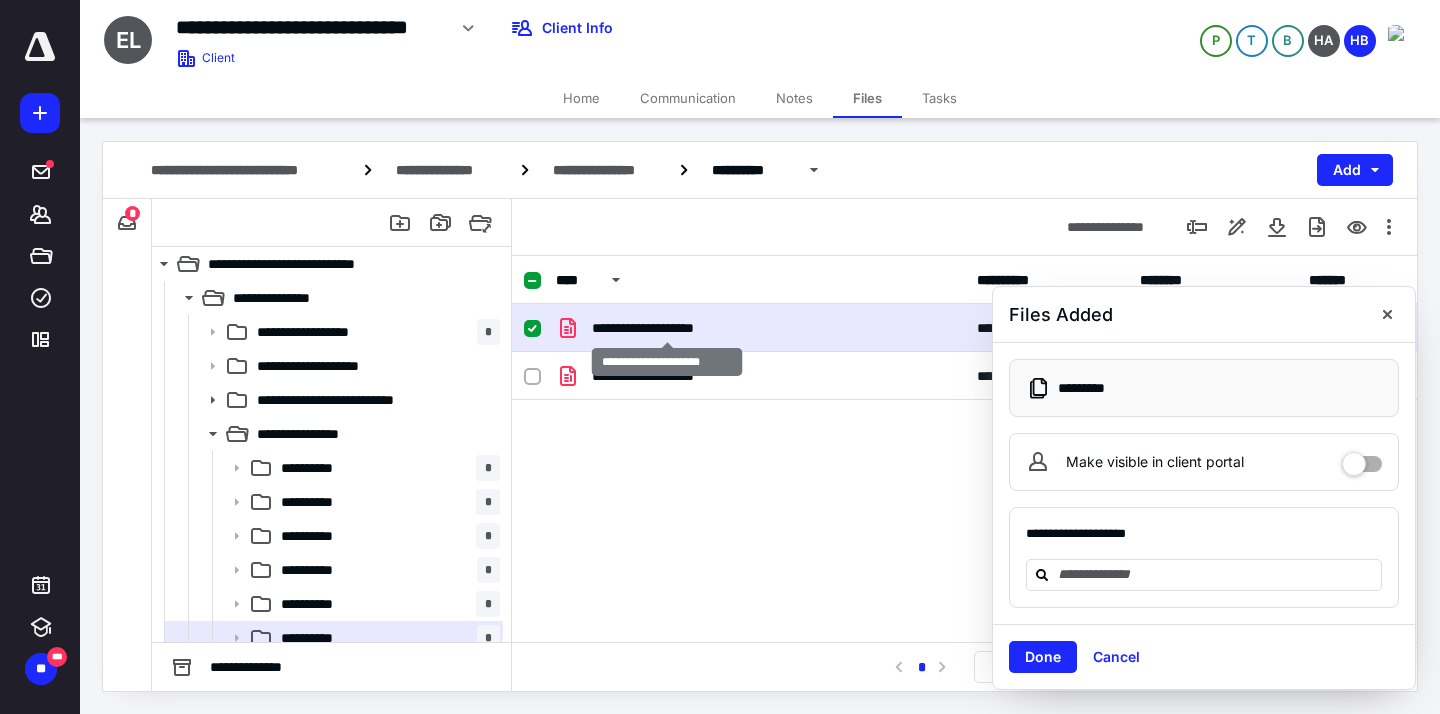 click on "**********" at bounding box center [667, 328] 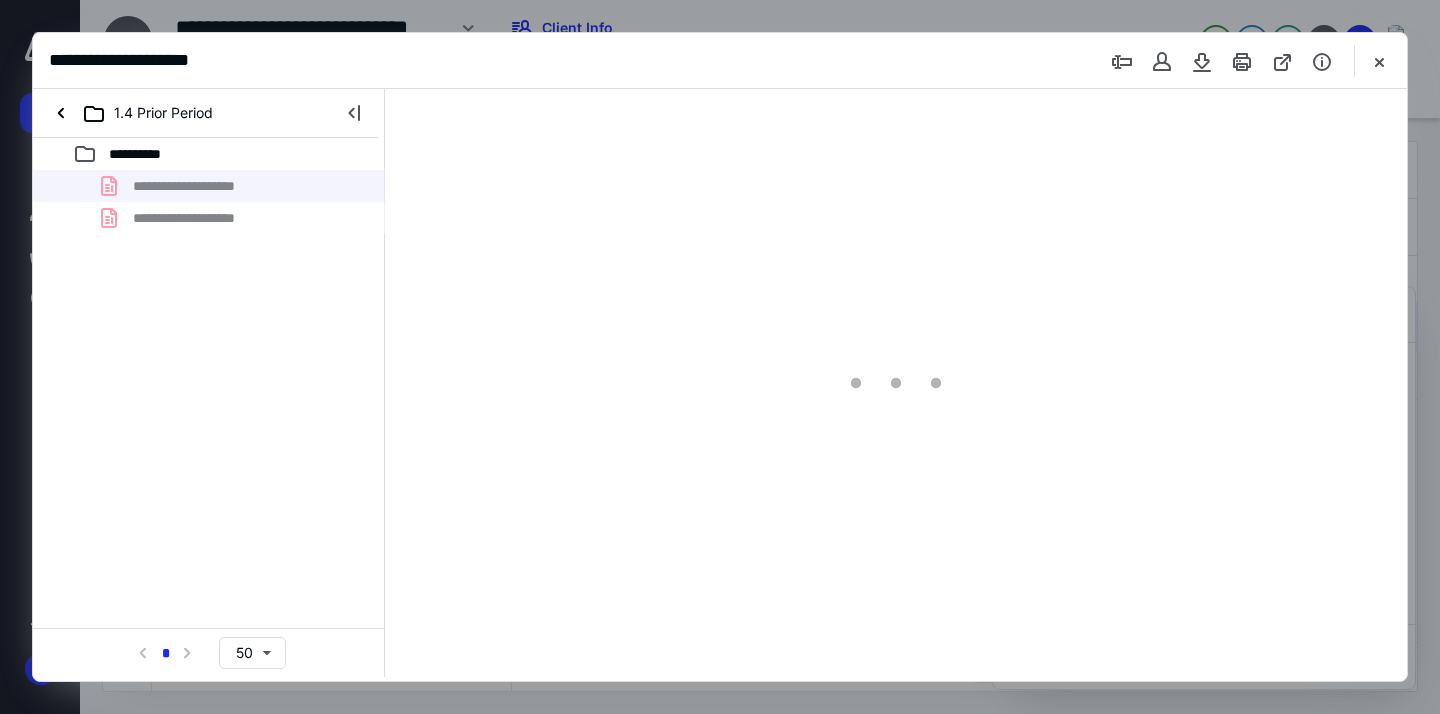 scroll, scrollTop: 0, scrollLeft: 0, axis: both 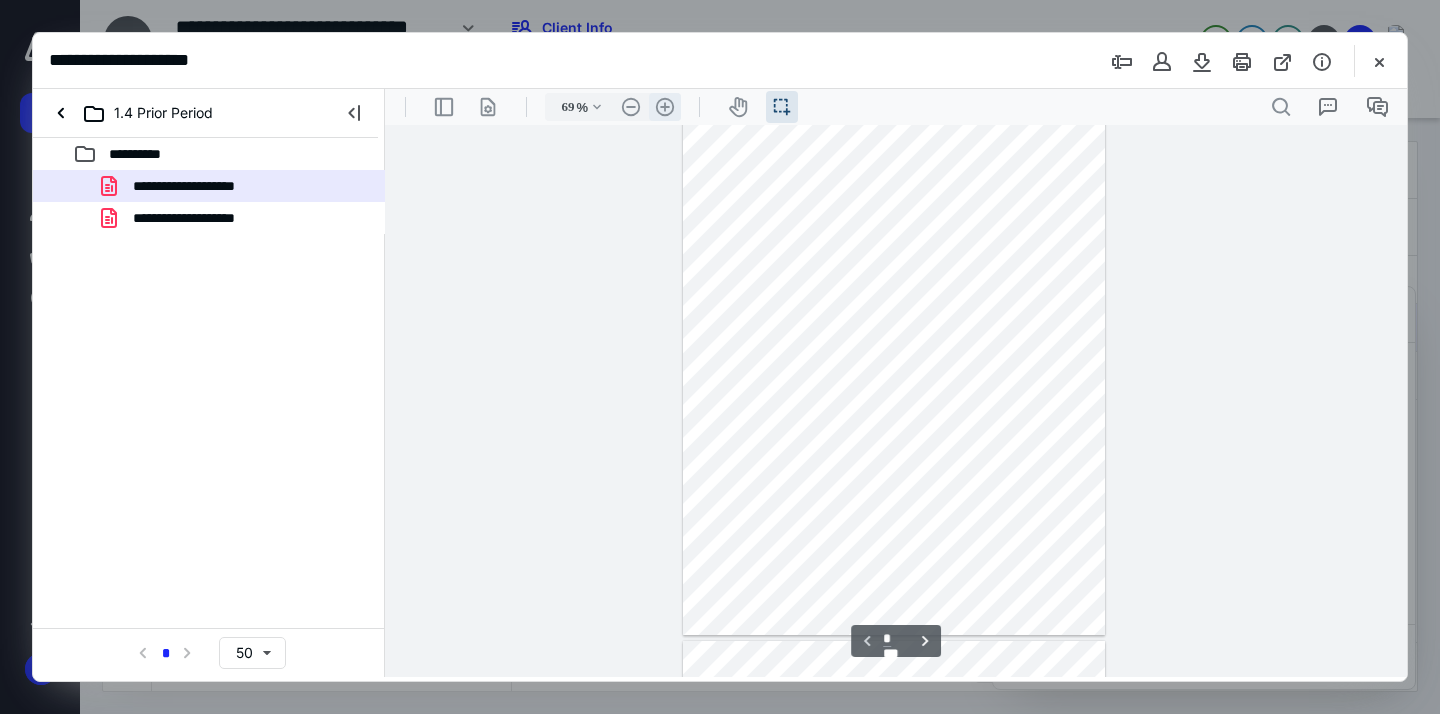 click on ".cls-1{fill:#abb0c4;} icon - header - zoom - in - line" at bounding box center [665, 107] 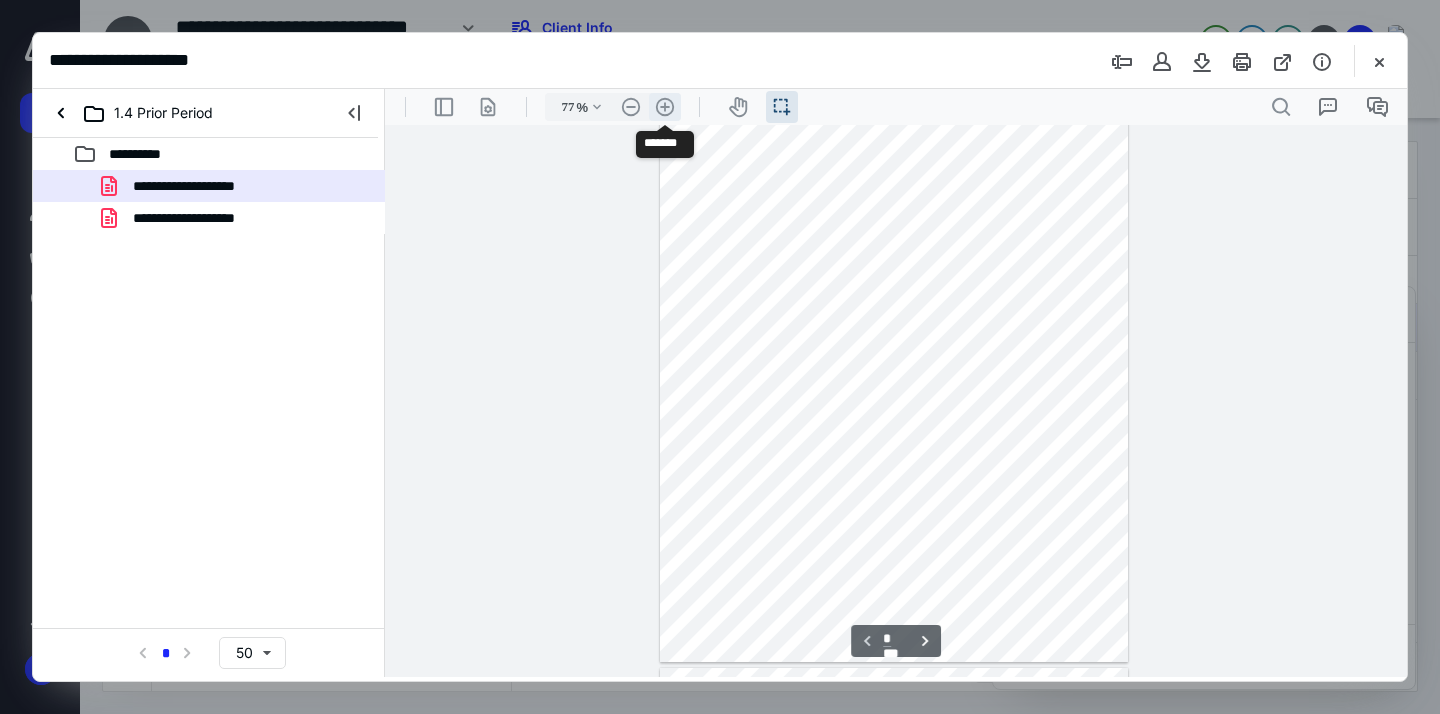 click on ".cls-1{fill:#abb0c4;} icon - header - zoom - in - line" at bounding box center (665, 107) 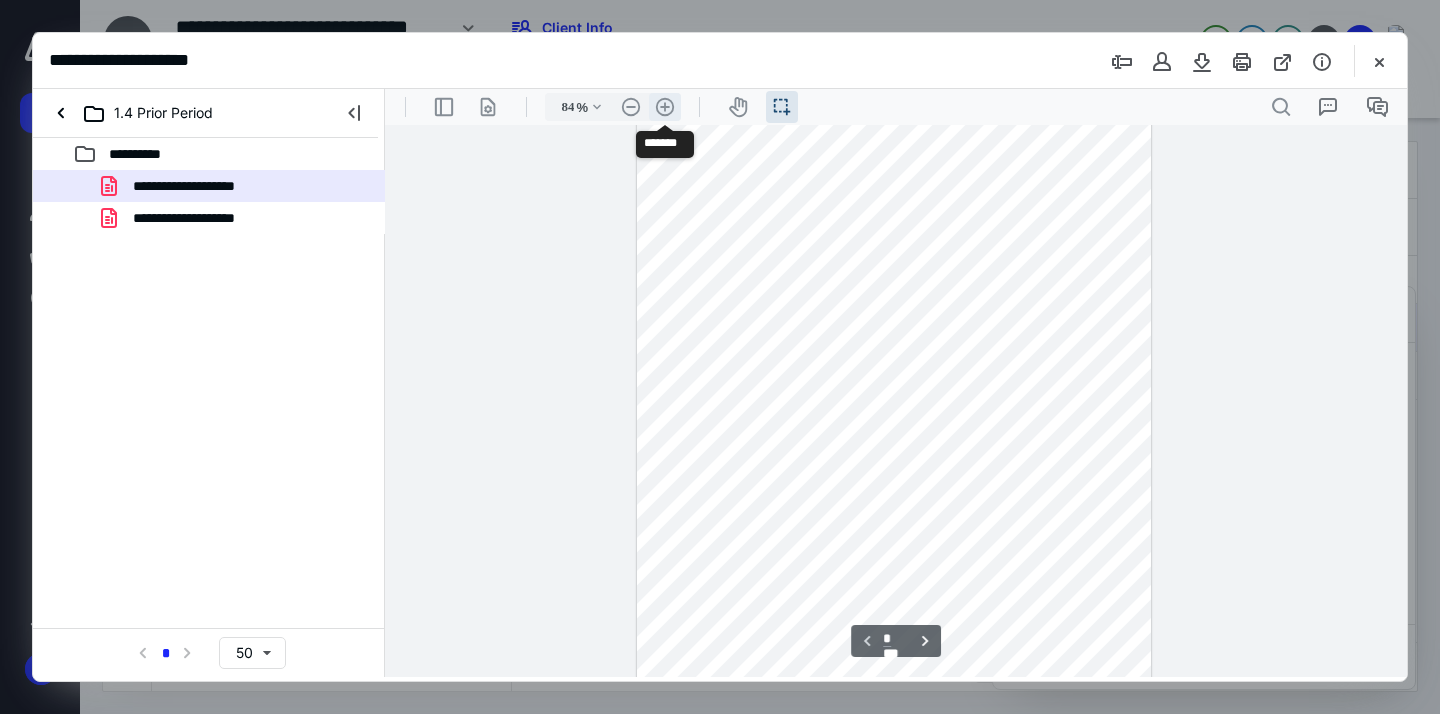 click on ".cls-1{fill:#abb0c4;} icon - header - zoom - in - line" at bounding box center [665, 107] 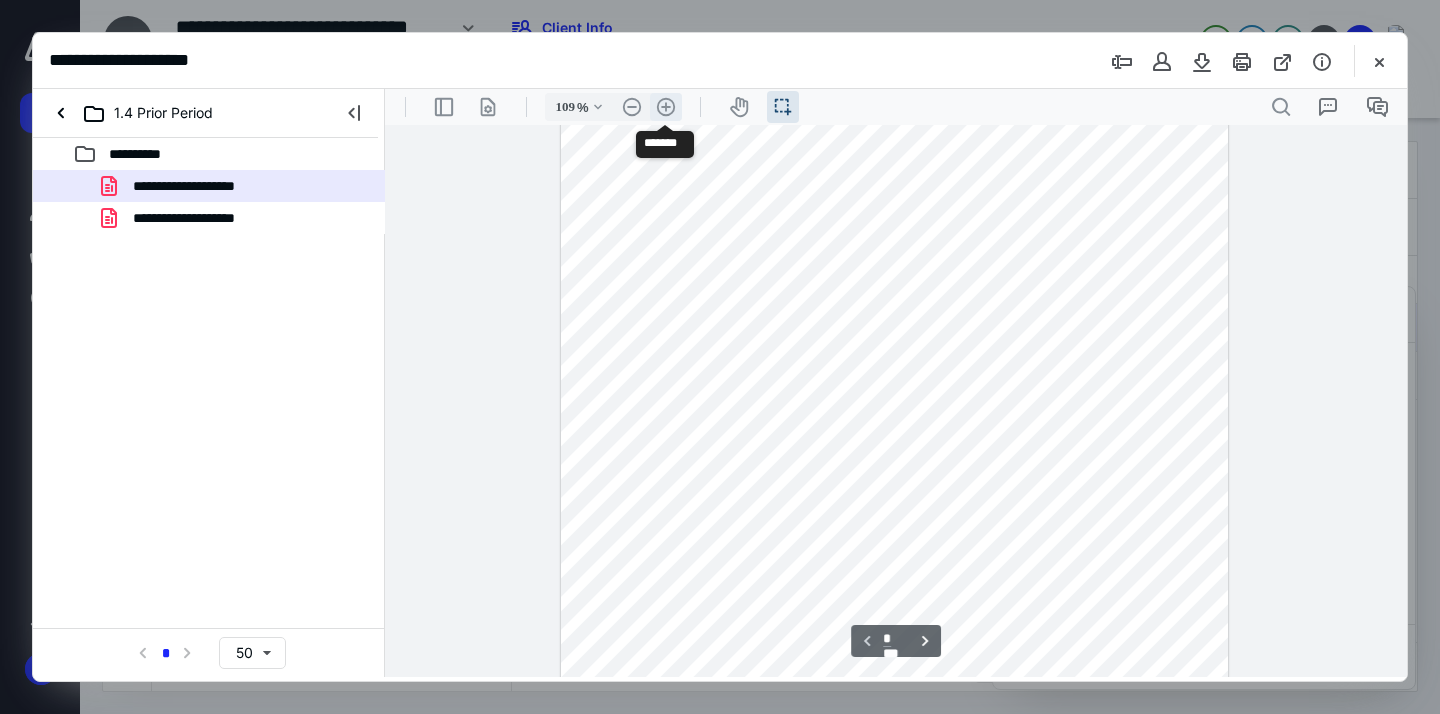 click on ".cls-1{fill:#abb0c4;} icon - header - zoom - in - line" at bounding box center [666, 107] 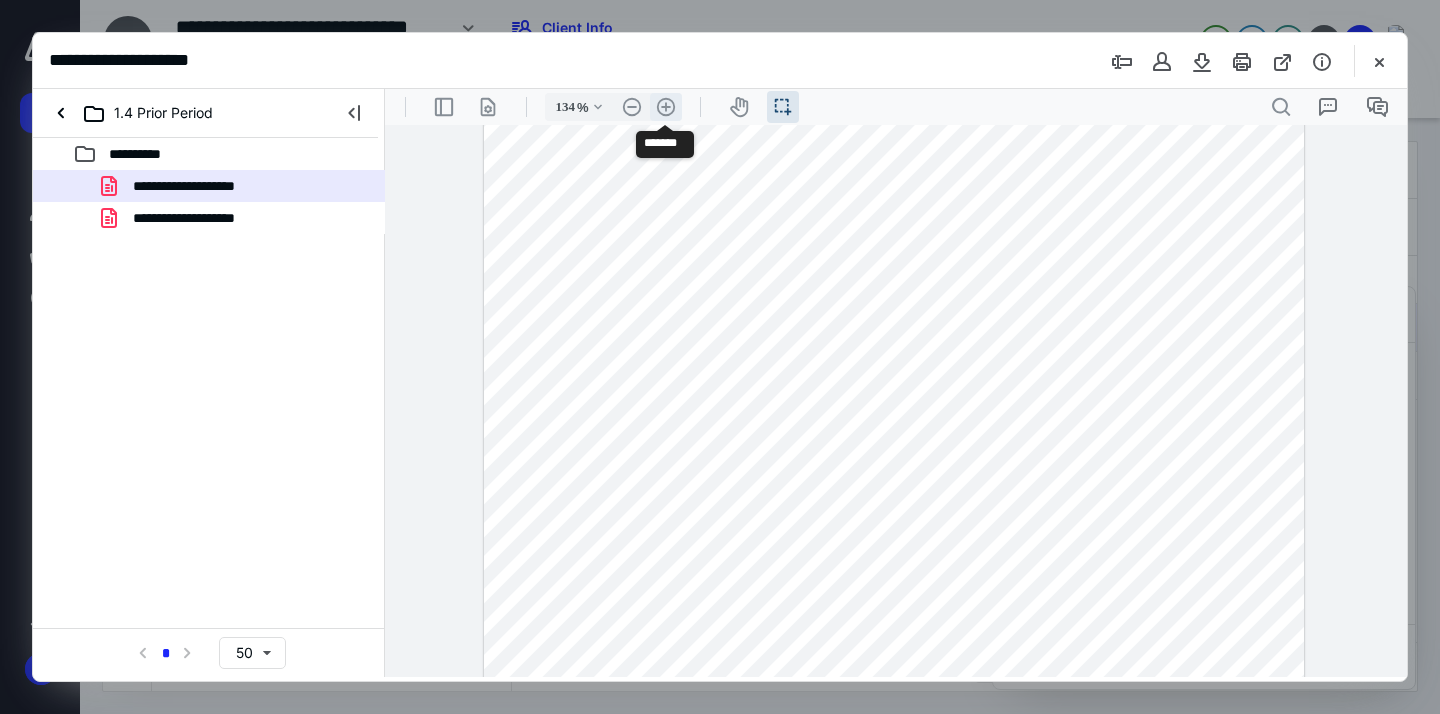 click on ".cls-1{fill:#abb0c4;} icon - header - zoom - in - line" at bounding box center [666, 107] 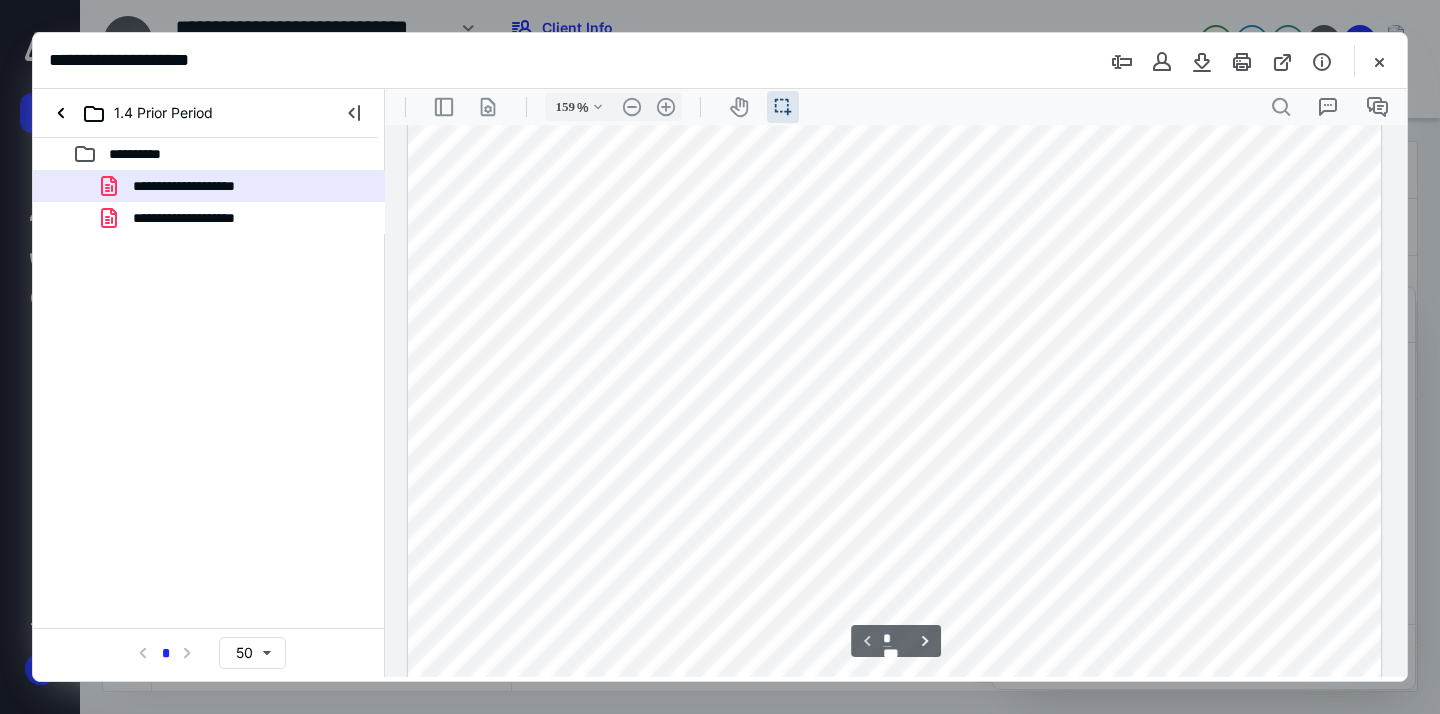 scroll, scrollTop: 170, scrollLeft: 0, axis: vertical 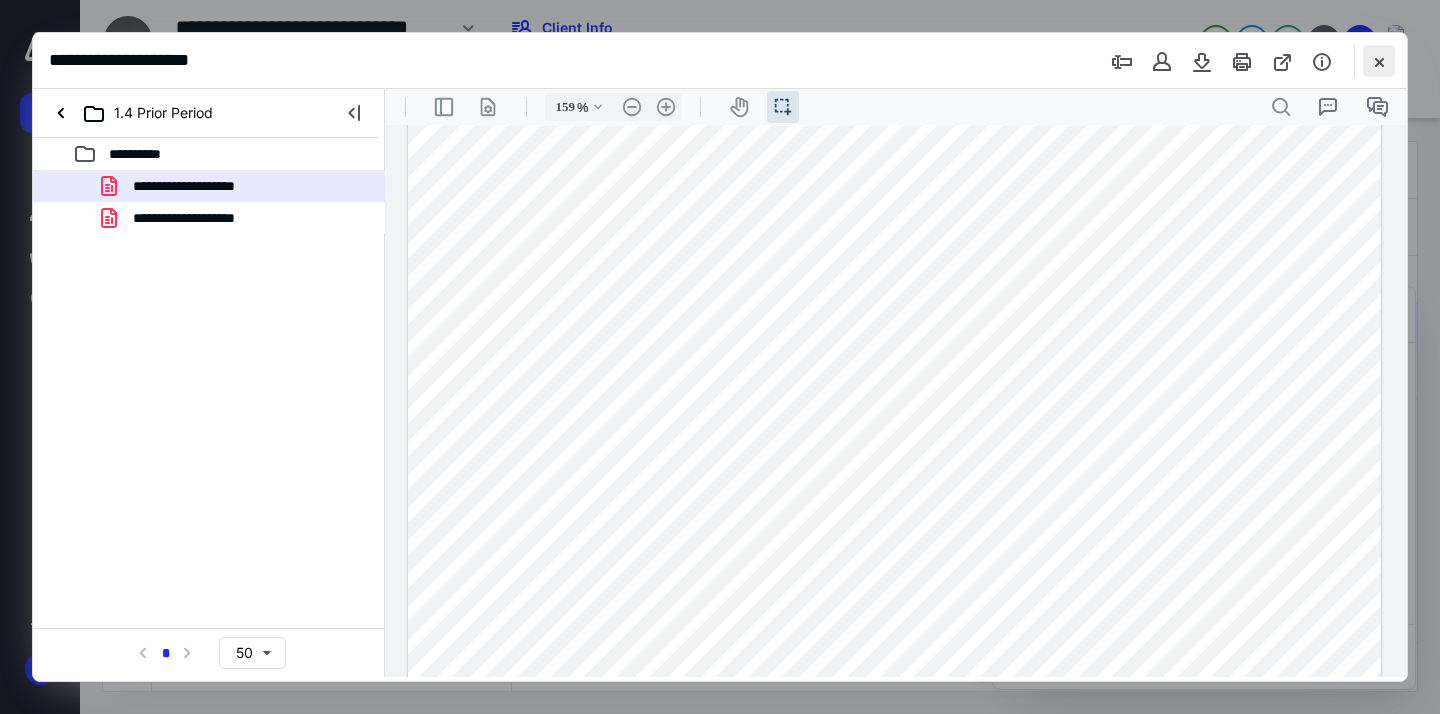 click at bounding box center (1379, 61) 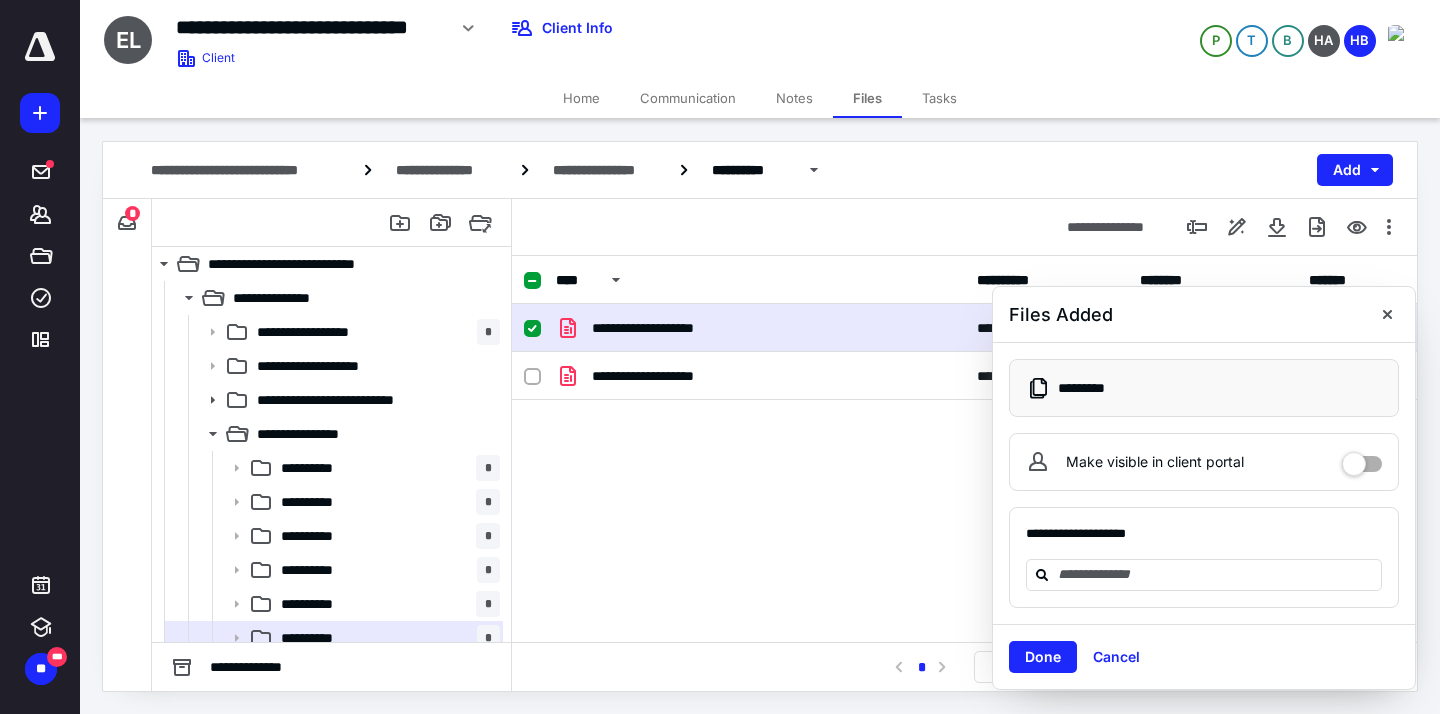 click on "**********" at bounding box center (964, 454) 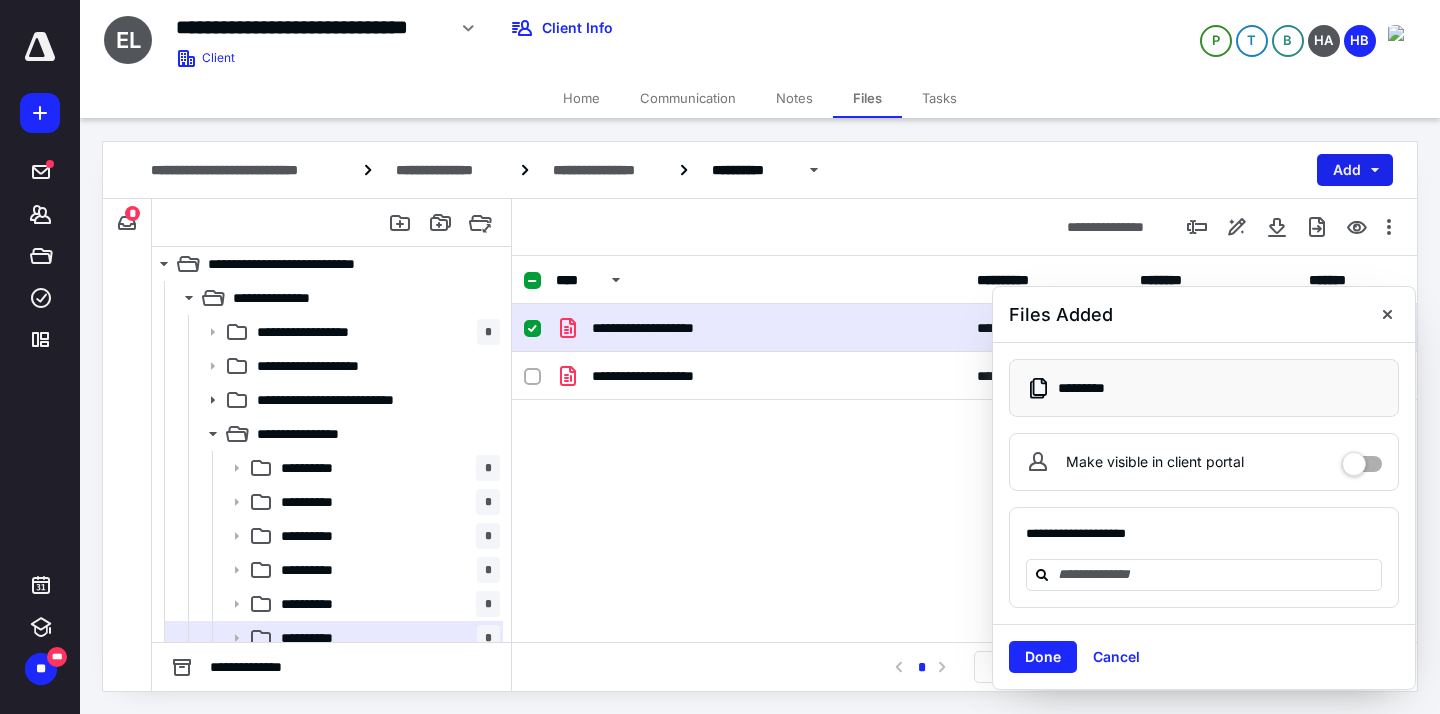 click on "Add" at bounding box center [1355, 170] 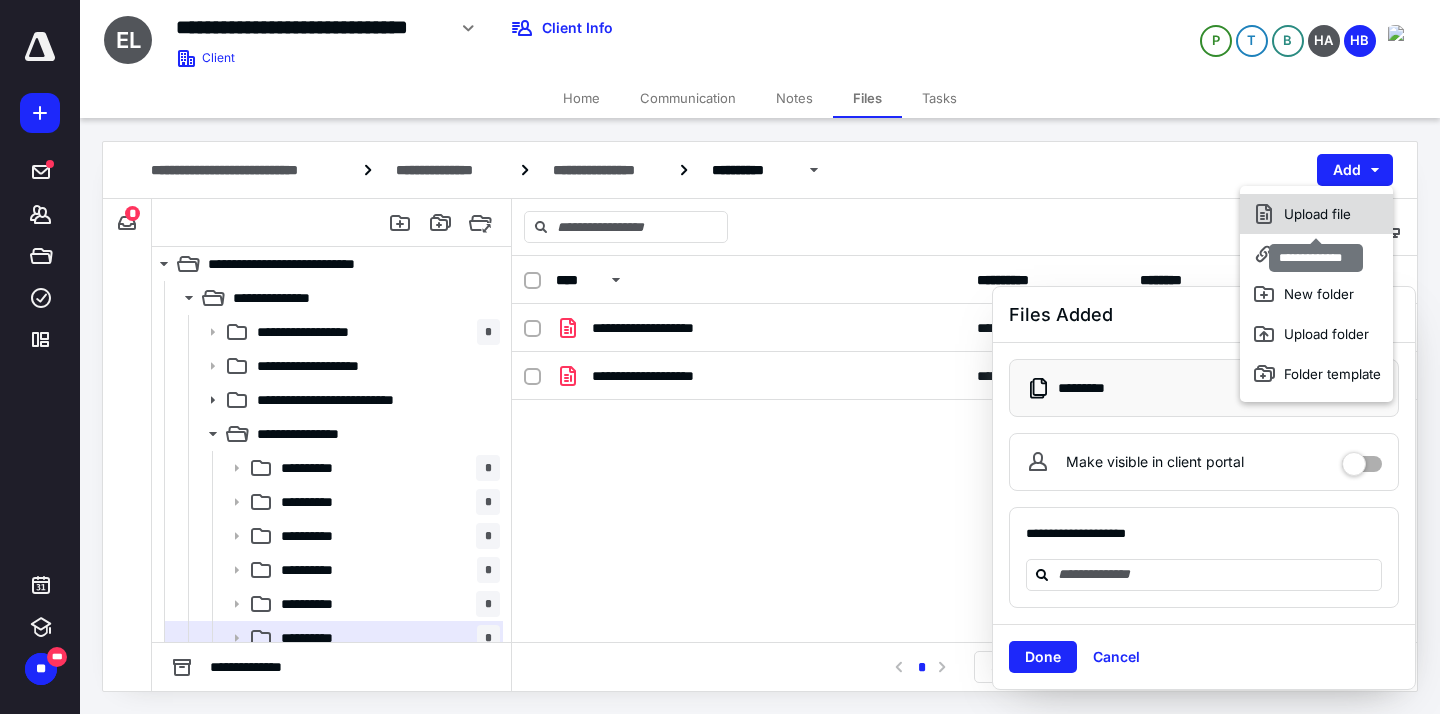 click on "Upload file" at bounding box center [1316, 214] 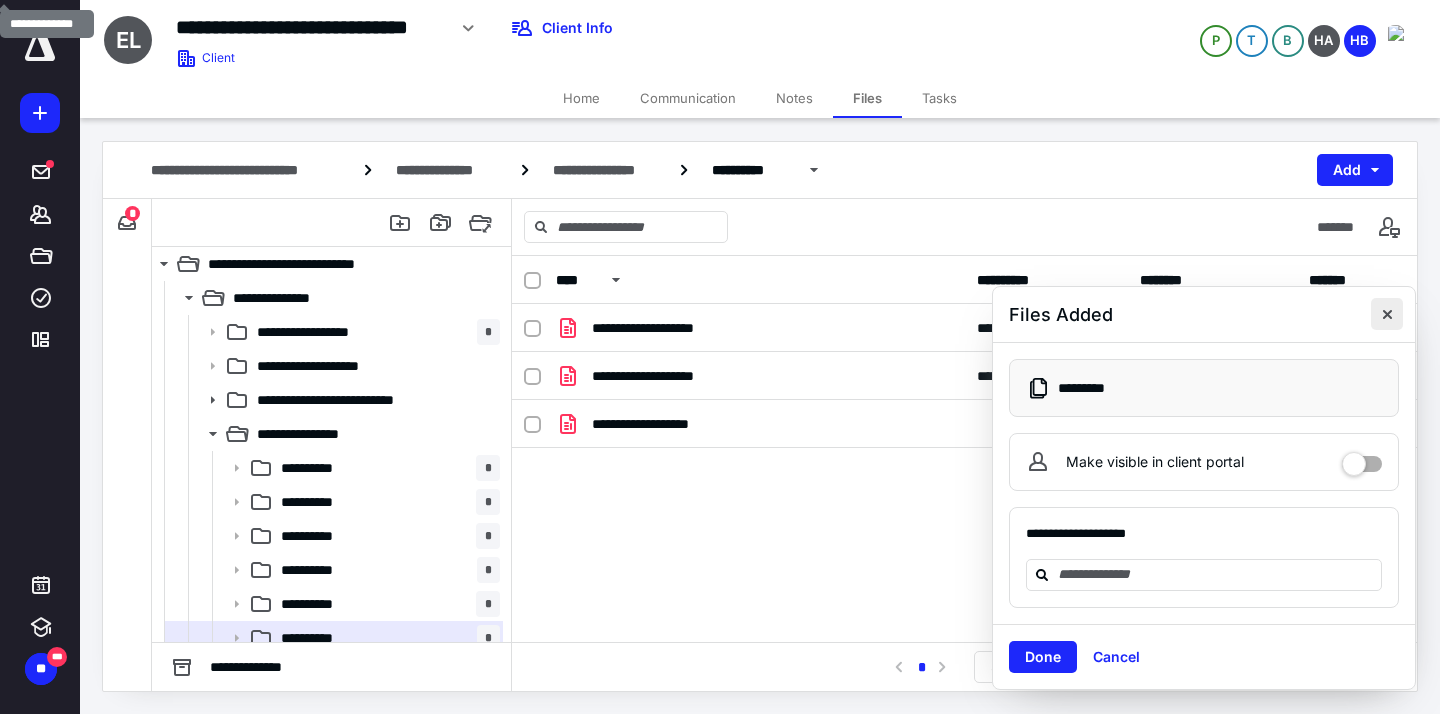 click at bounding box center [1387, 314] 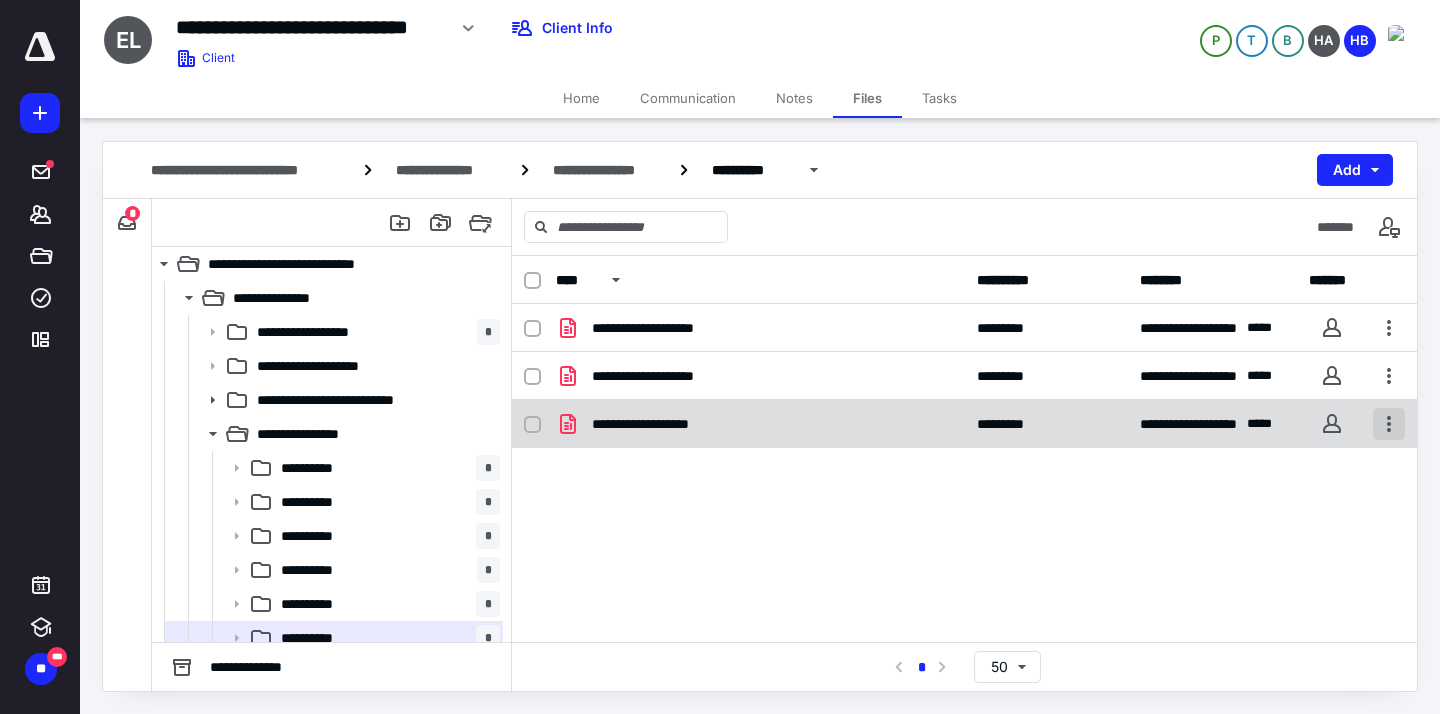 click at bounding box center (1389, 424) 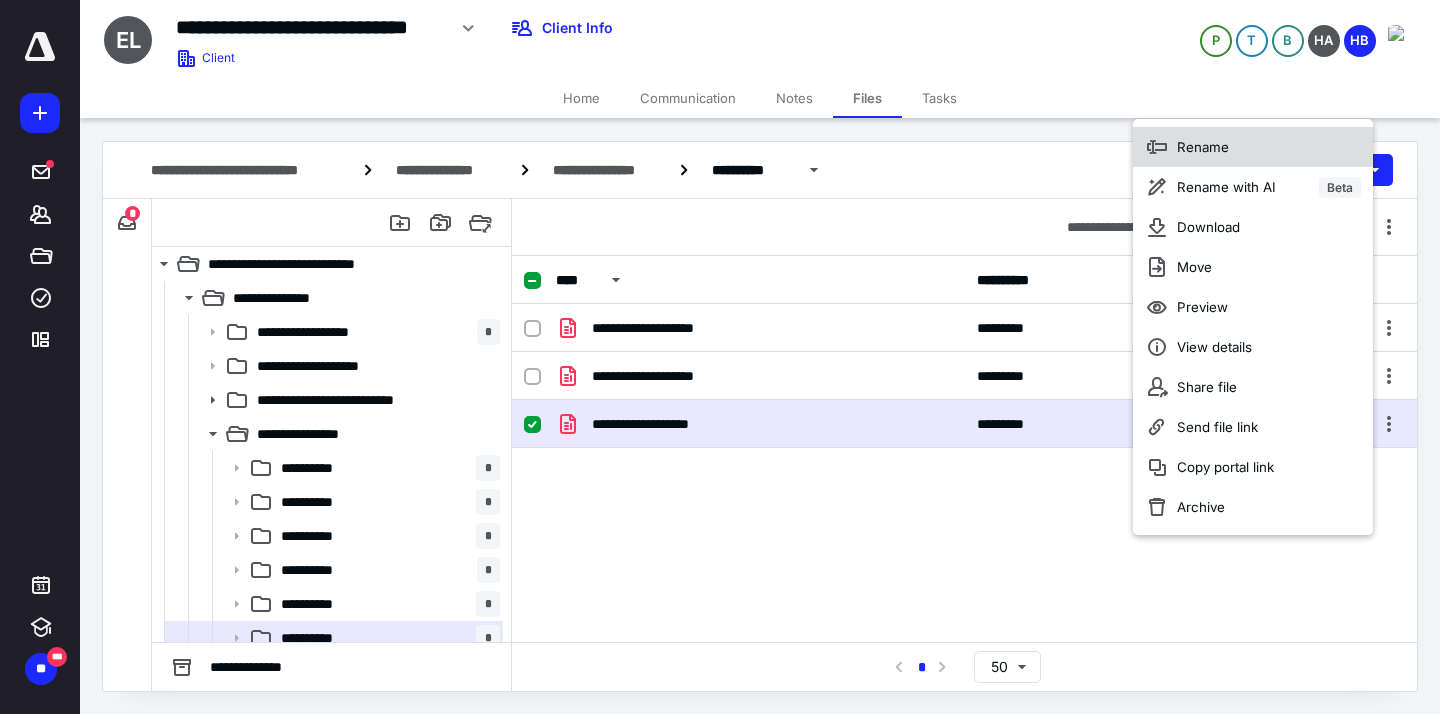 click on "Rename" at bounding box center (1203, 147) 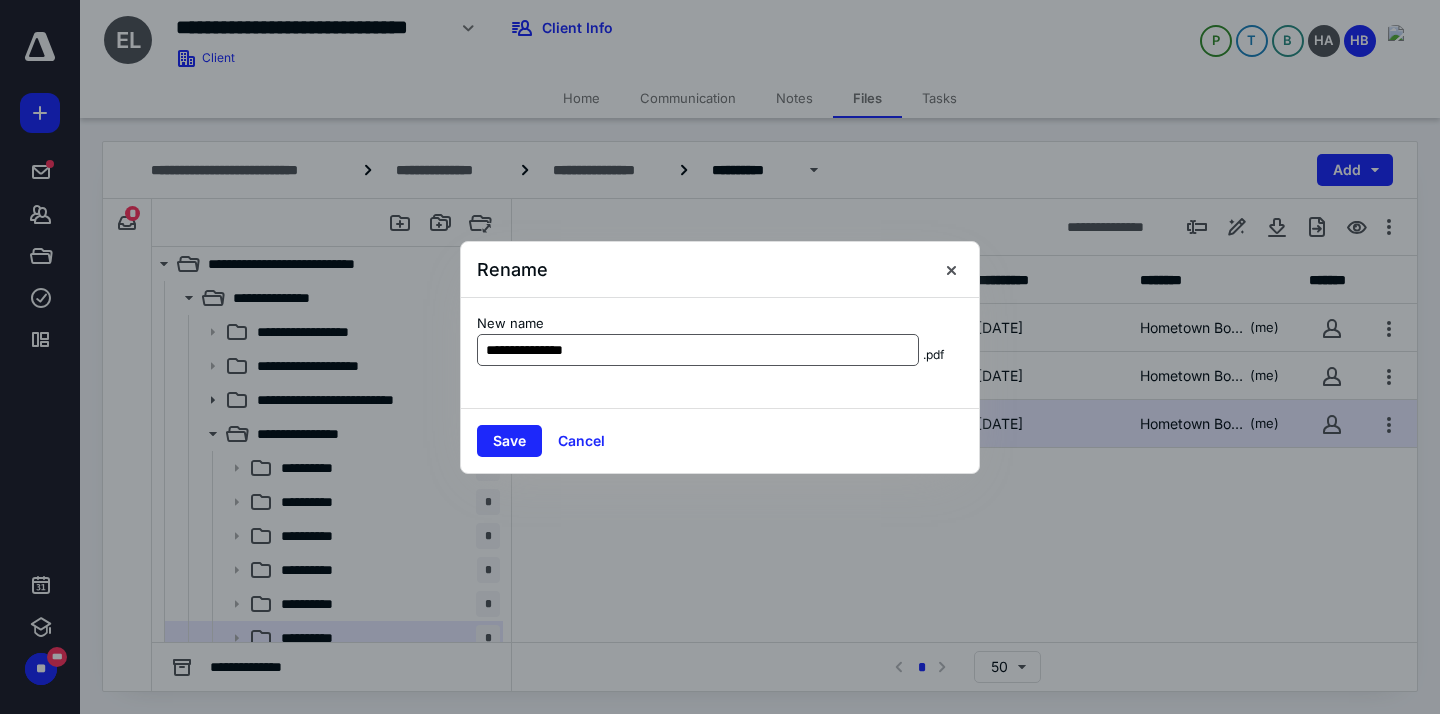 click on "**********" at bounding box center [698, 350] 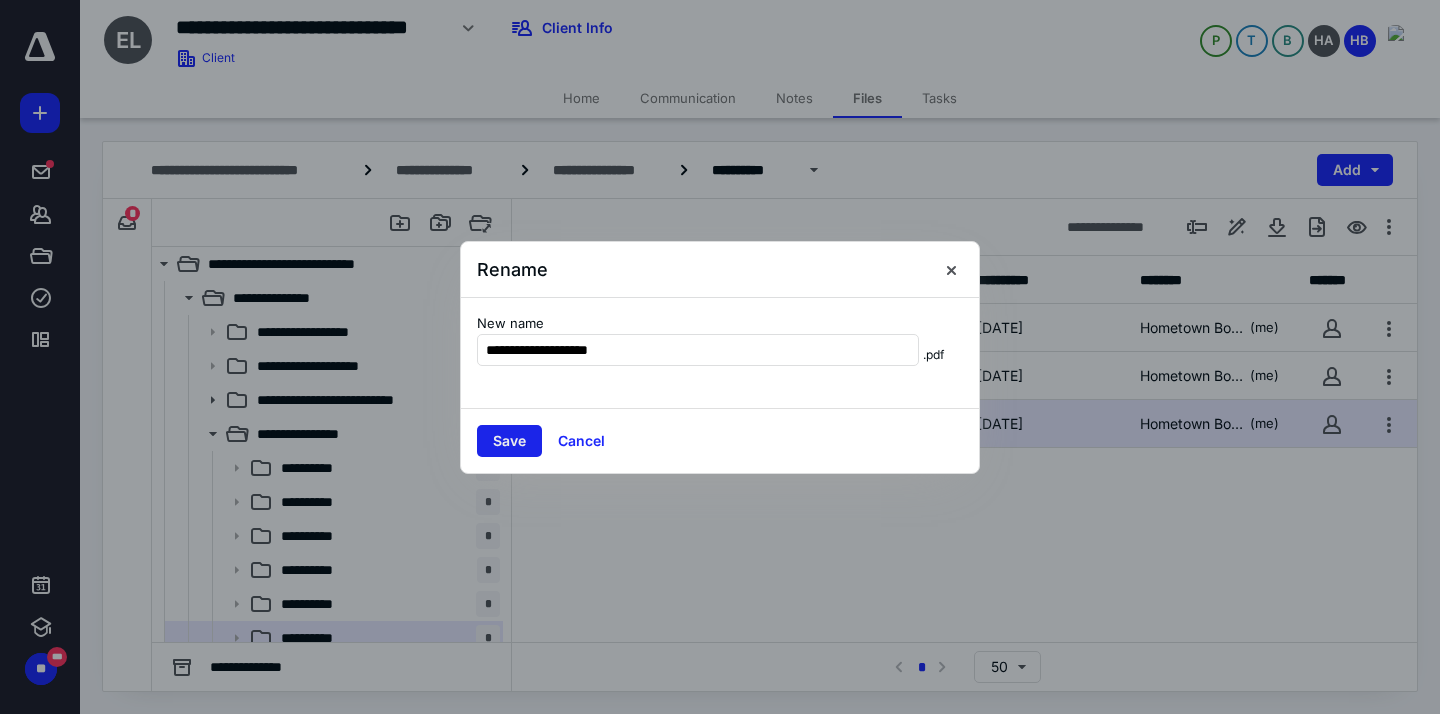 type on "**********" 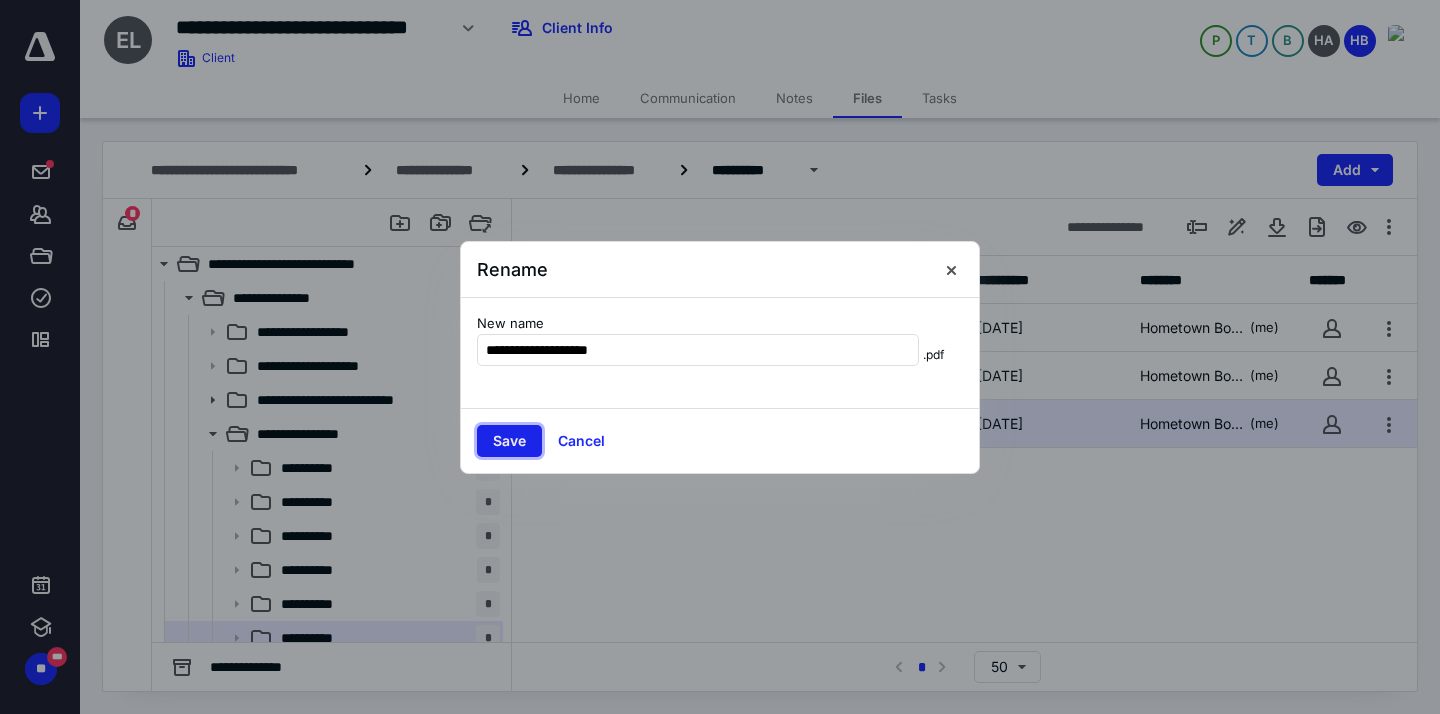click on "Save" at bounding box center [509, 441] 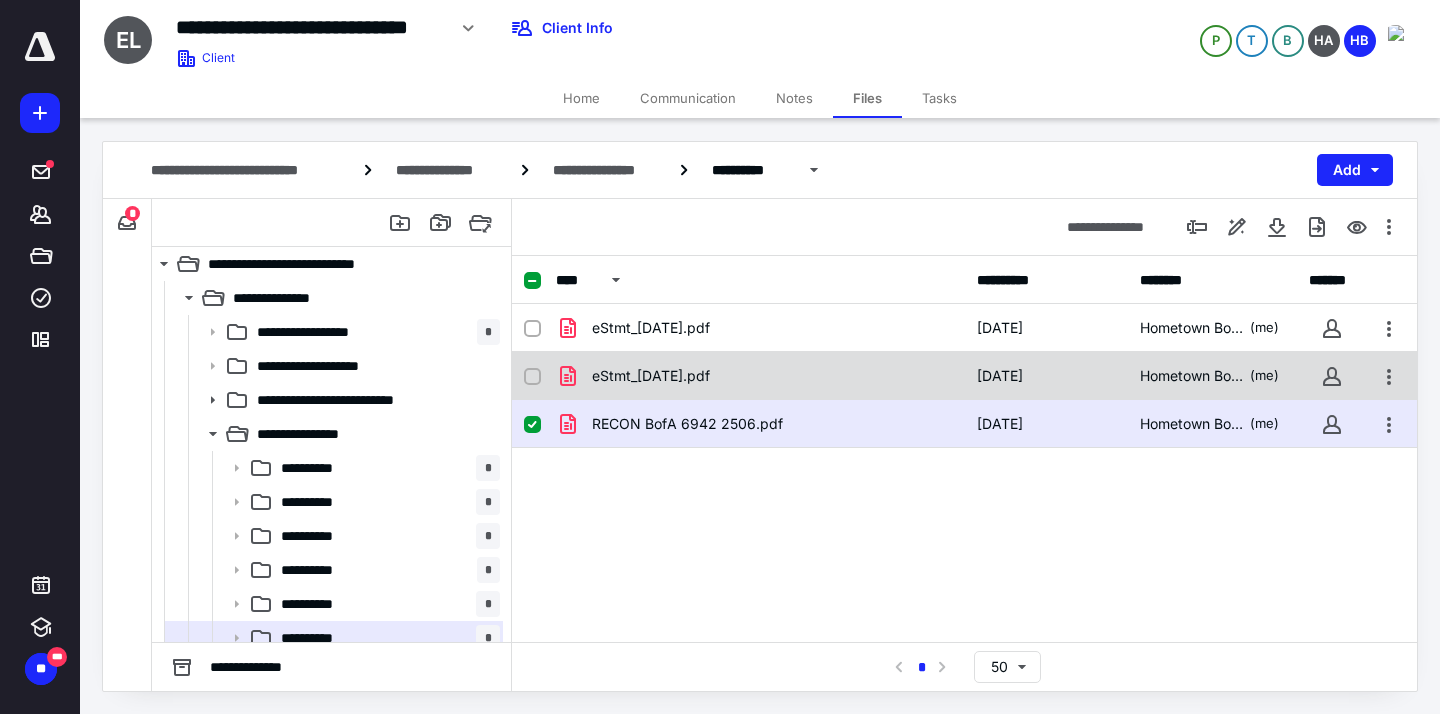 click on "eStmt_[DATE].pdf" at bounding box center [651, 376] 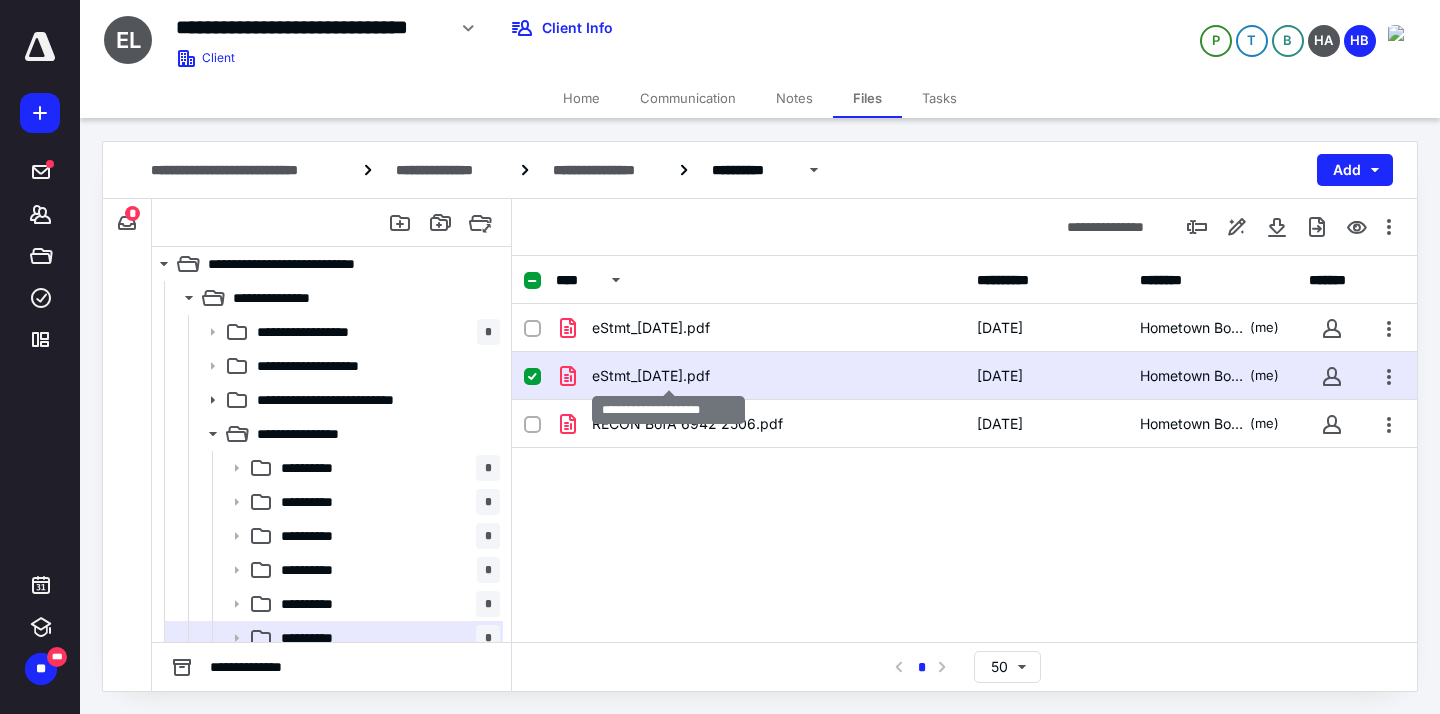 click on "eStmt_[DATE].pdf" at bounding box center (651, 376) 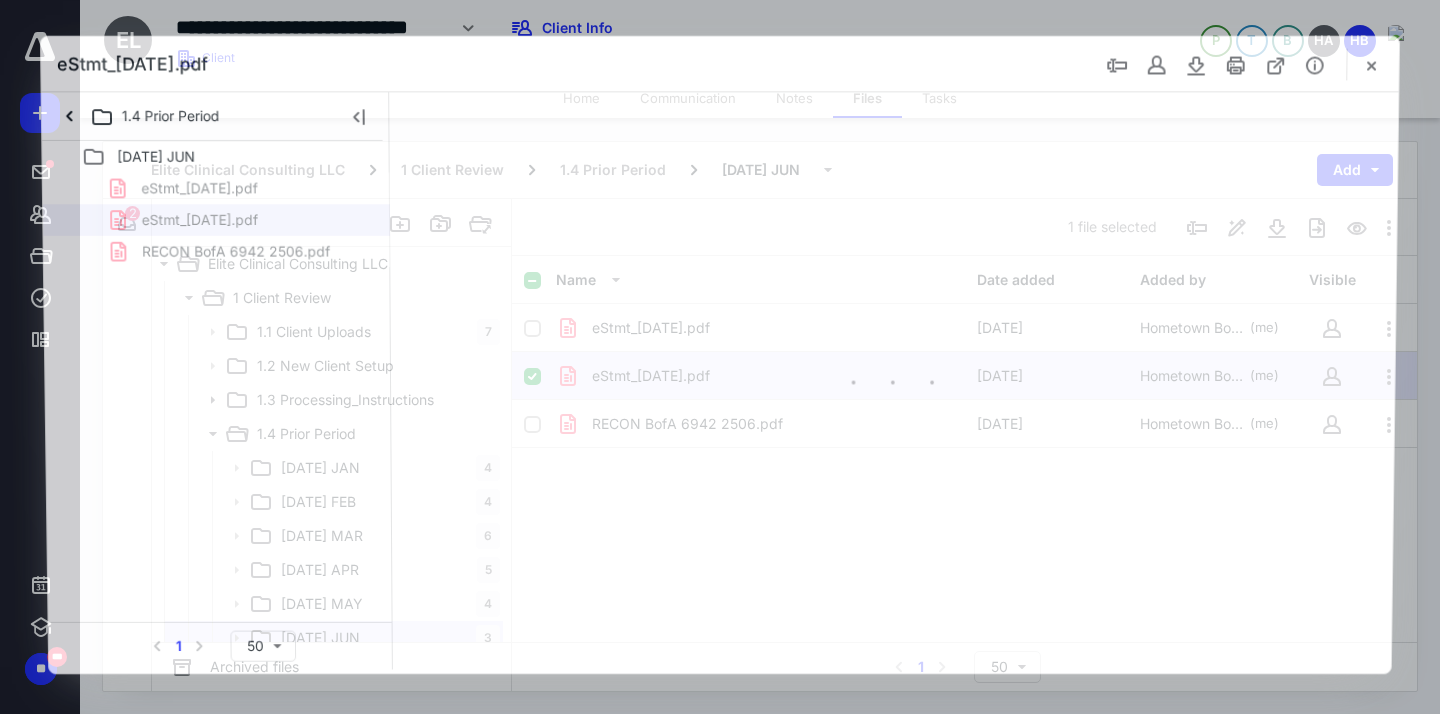 scroll, scrollTop: 0, scrollLeft: 0, axis: both 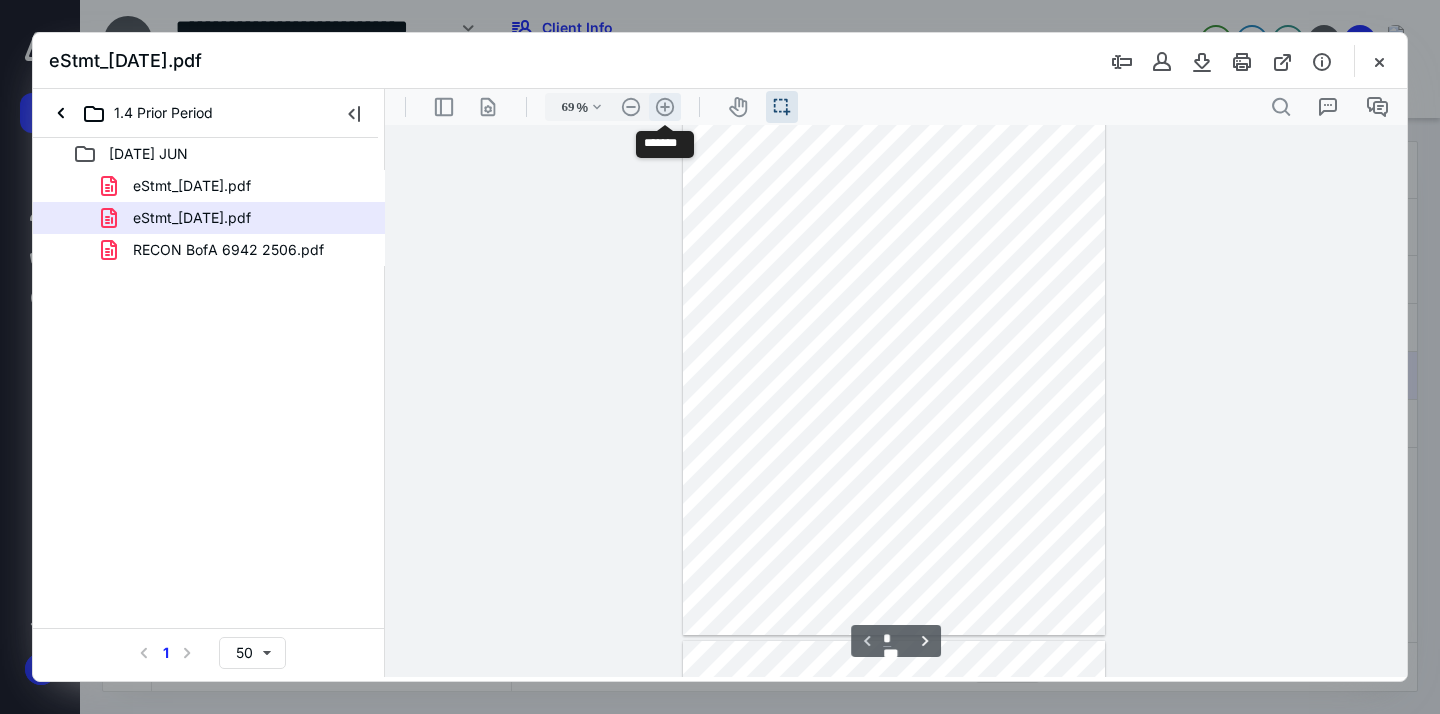 click on ".cls-1{fill:#abb0c4;} icon - header - zoom - in - line" at bounding box center (665, 107) 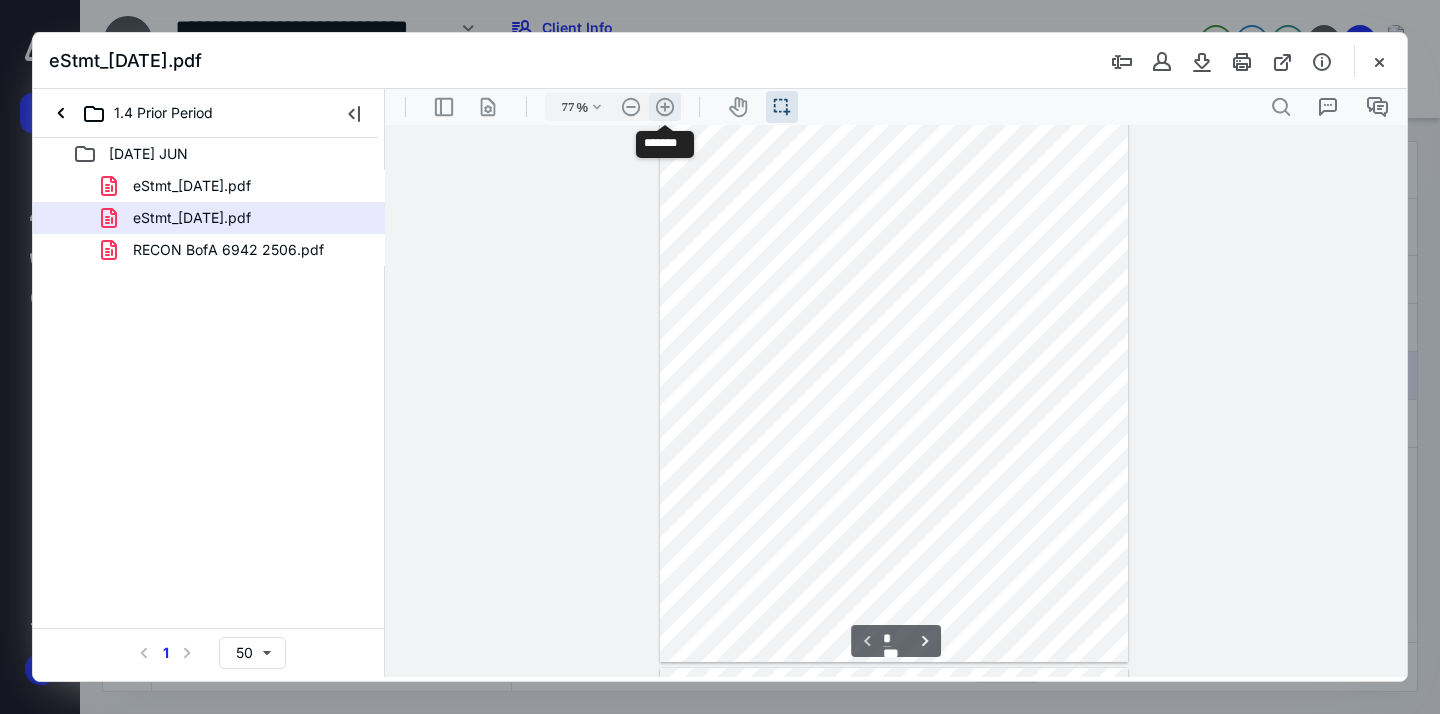 click on ".cls-1{fill:#abb0c4;} icon - header - zoom - in - line" at bounding box center [665, 107] 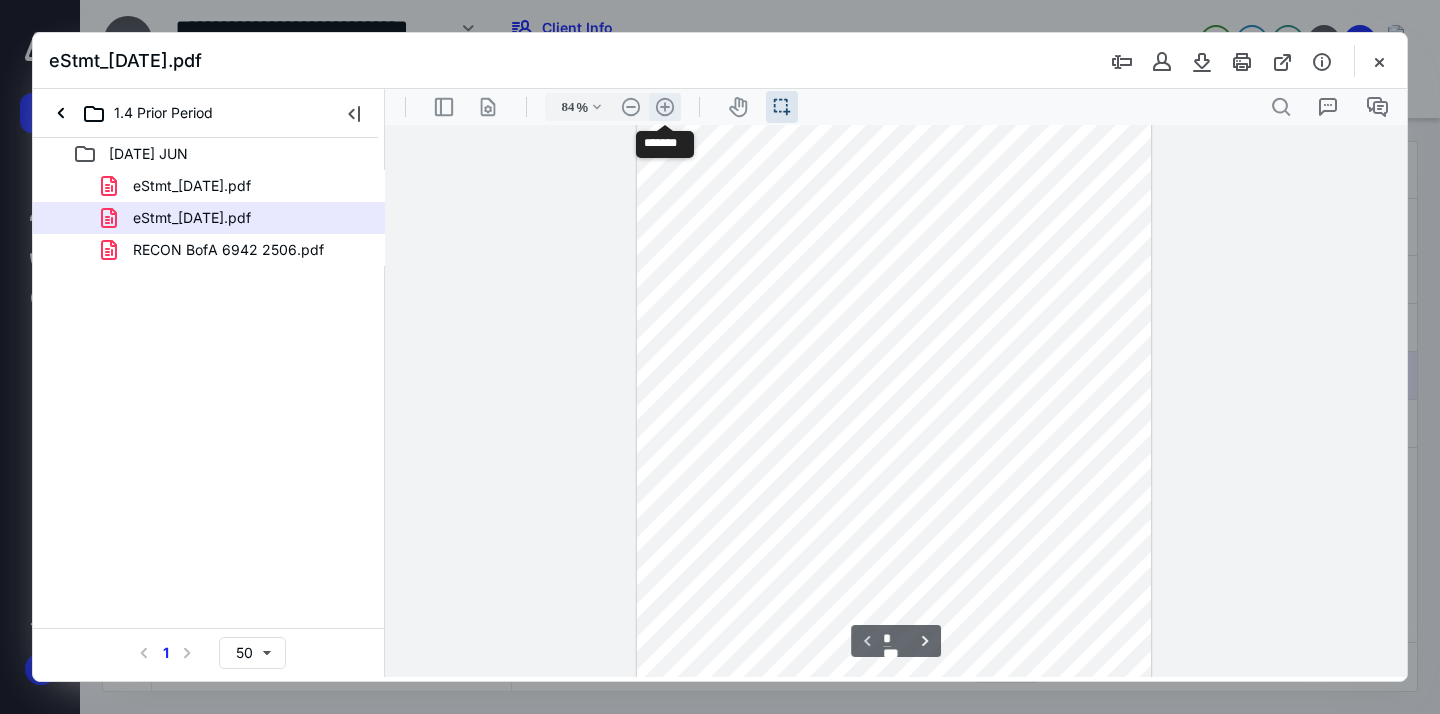 click on ".cls-1{fill:#abb0c4;} icon - header - zoom - in - line" at bounding box center (665, 107) 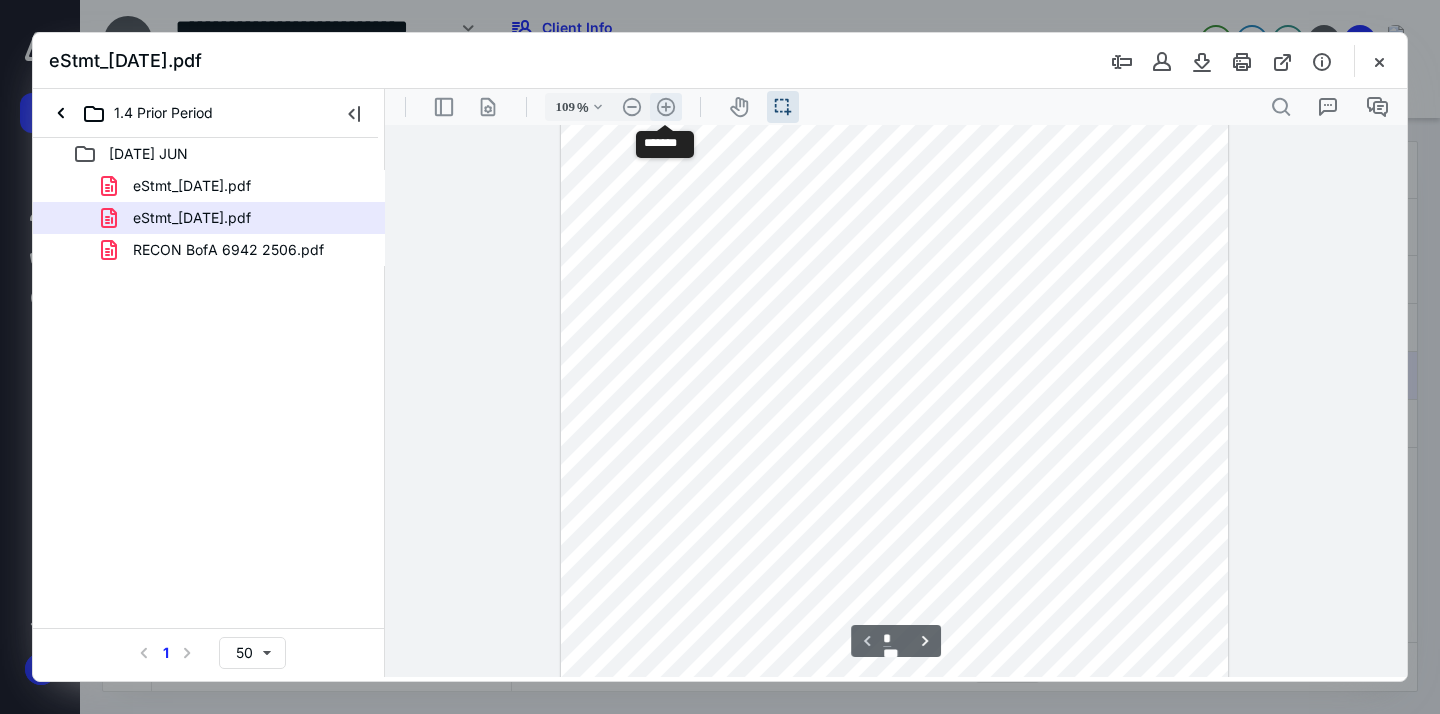 click on ".cls-1{fill:#abb0c4;} icon - header - zoom - in - line" at bounding box center (666, 107) 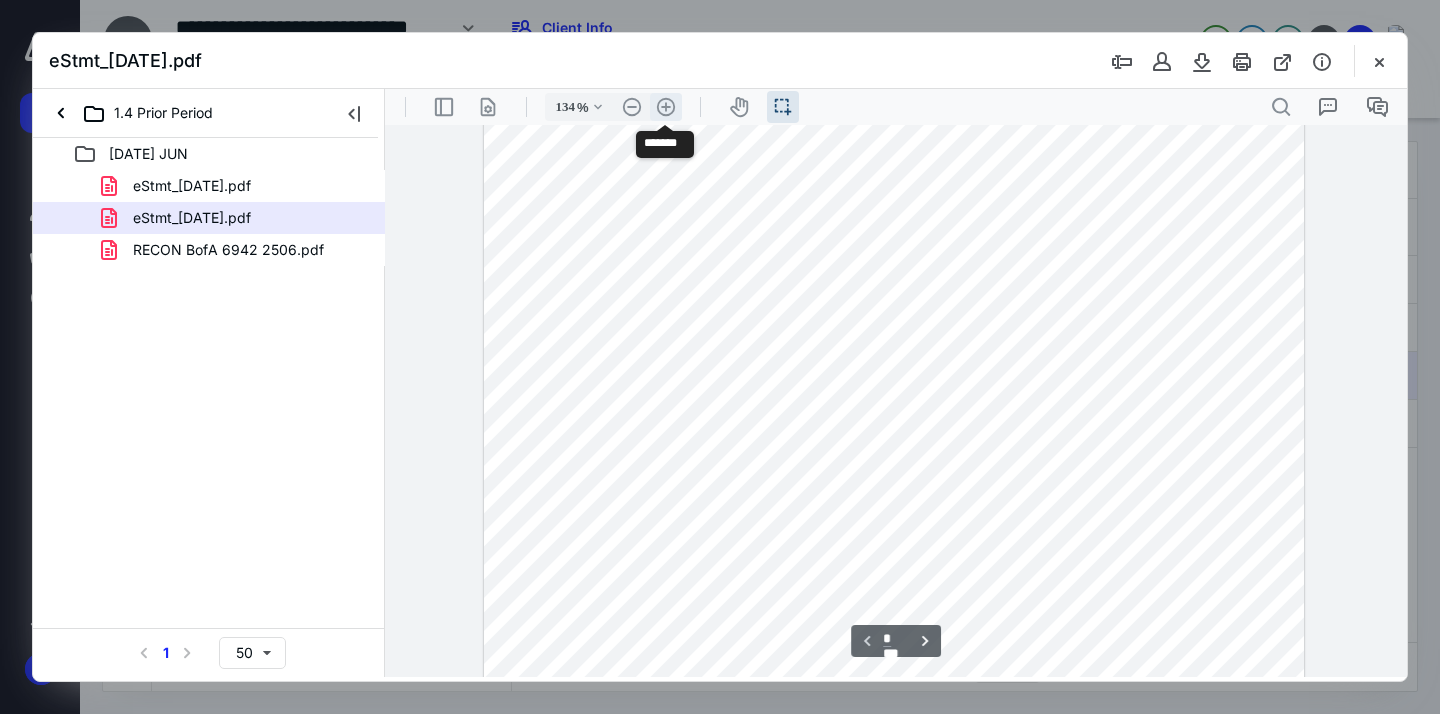 scroll, scrollTop: 319, scrollLeft: 0, axis: vertical 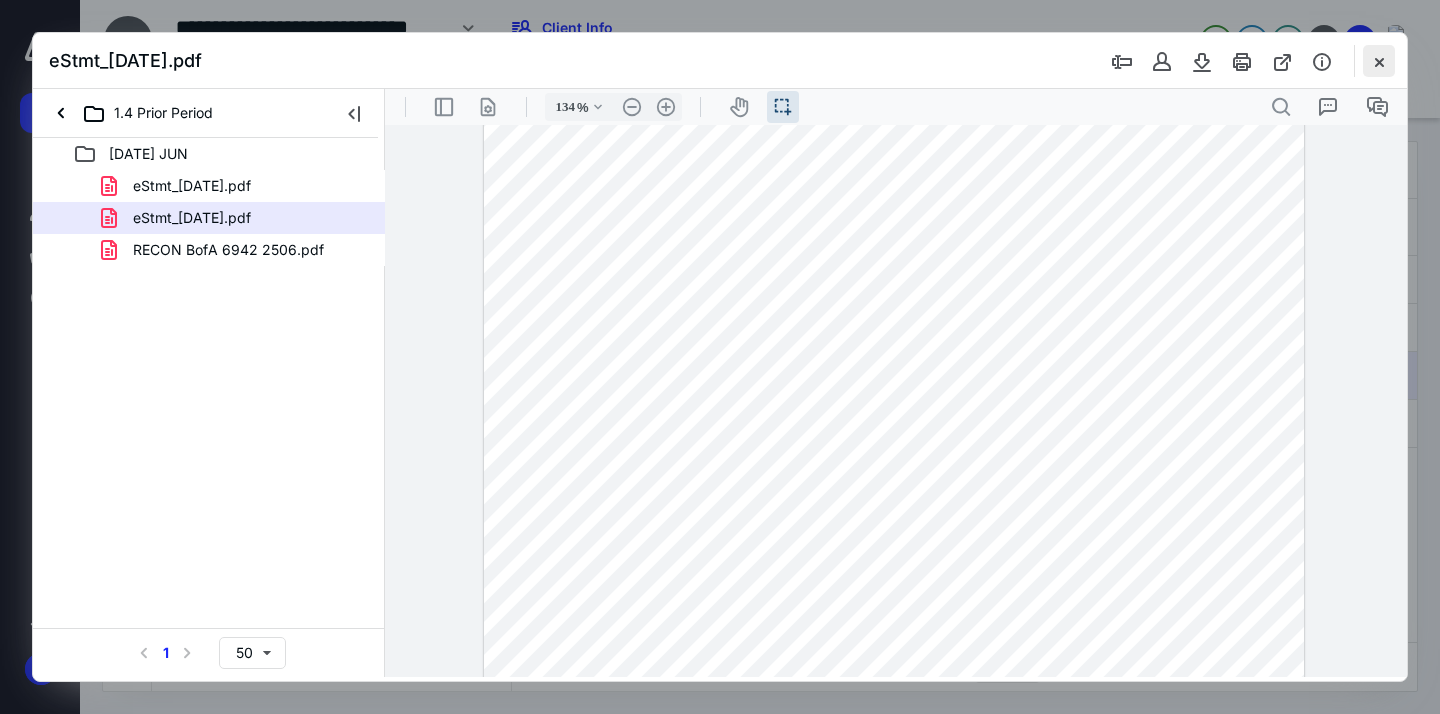 click at bounding box center (1379, 61) 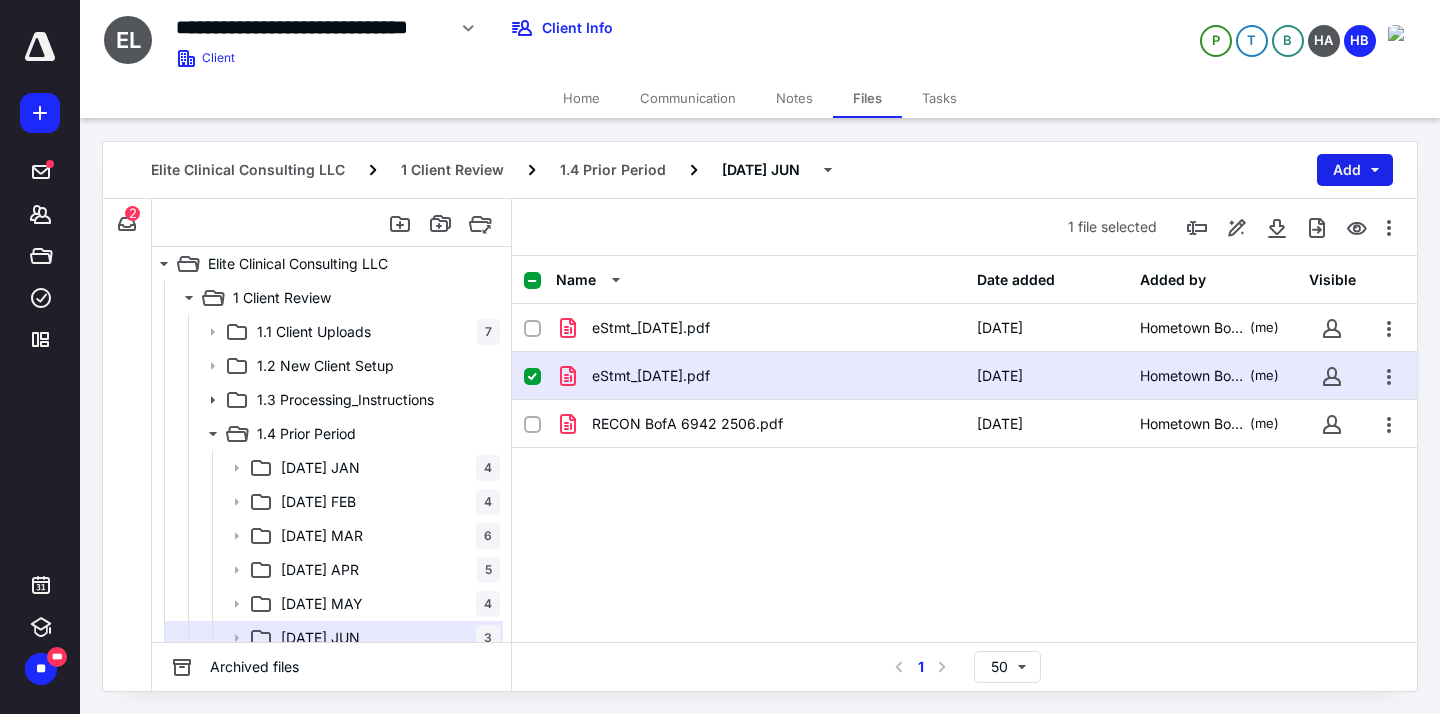 click on "Add" at bounding box center [1355, 170] 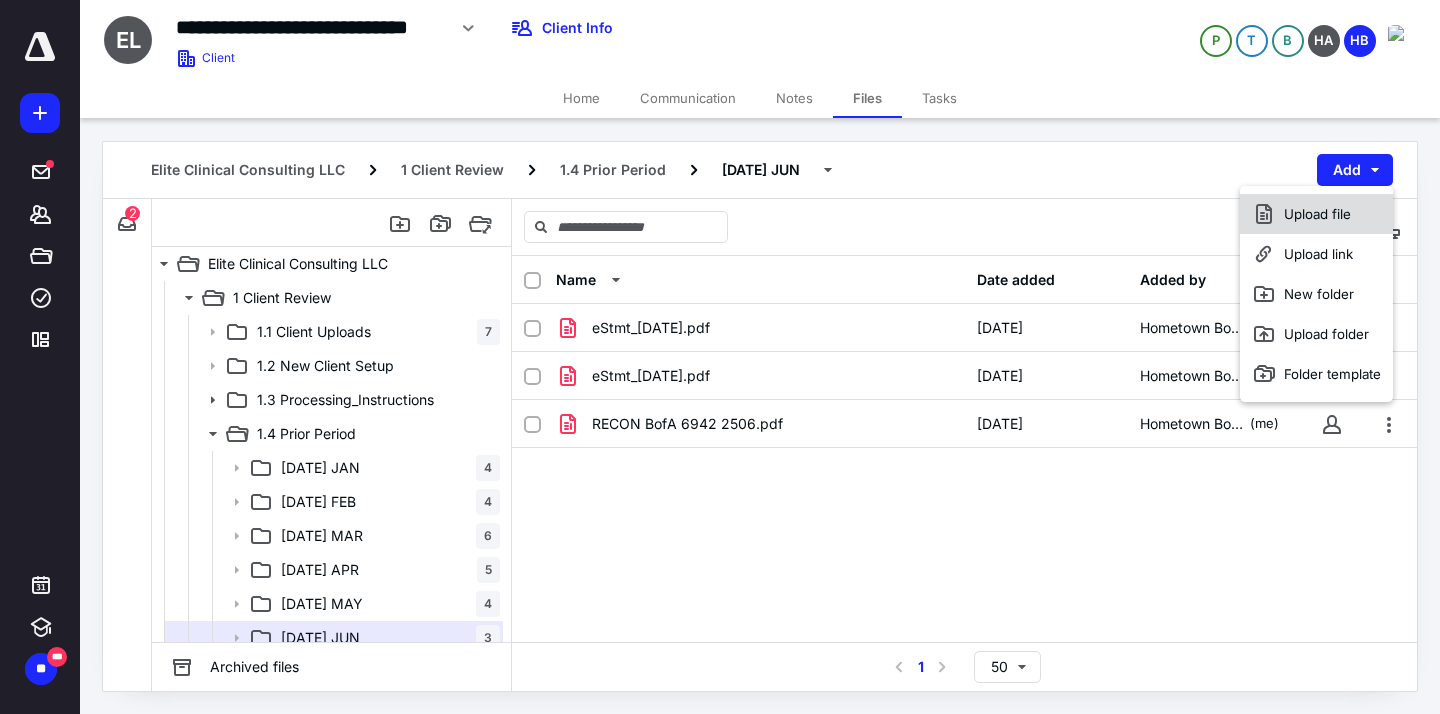 click on "Upload file" at bounding box center [1316, 214] 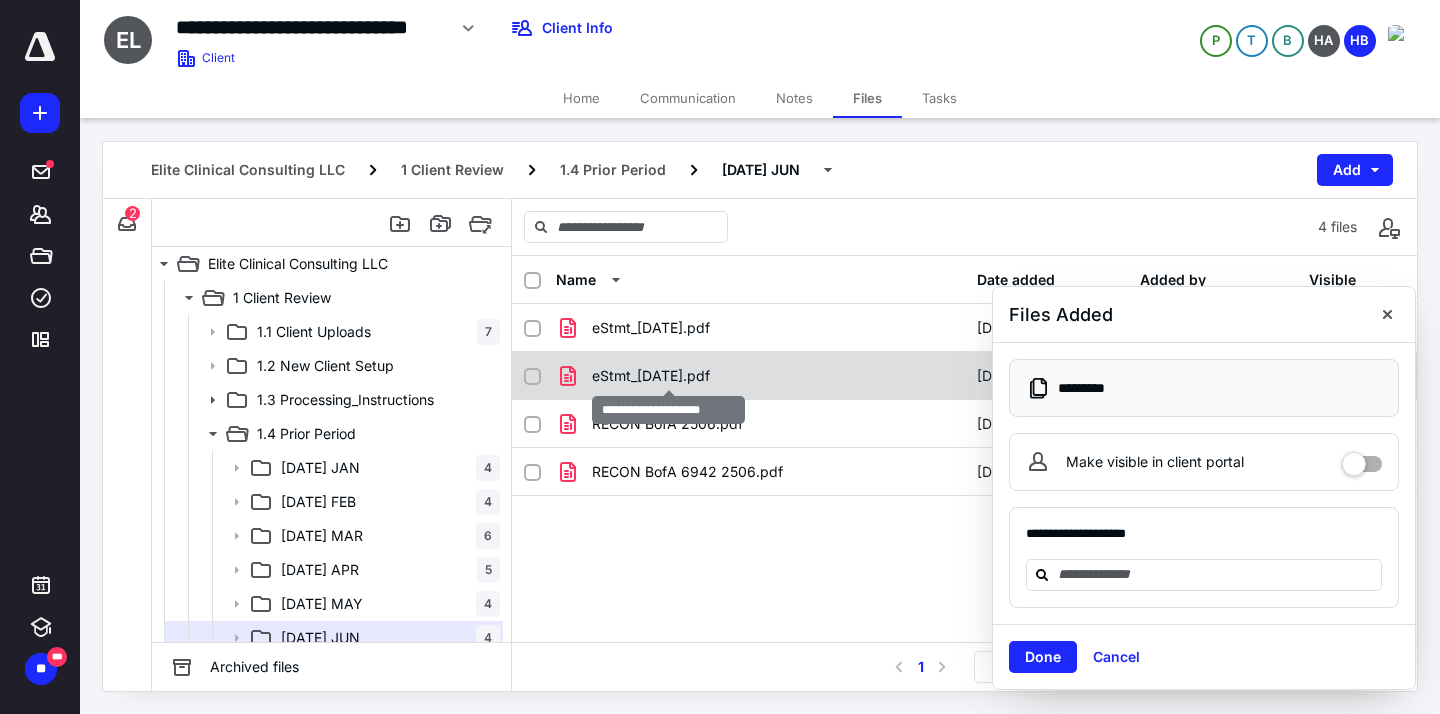 click on "eStmt_[DATE].pdf" at bounding box center [651, 376] 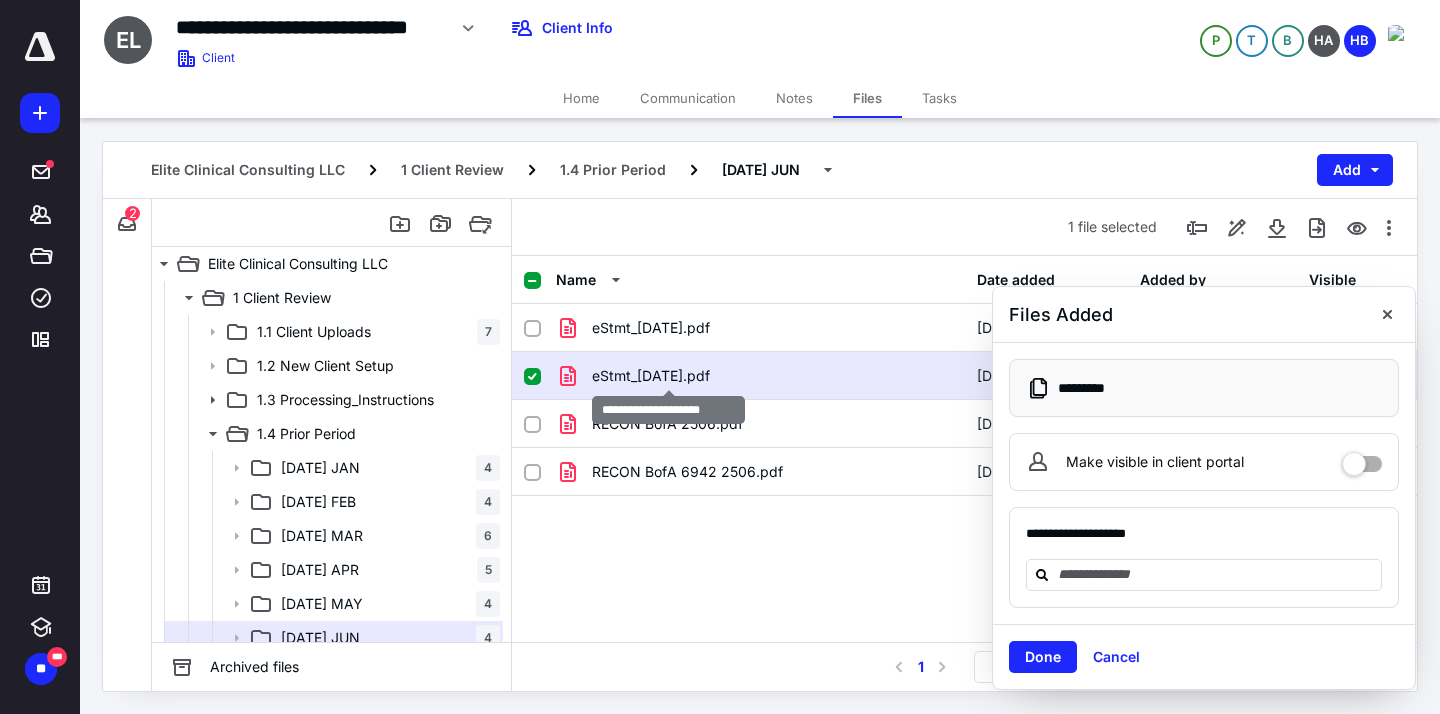click on "eStmt_[DATE].pdf" at bounding box center (651, 376) 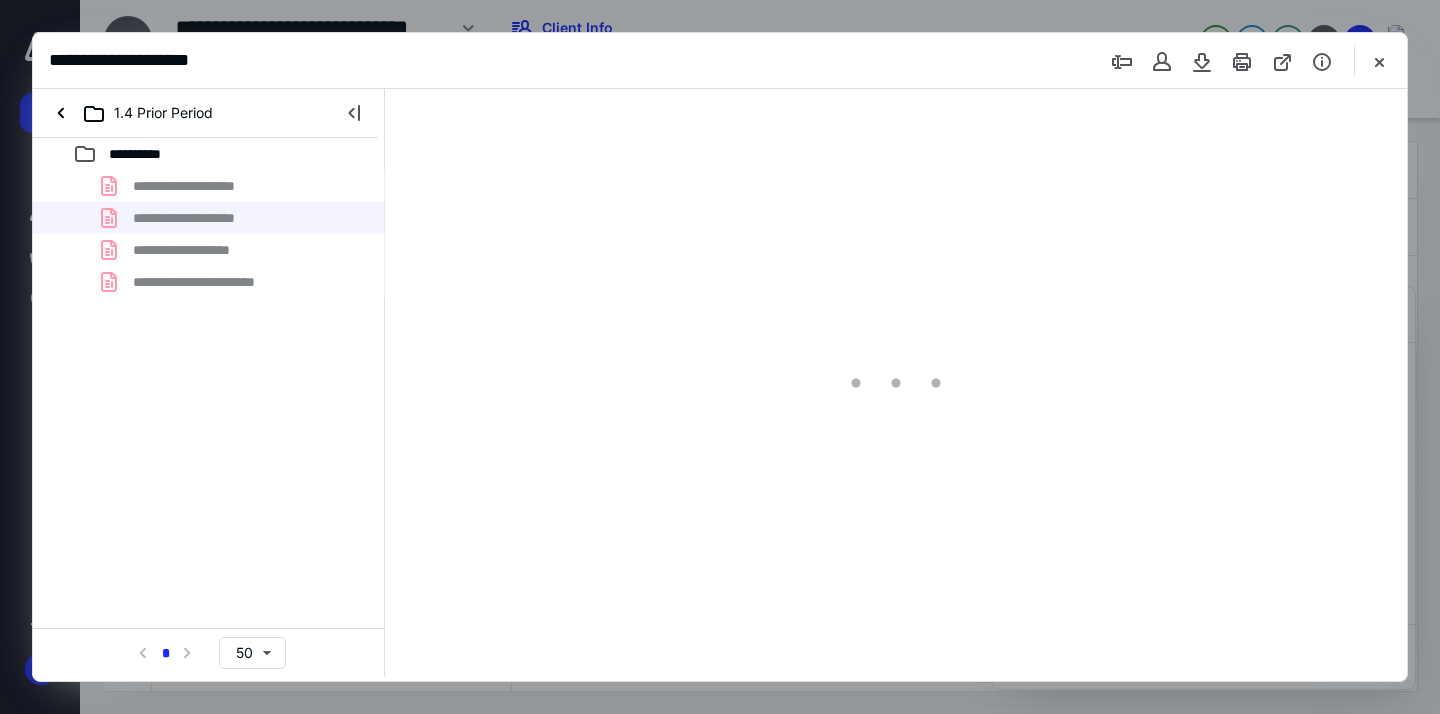 scroll, scrollTop: 0, scrollLeft: 0, axis: both 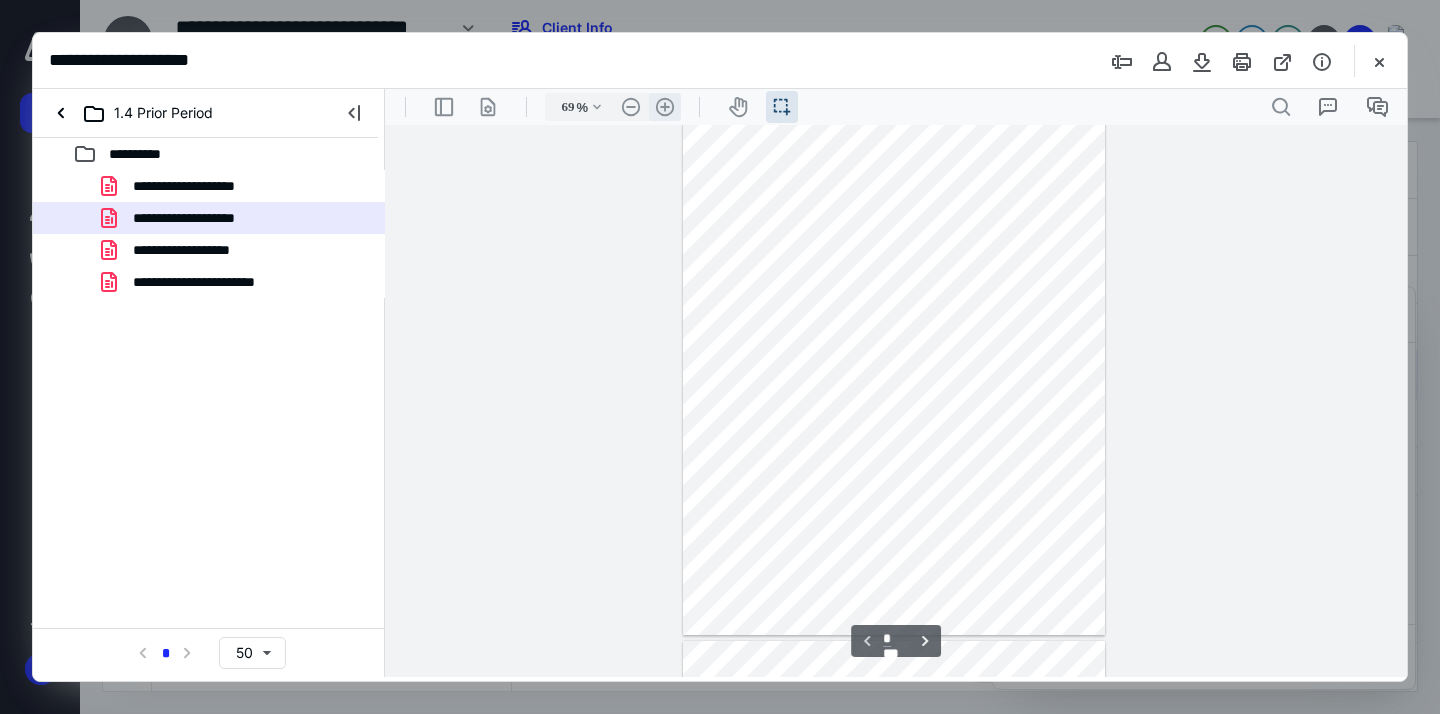 click on ".cls-1{fill:#abb0c4;} icon - header - zoom - in - line" at bounding box center (665, 107) 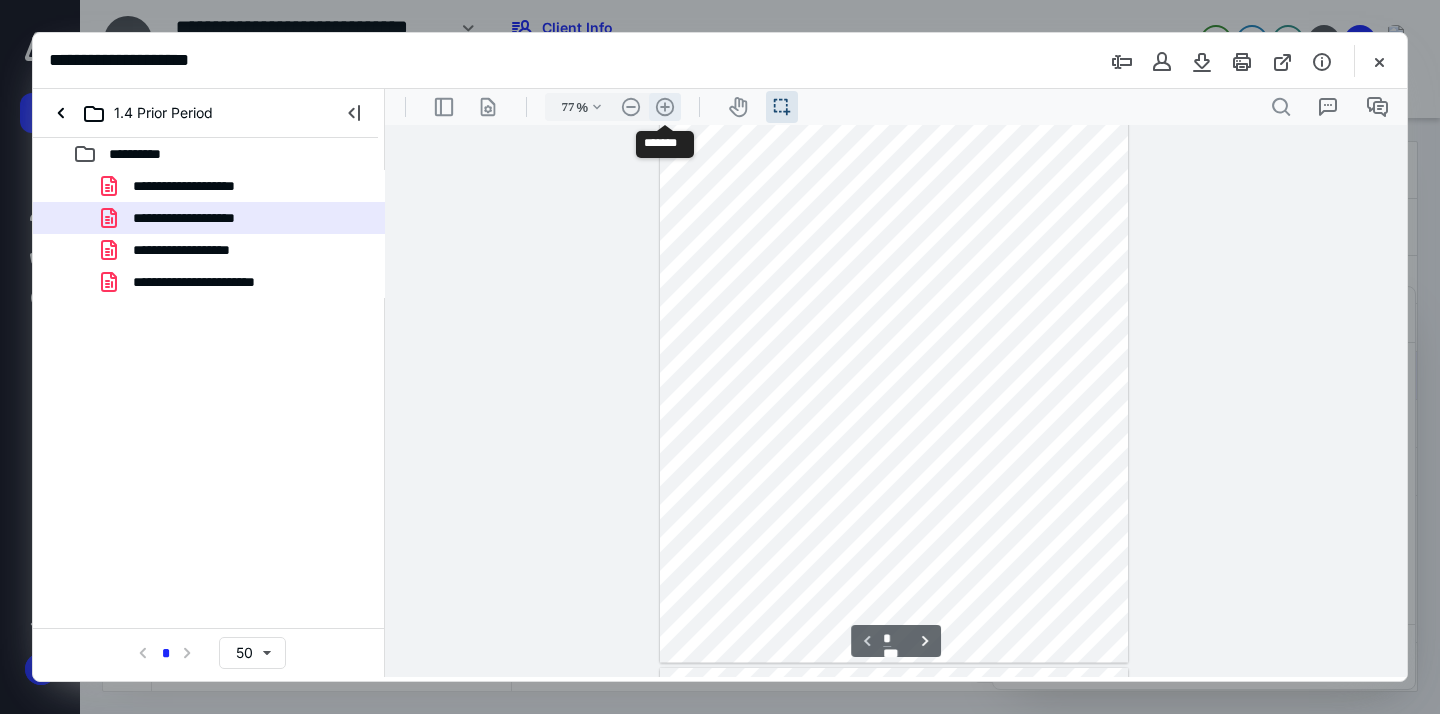 click on ".cls-1{fill:#abb0c4;} icon - header - zoom - in - line" at bounding box center [665, 107] 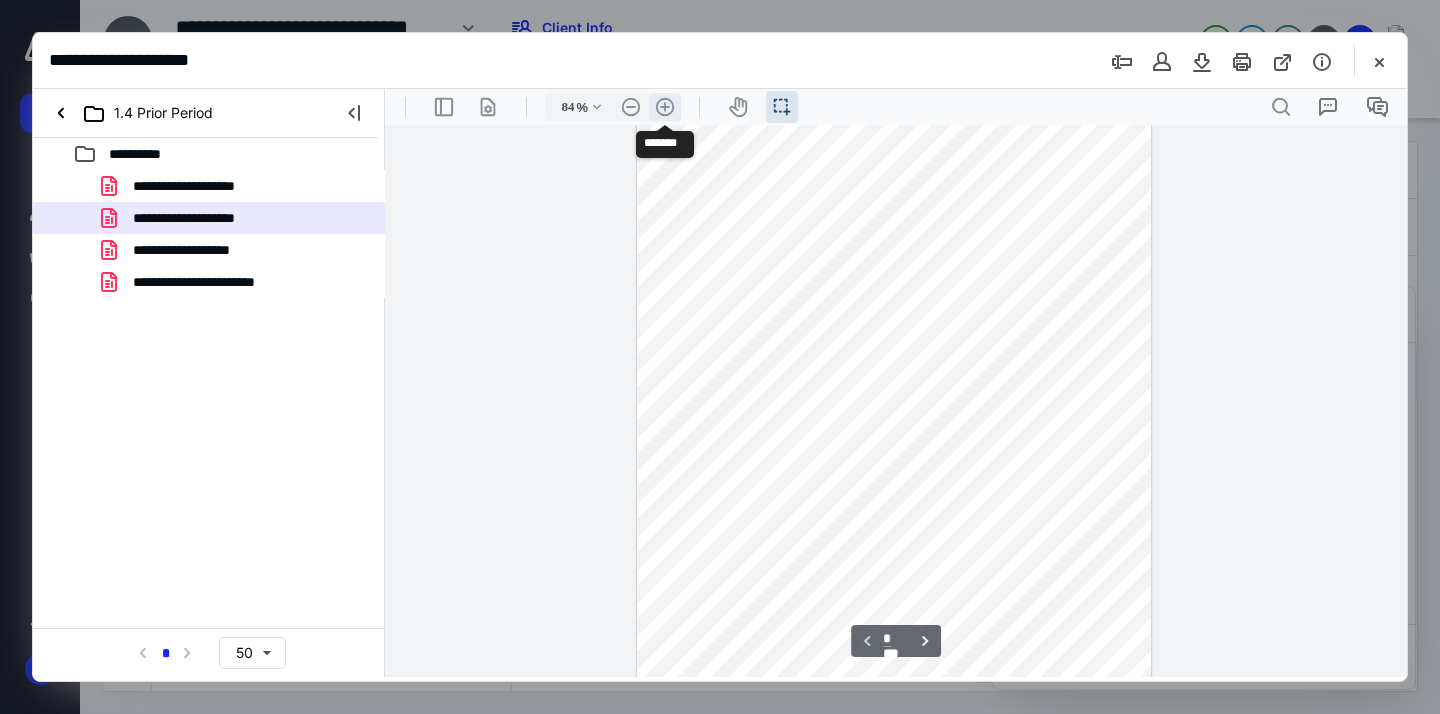 click on ".cls-1{fill:#abb0c4;} icon - header - zoom - in - line" at bounding box center [665, 107] 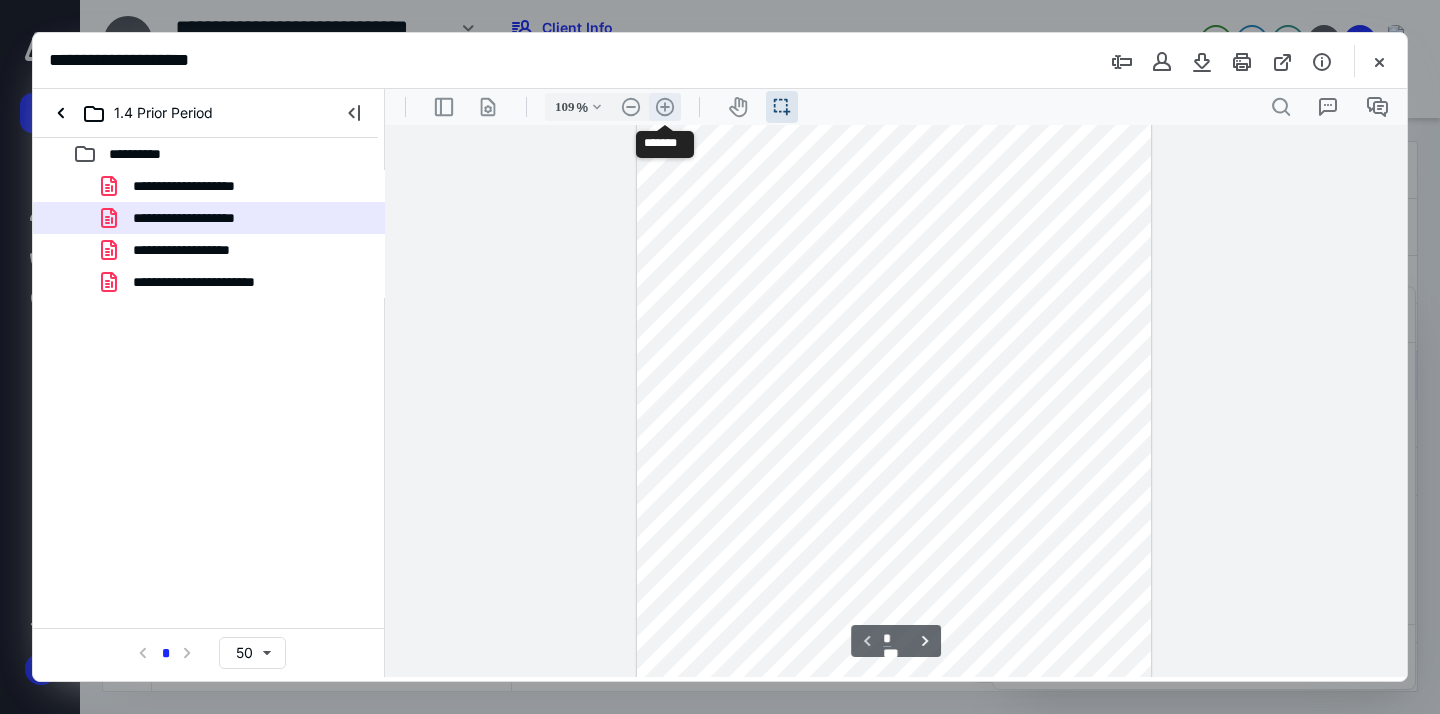 scroll, scrollTop: 211, scrollLeft: 0, axis: vertical 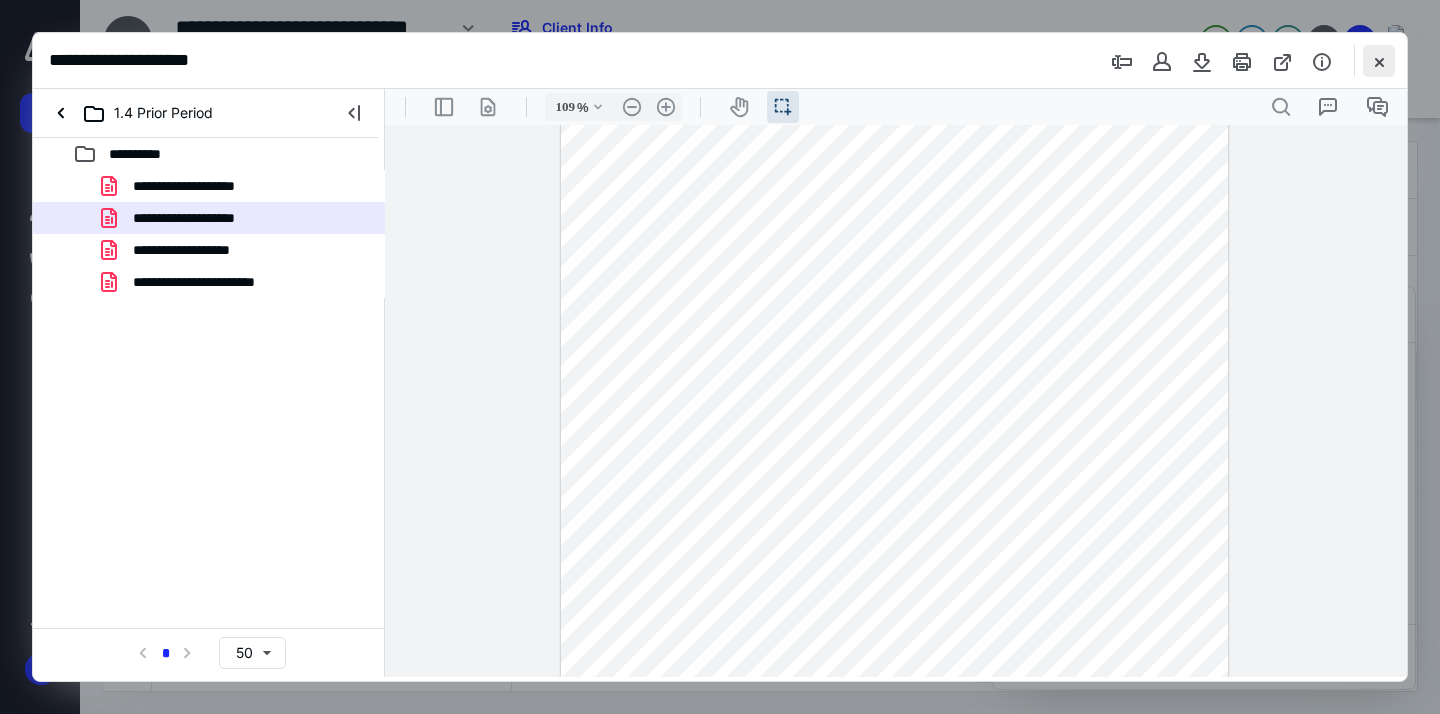 click at bounding box center [1379, 61] 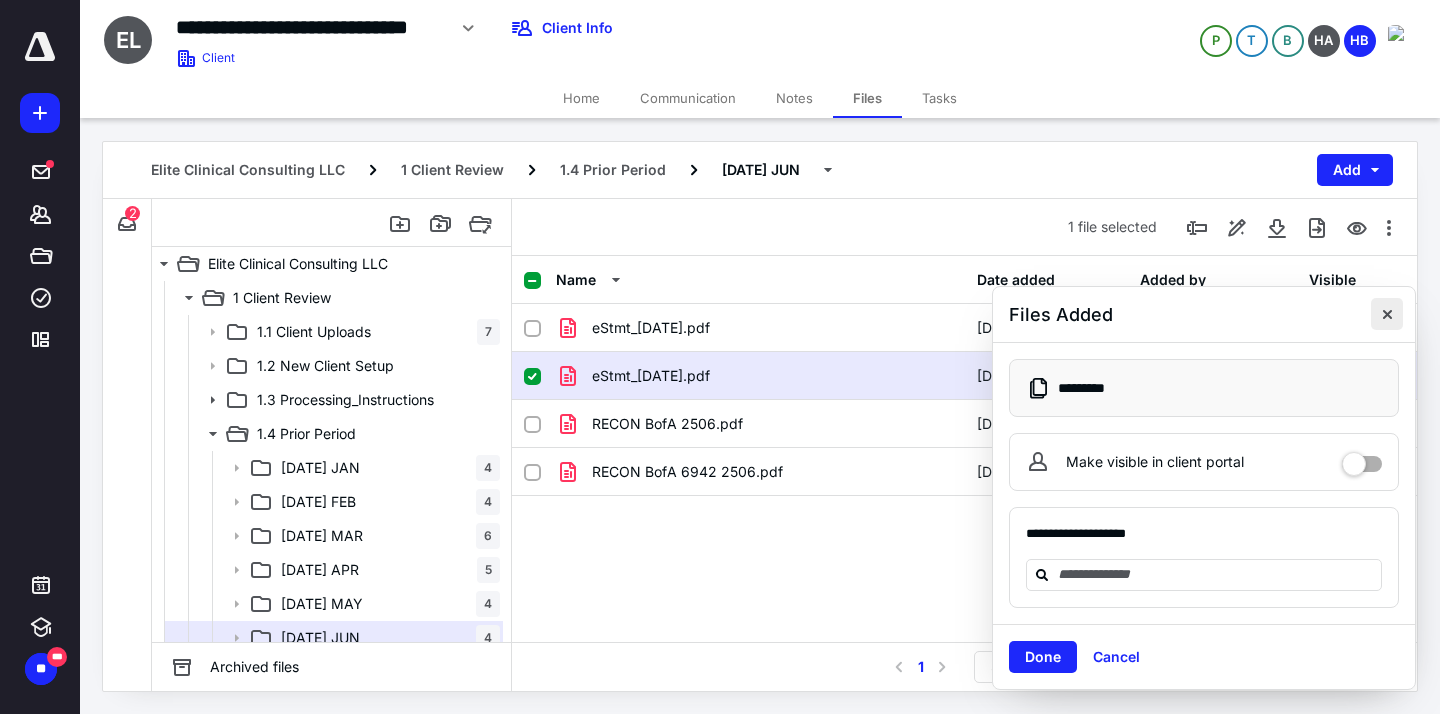 click at bounding box center [1387, 314] 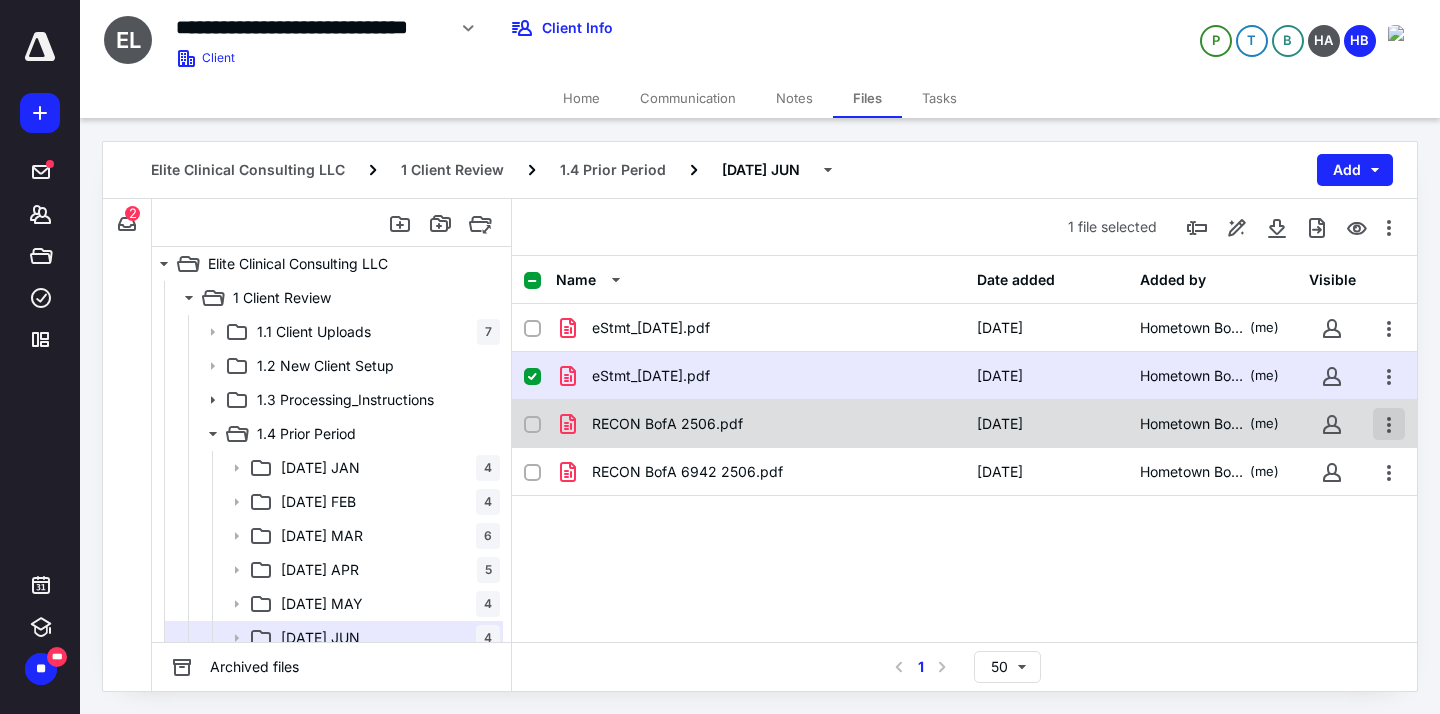 click at bounding box center [1389, 424] 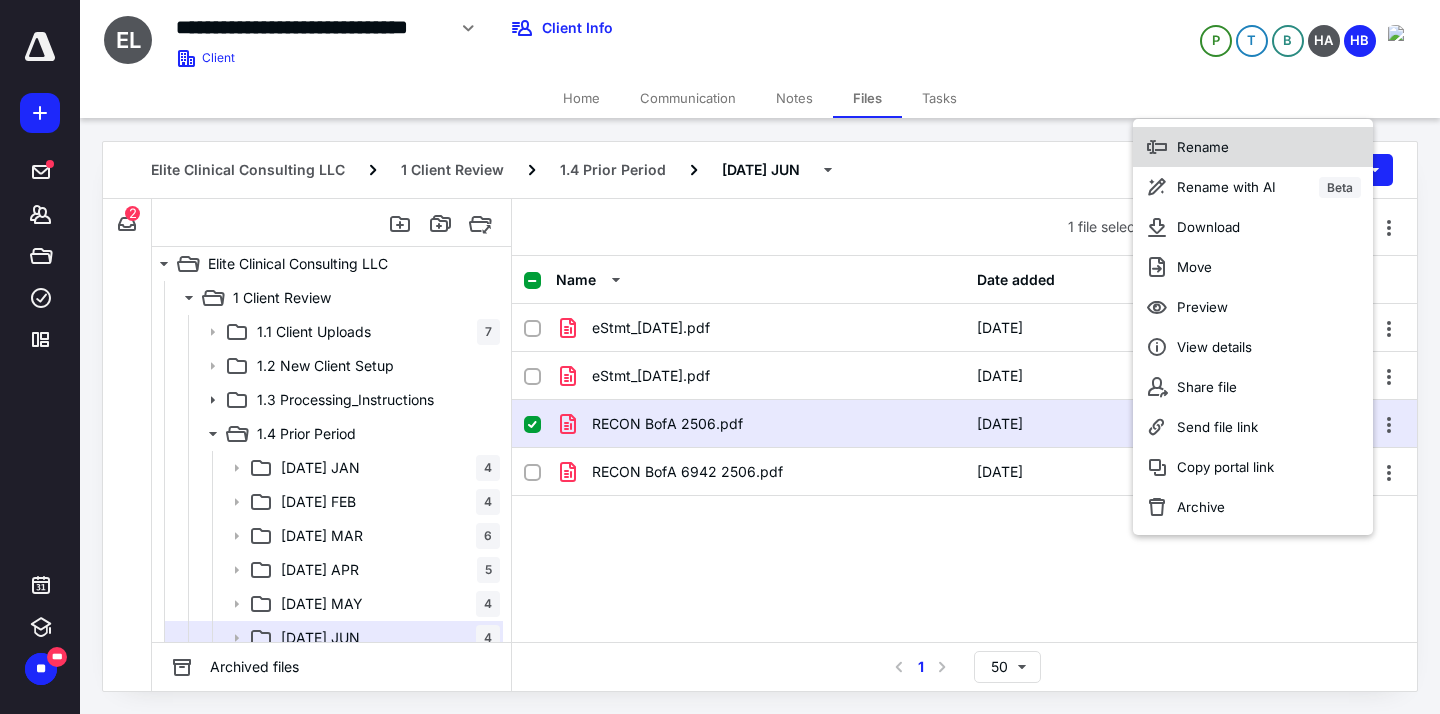 click on "Rename" at bounding box center [1203, 147] 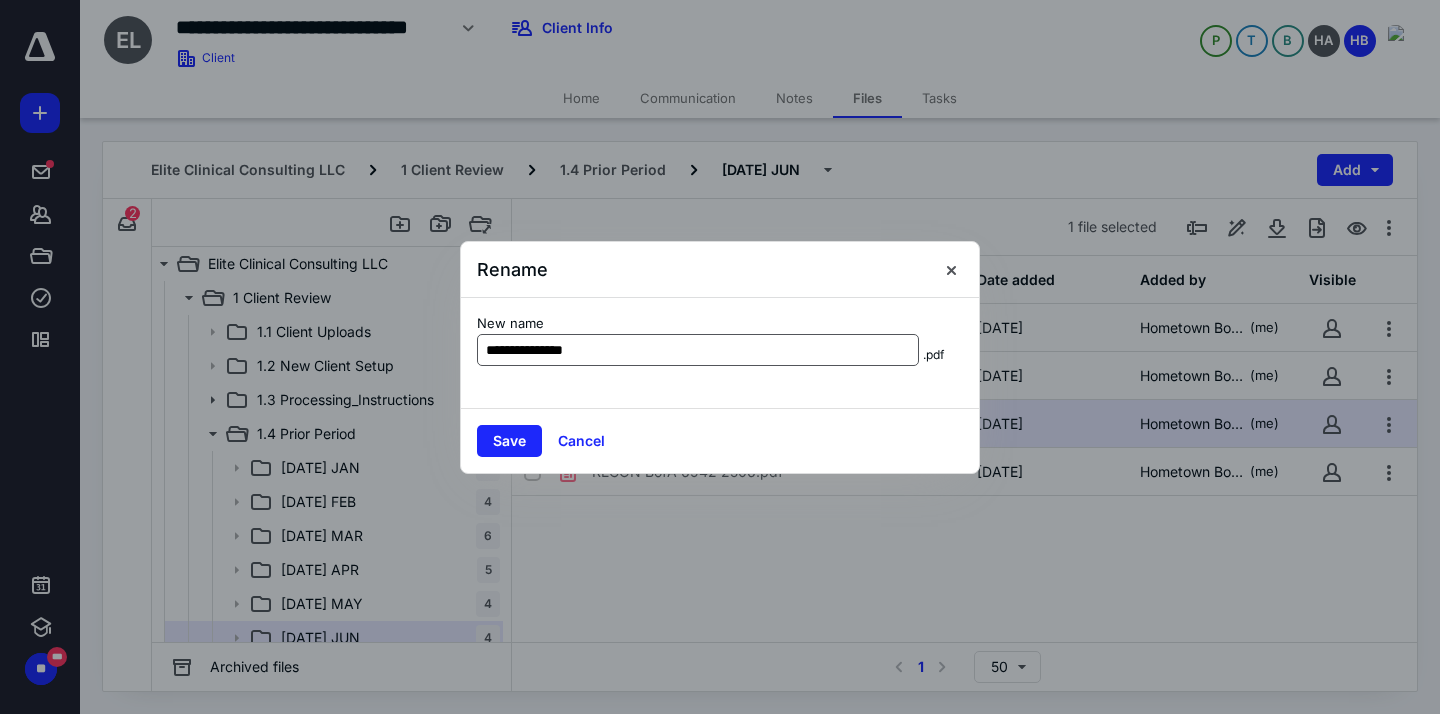 click on "**********" at bounding box center (698, 350) 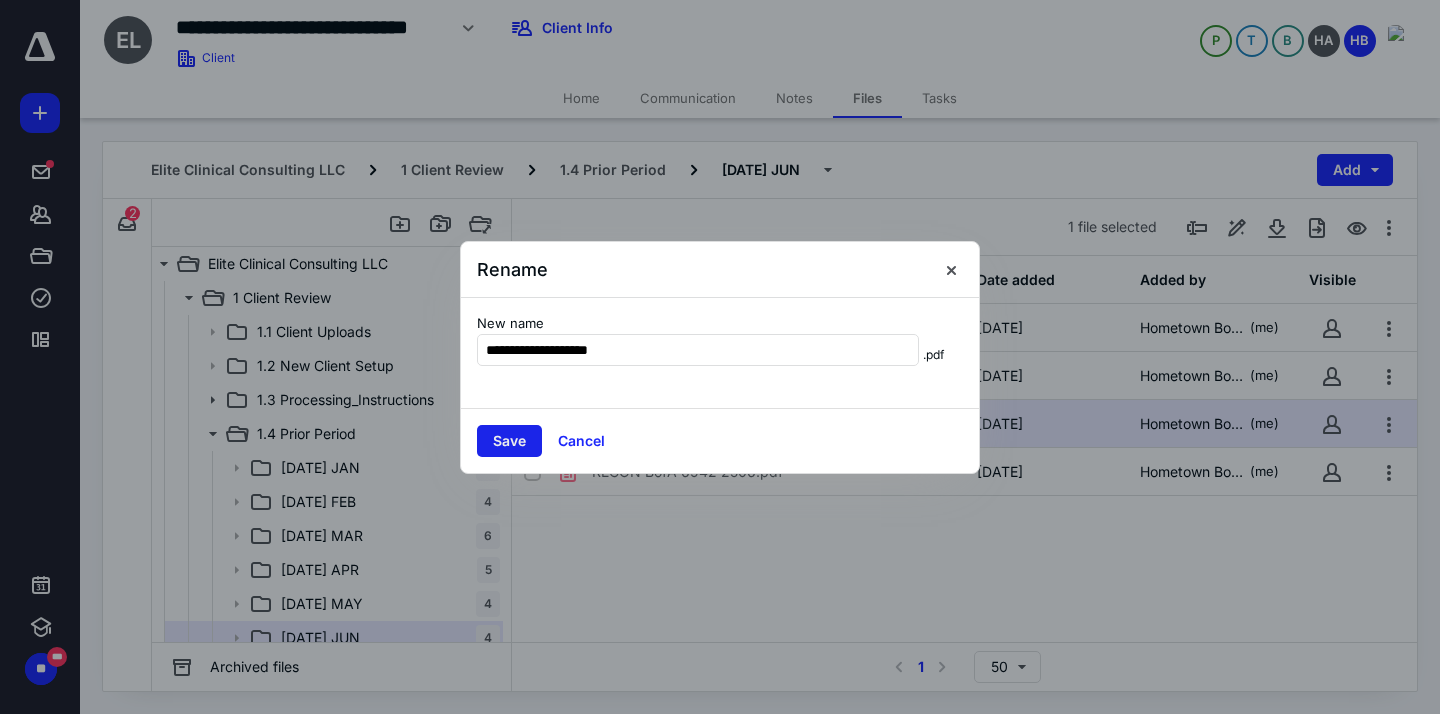 type on "**********" 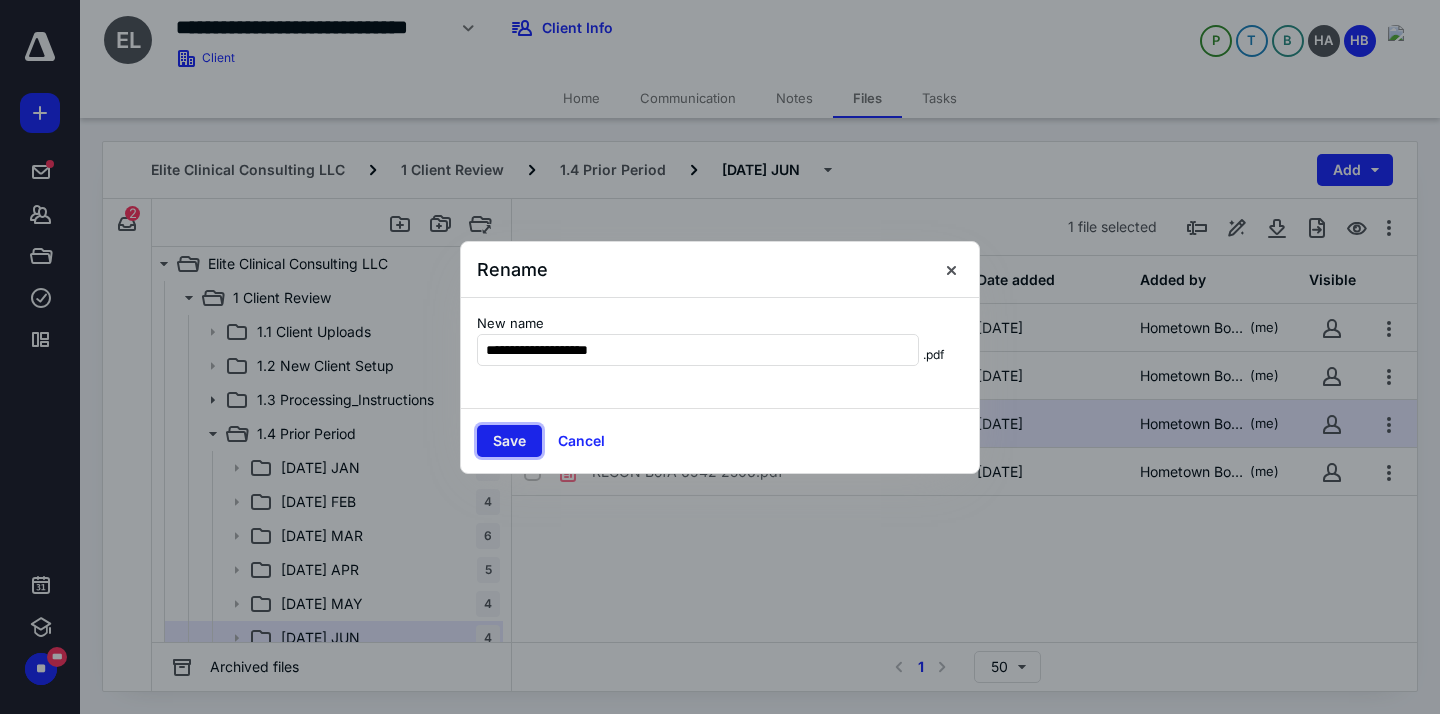 click on "Save" at bounding box center [509, 441] 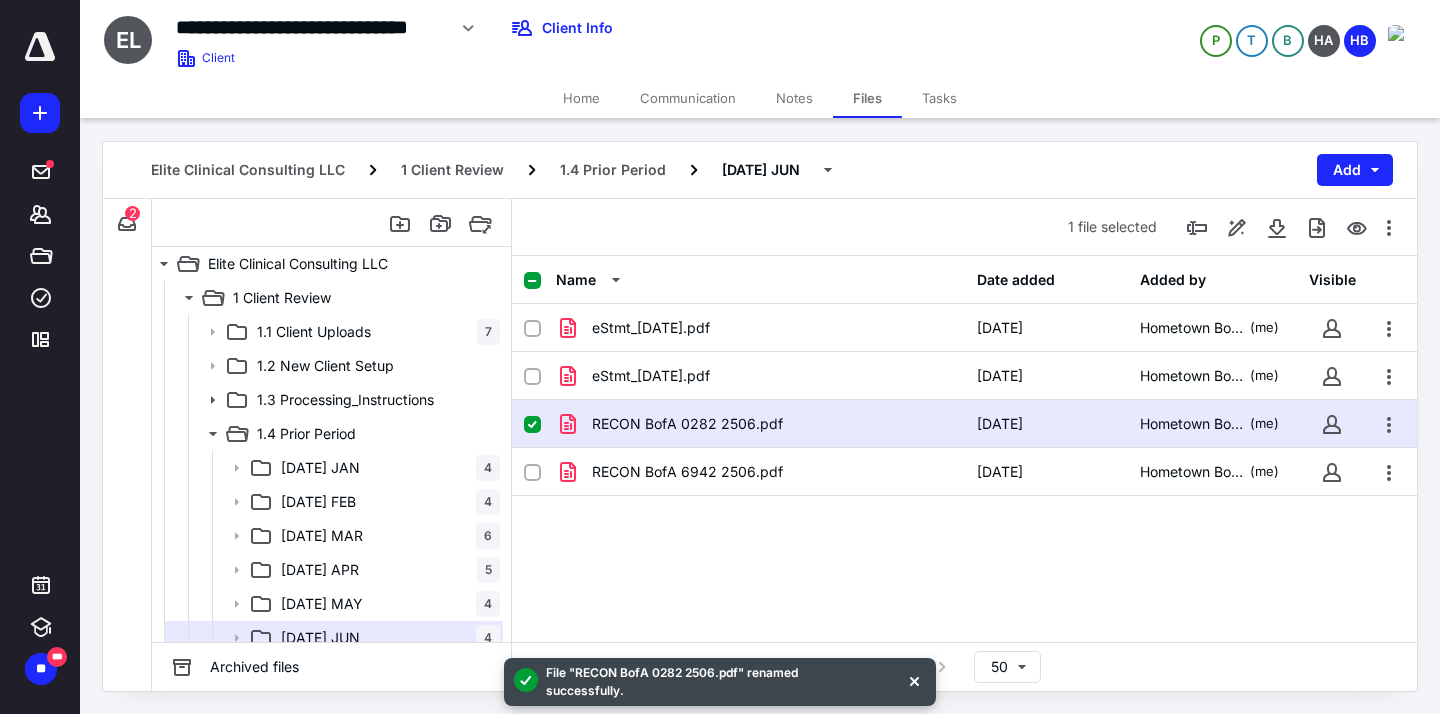 click on "Tasks" at bounding box center [939, 98] 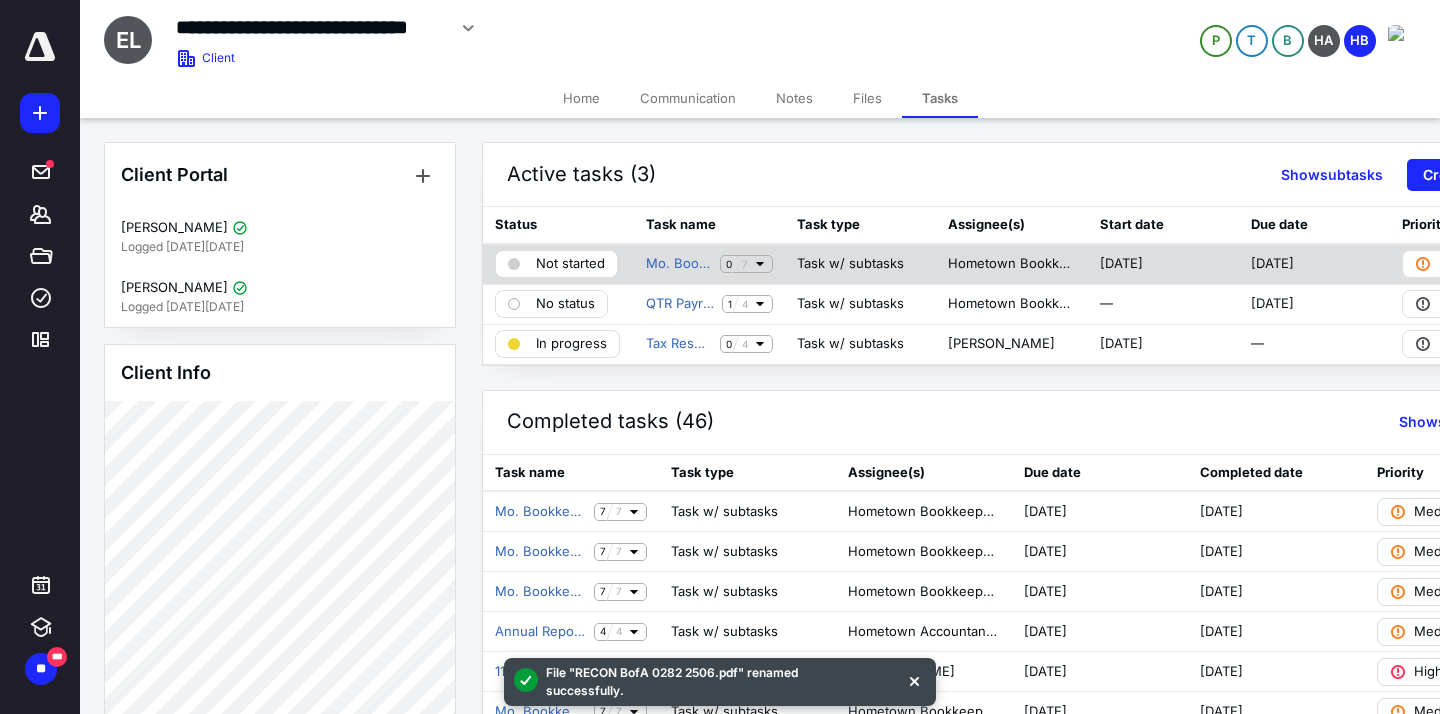 click on "Not started" at bounding box center [570, 264] 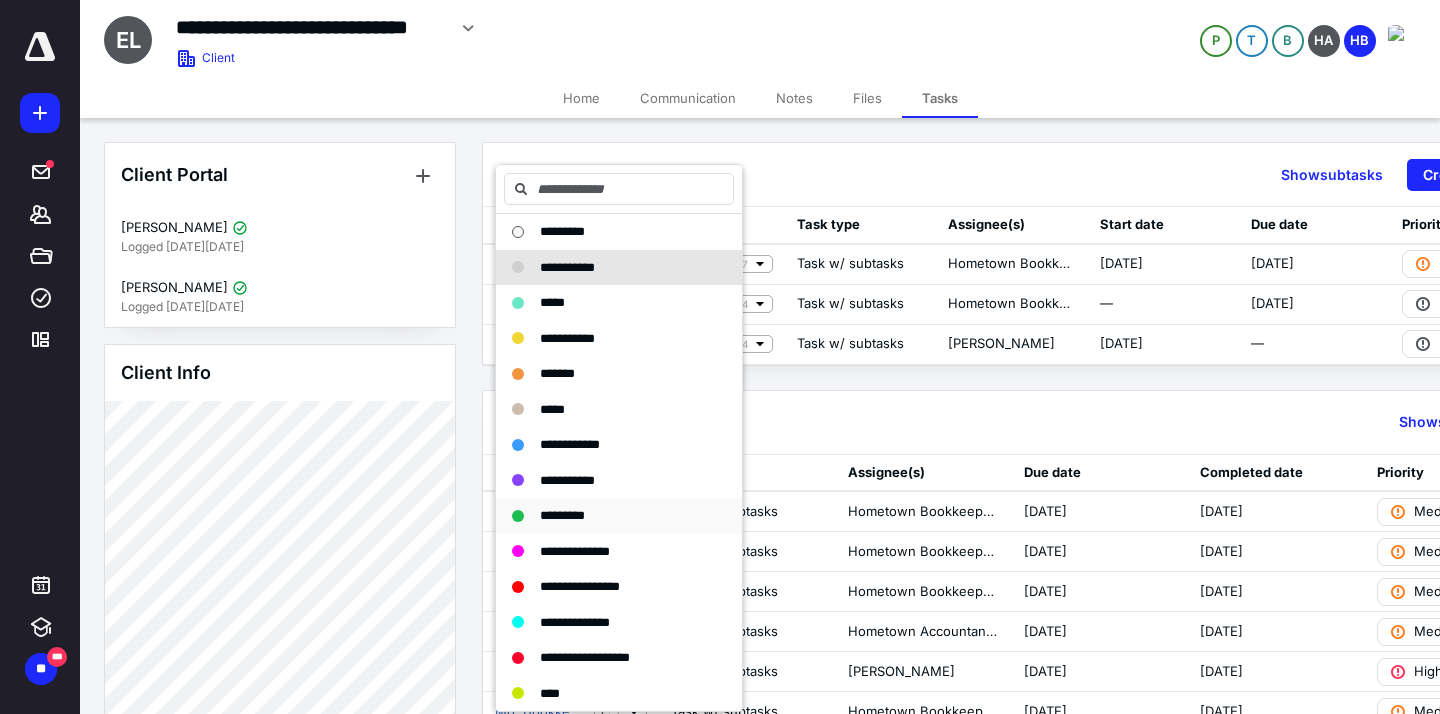 click on "*********" at bounding box center (562, 515) 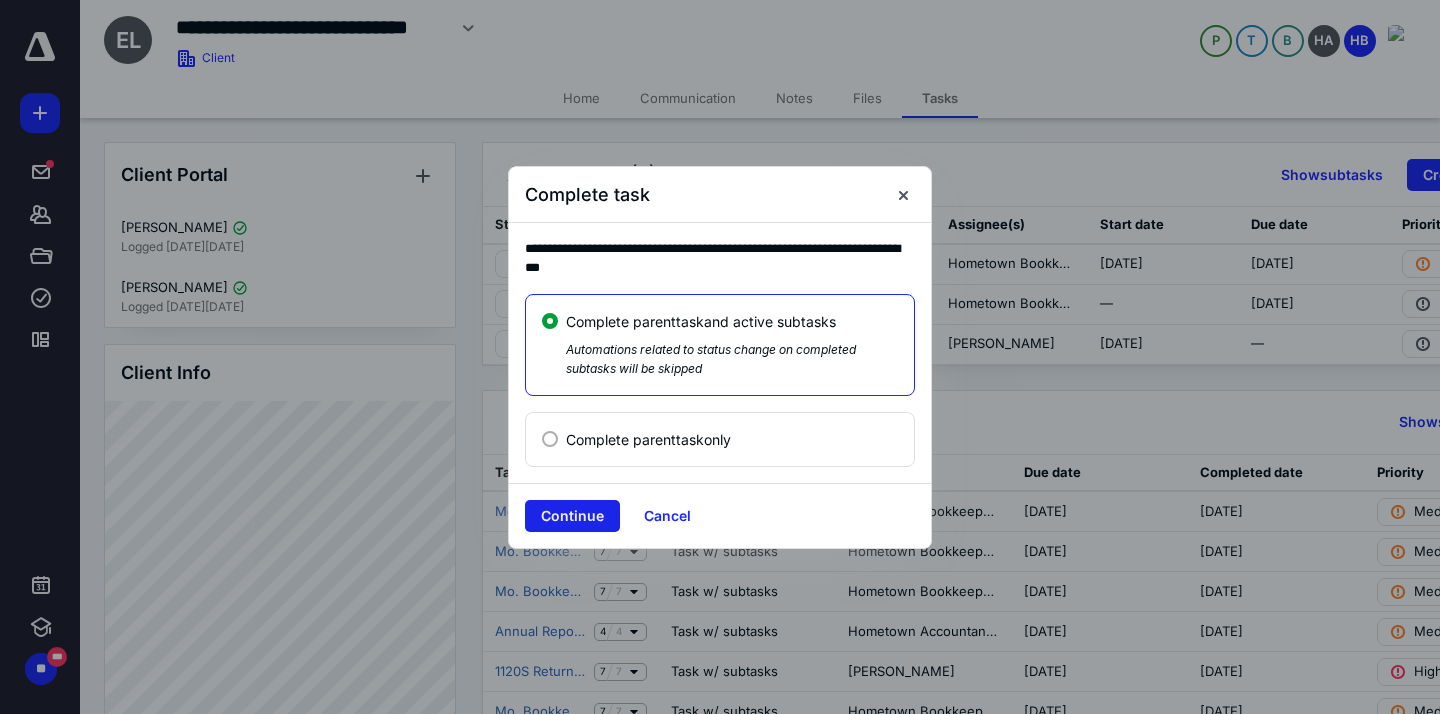 click on "Continue" at bounding box center [572, 516] 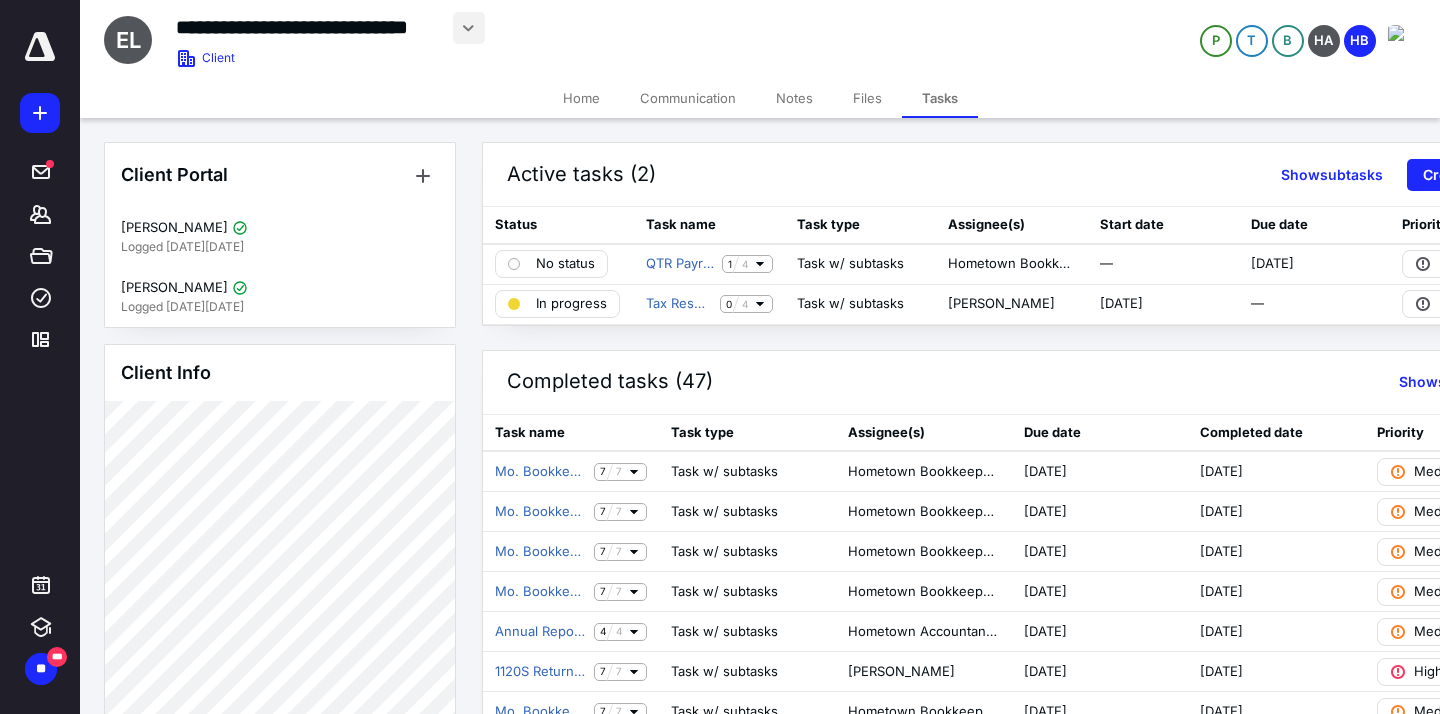 click at bounding box center (469, 28) 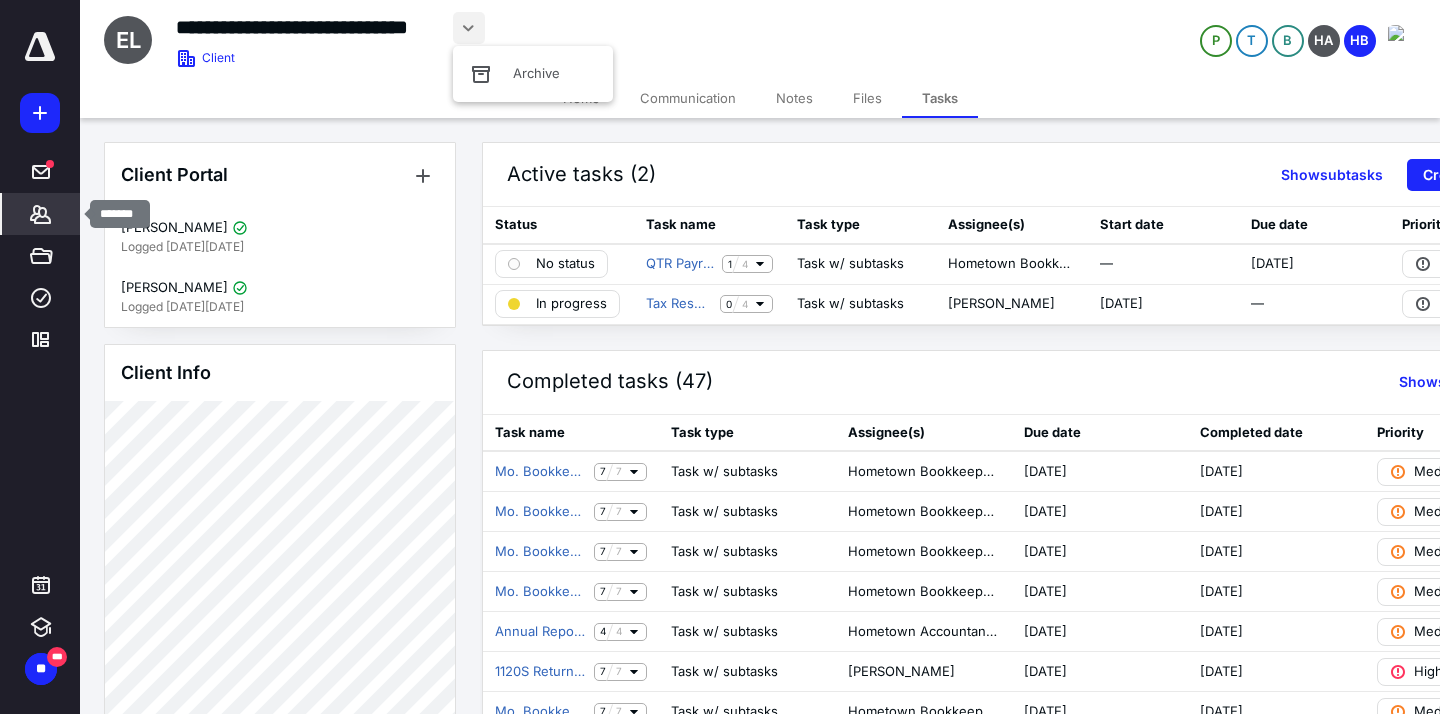 click 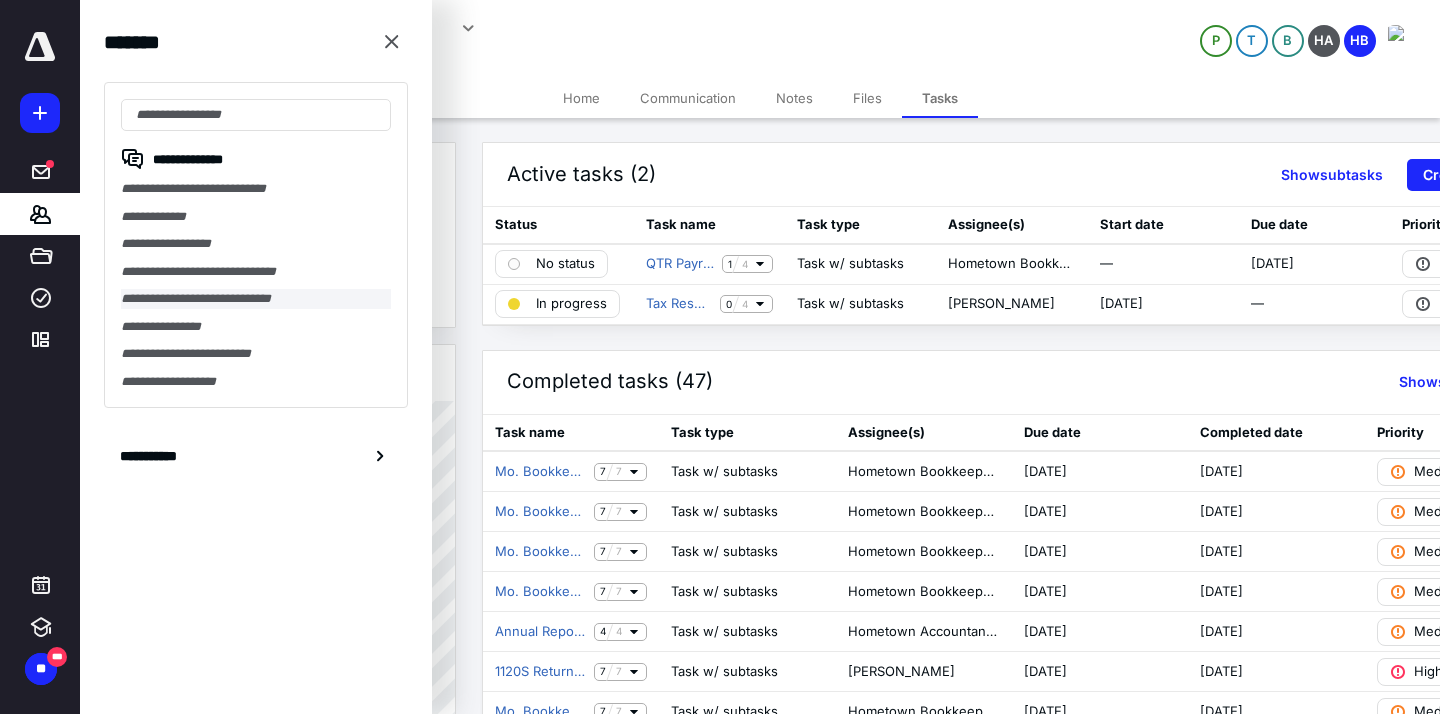 click on "**********" at bounding box center (256, 299) 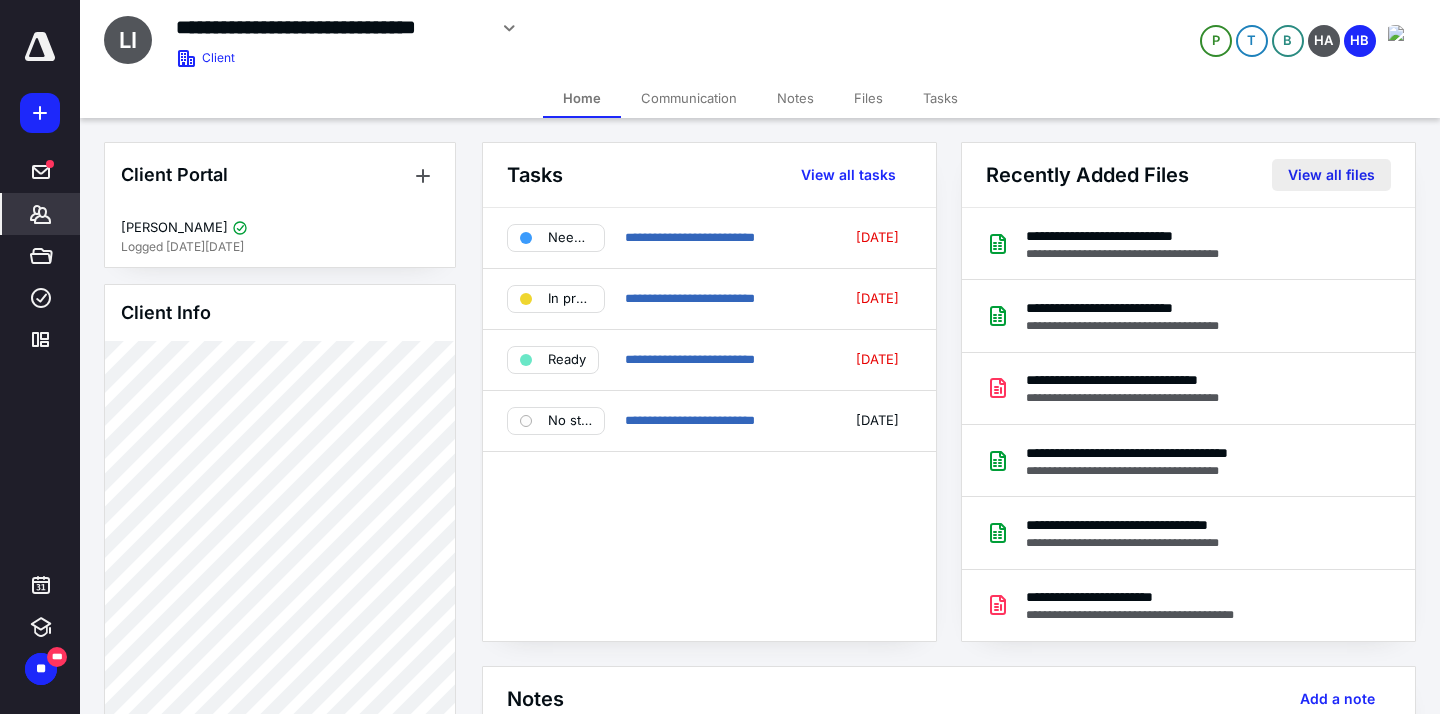 click on "View all files" at bounding box center (1331, 175) 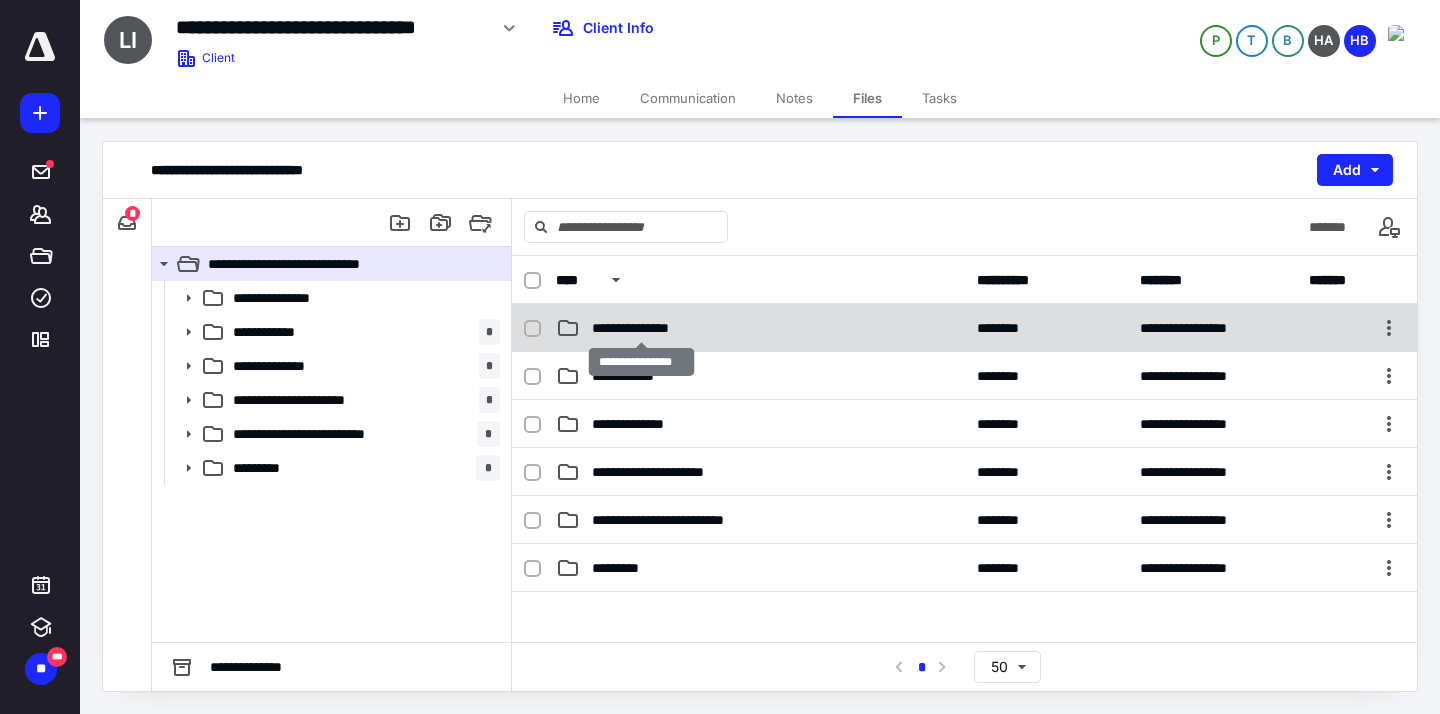 click on "**********" at bounding box center (641, 328) 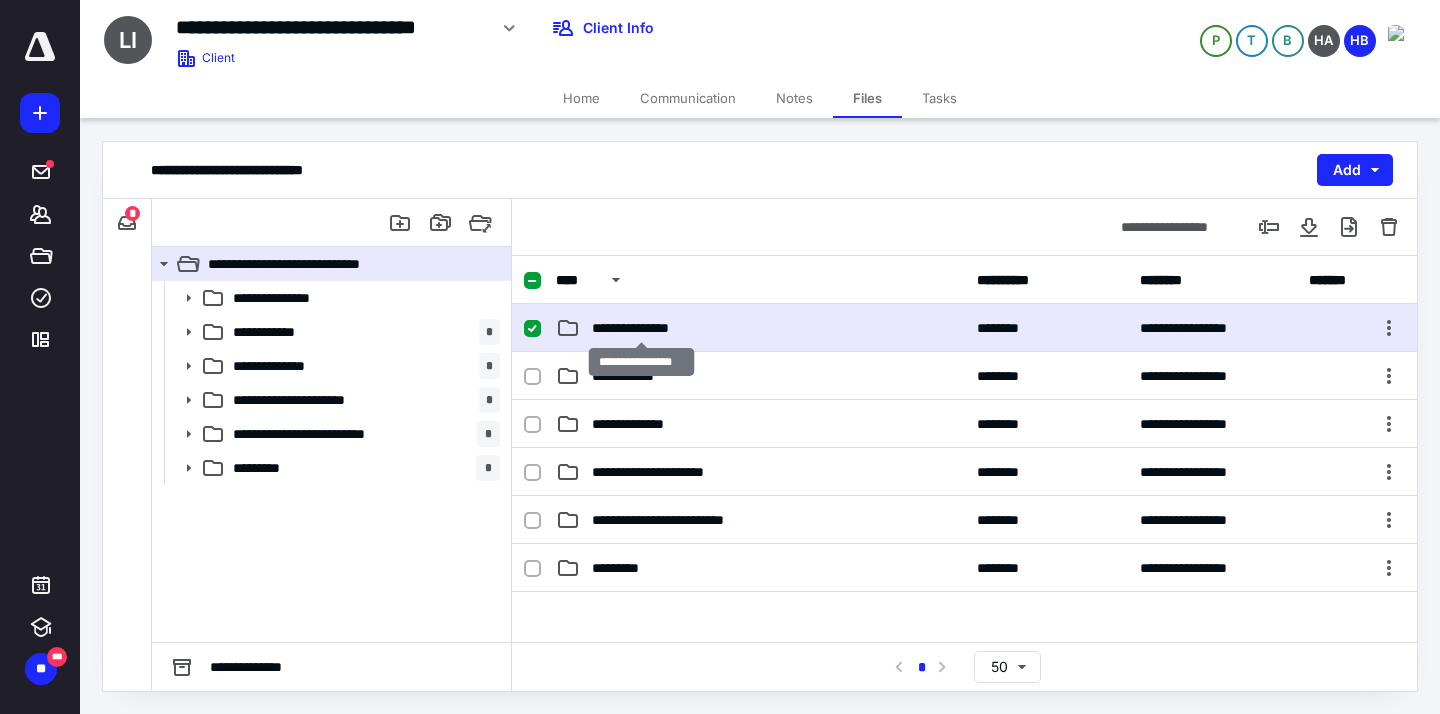 click on "**********" at bounding box center [641, 328] 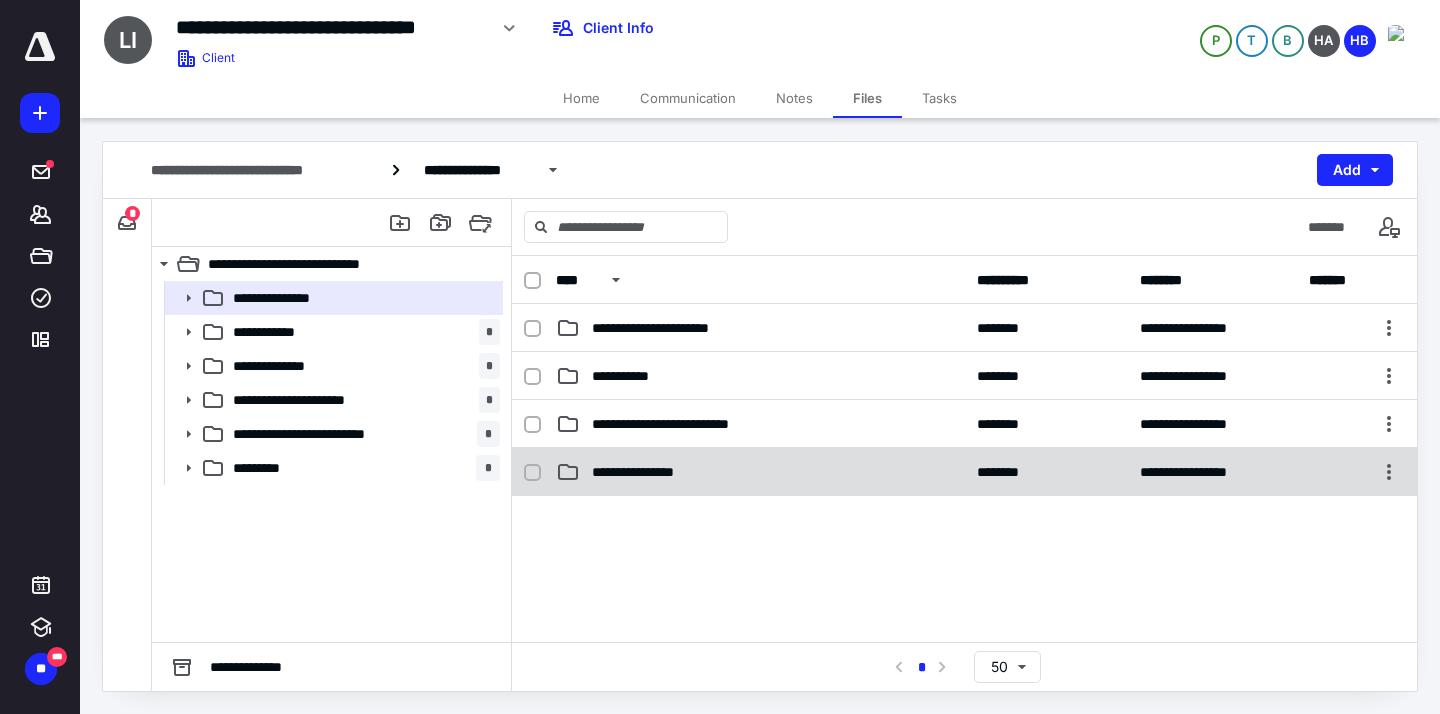 click on "**********" at bounding box center [642, 472] 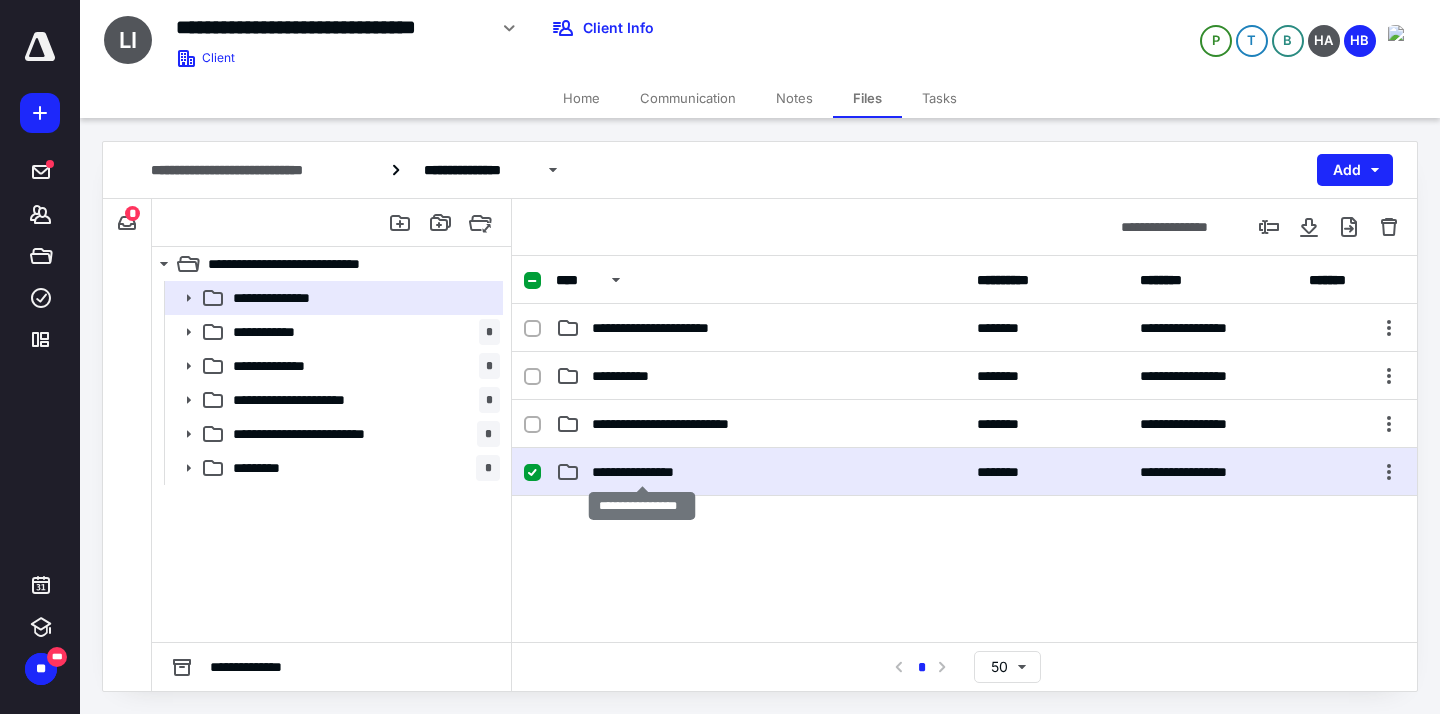 click on "**********" at bounding box center [642, 472] 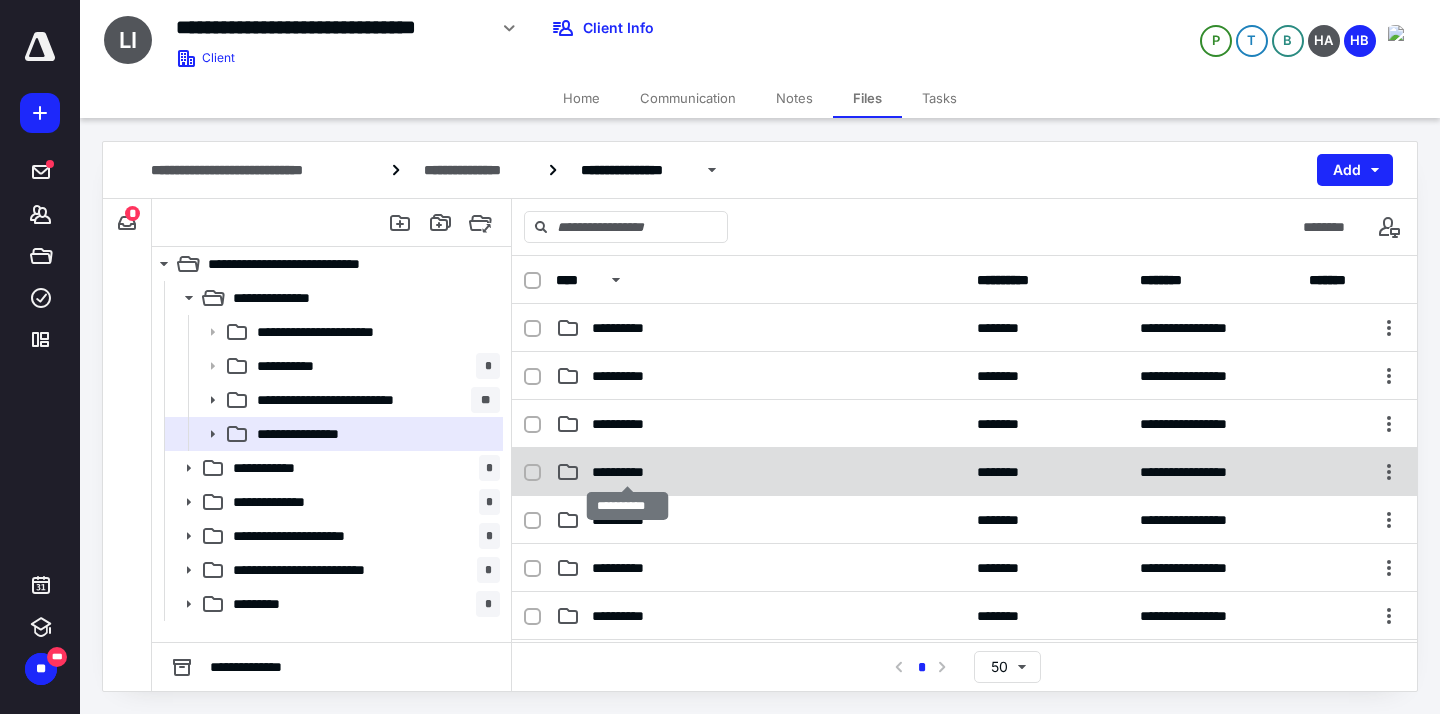 click on "**********" at bounding box center (627, 472) 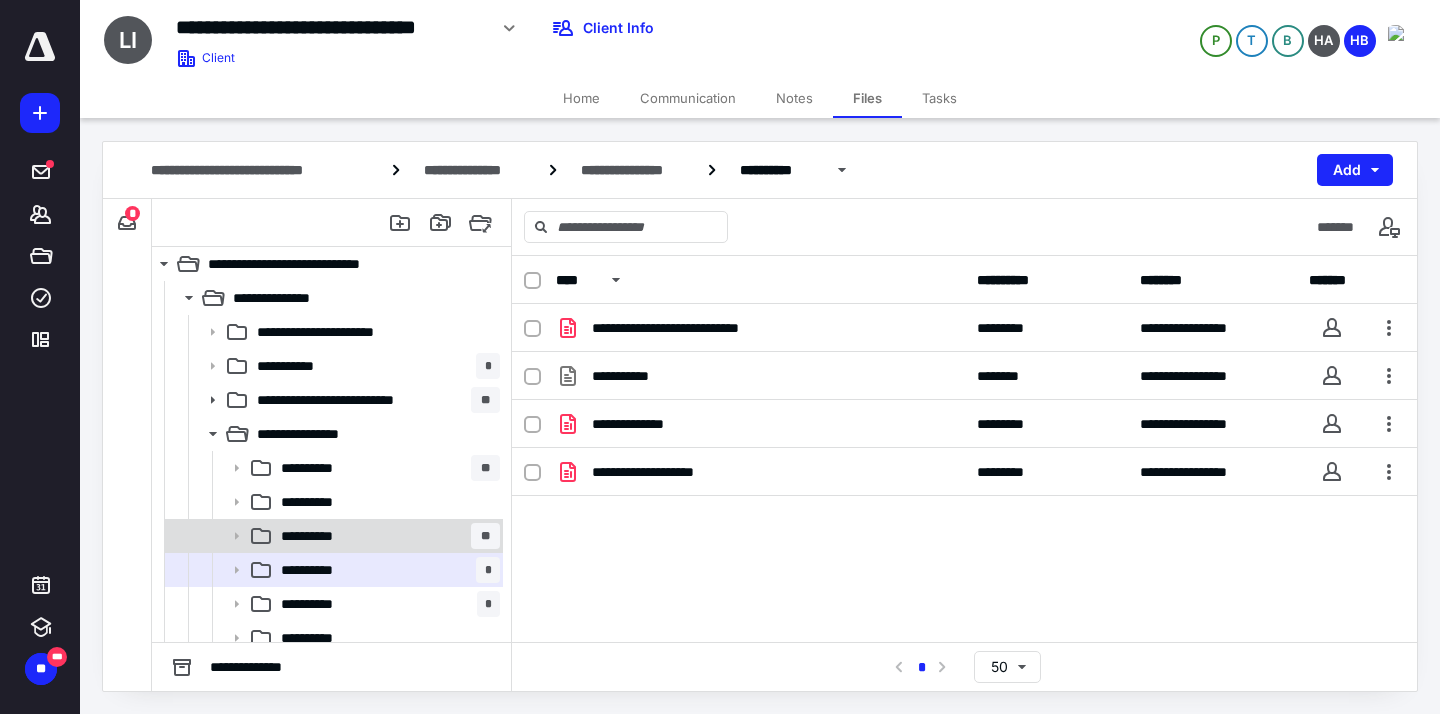 click on "**********" at bounding box center [386, 536] 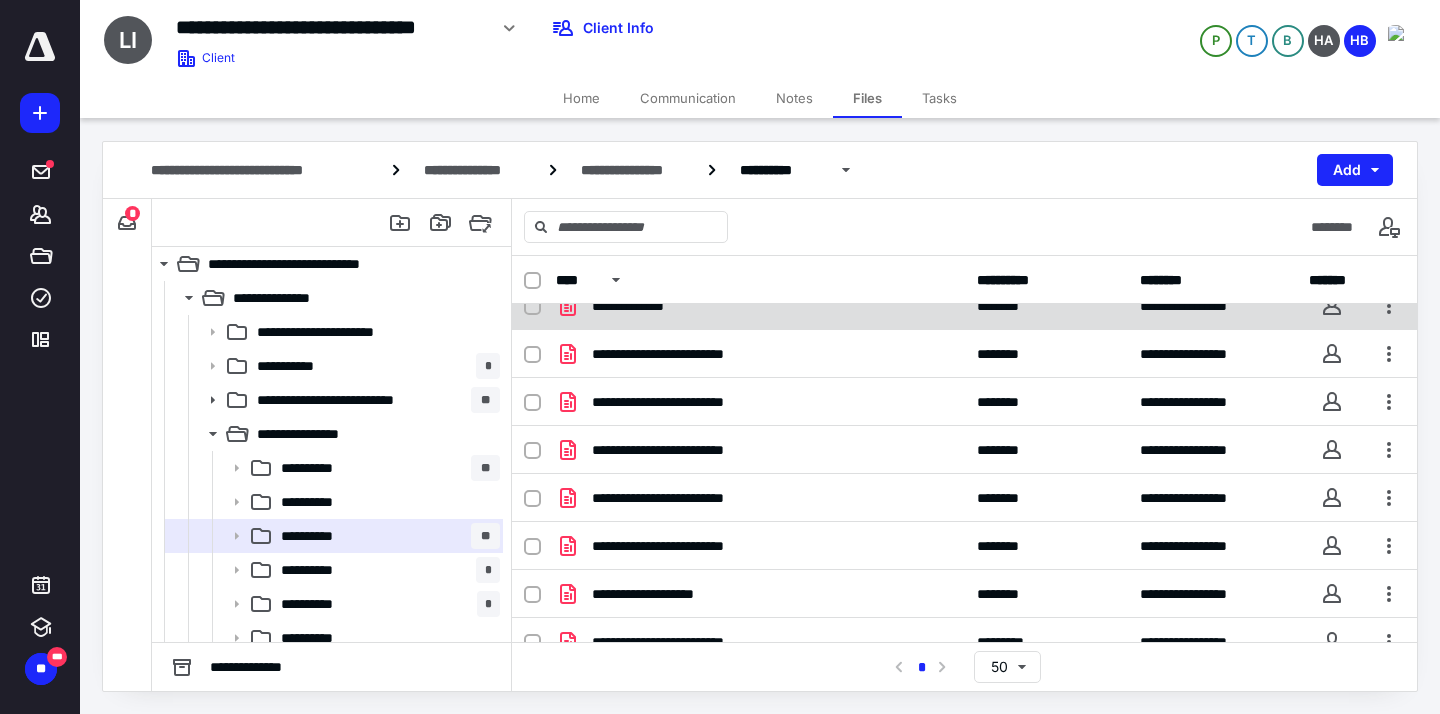 scroll, scrollTop: 286, scrollLeft: 0, axis: vertical 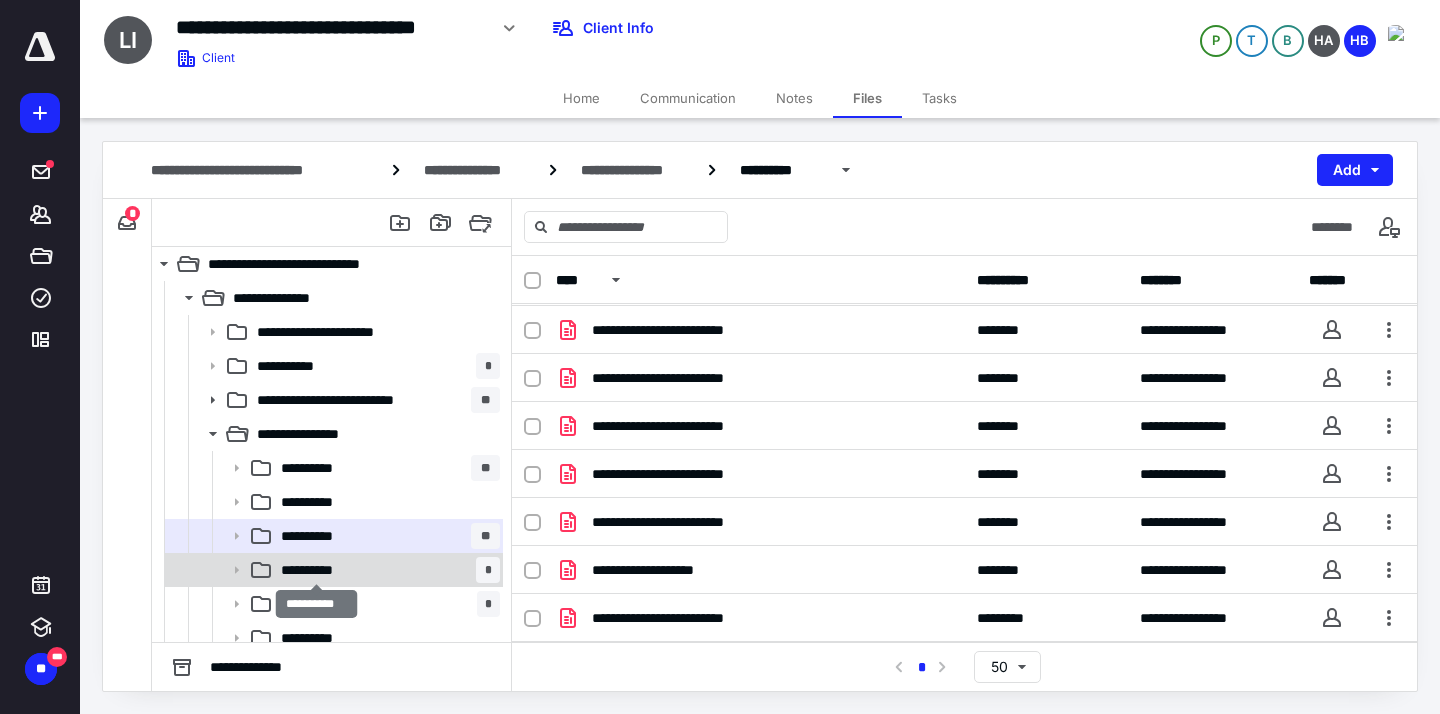 click on "**********" at bounding box center [316, 570] 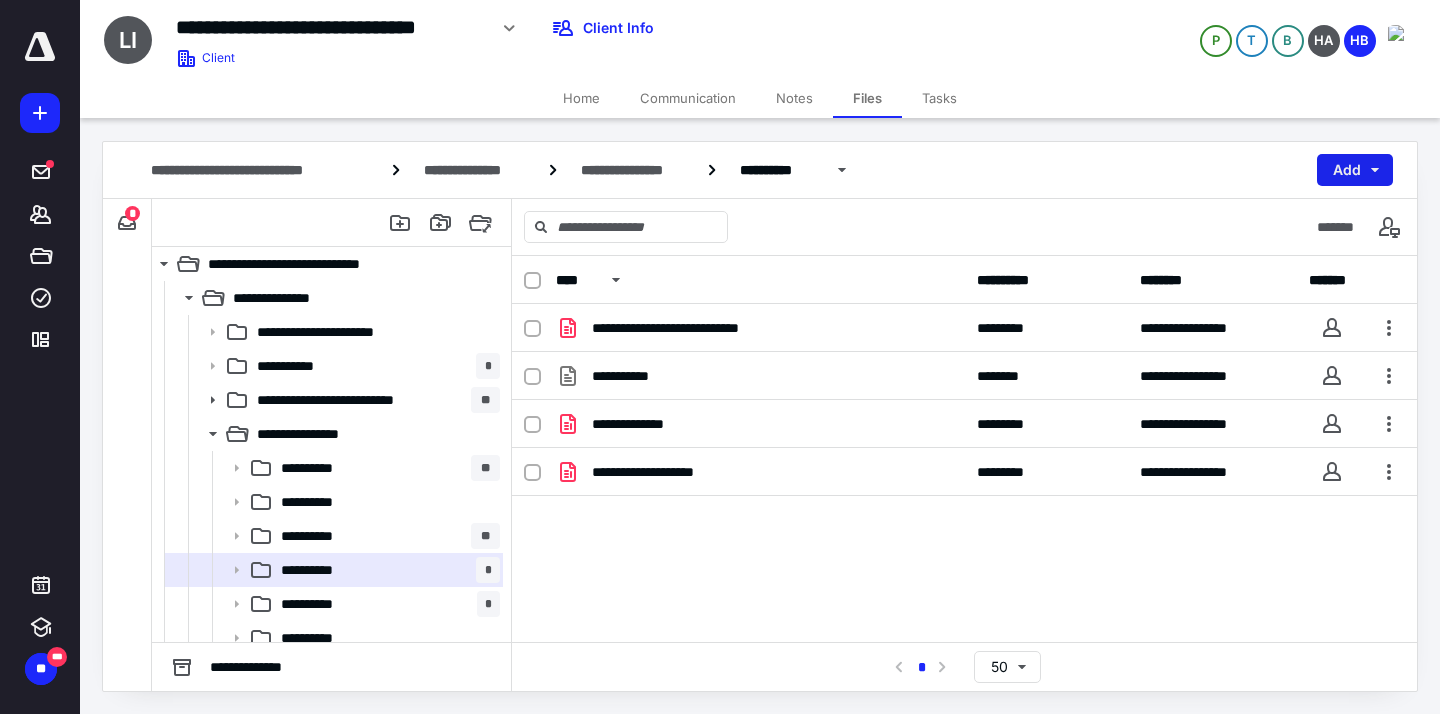 click on "Add" at bounding box center (1355, 170) 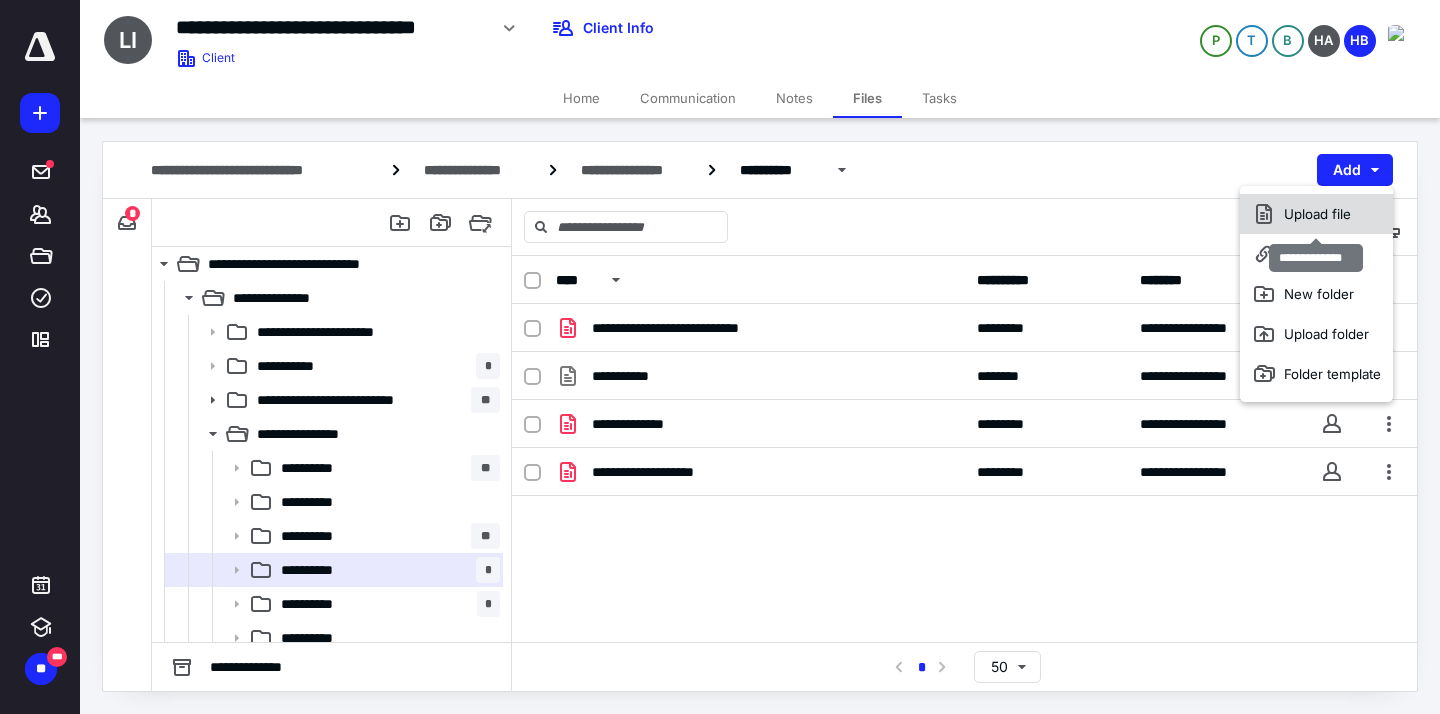click on "Upload file" at bounding box center (1316, 214) 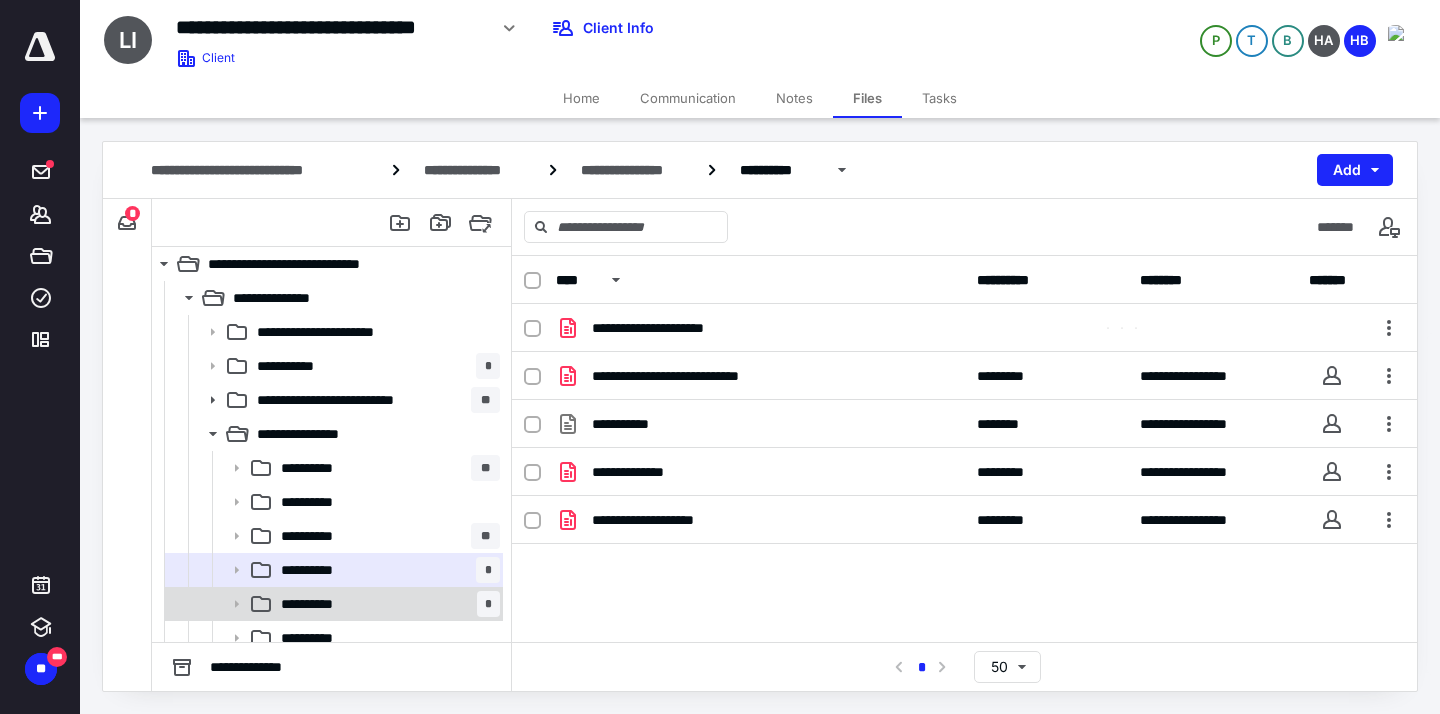 click on "**********" at bounding box center (386, 604) 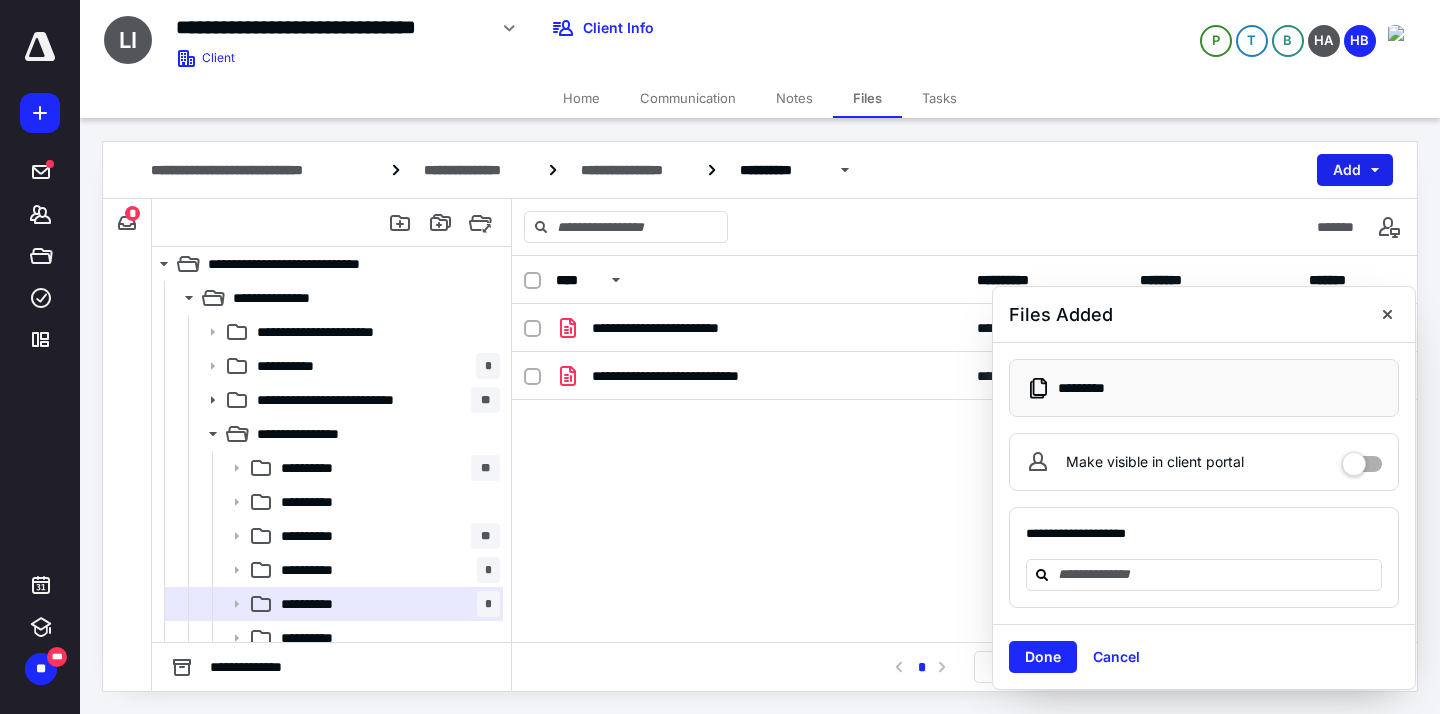 click on "Add" at bounding box center (1355, 170) 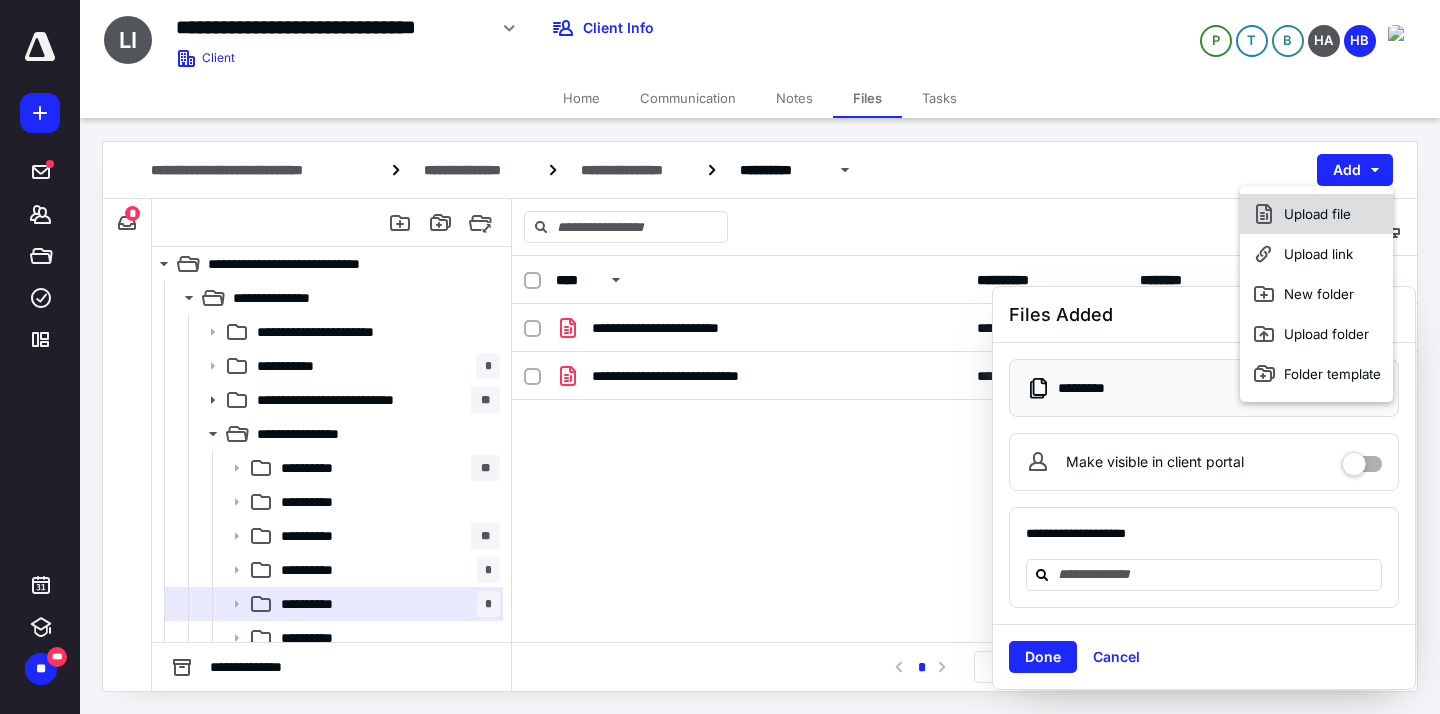 click on "Upload file" at bounding box center [1316, 214] 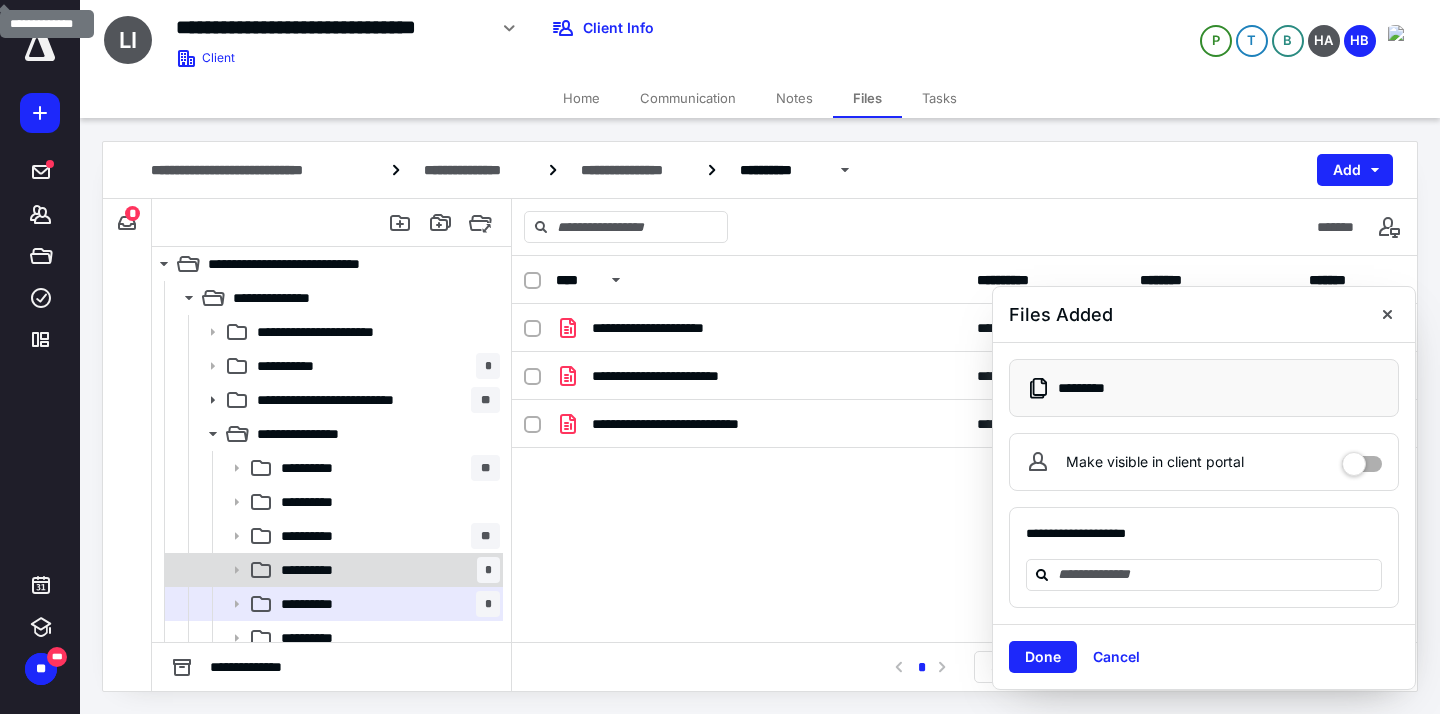 click on "**********" at bounding box center [386, 570] 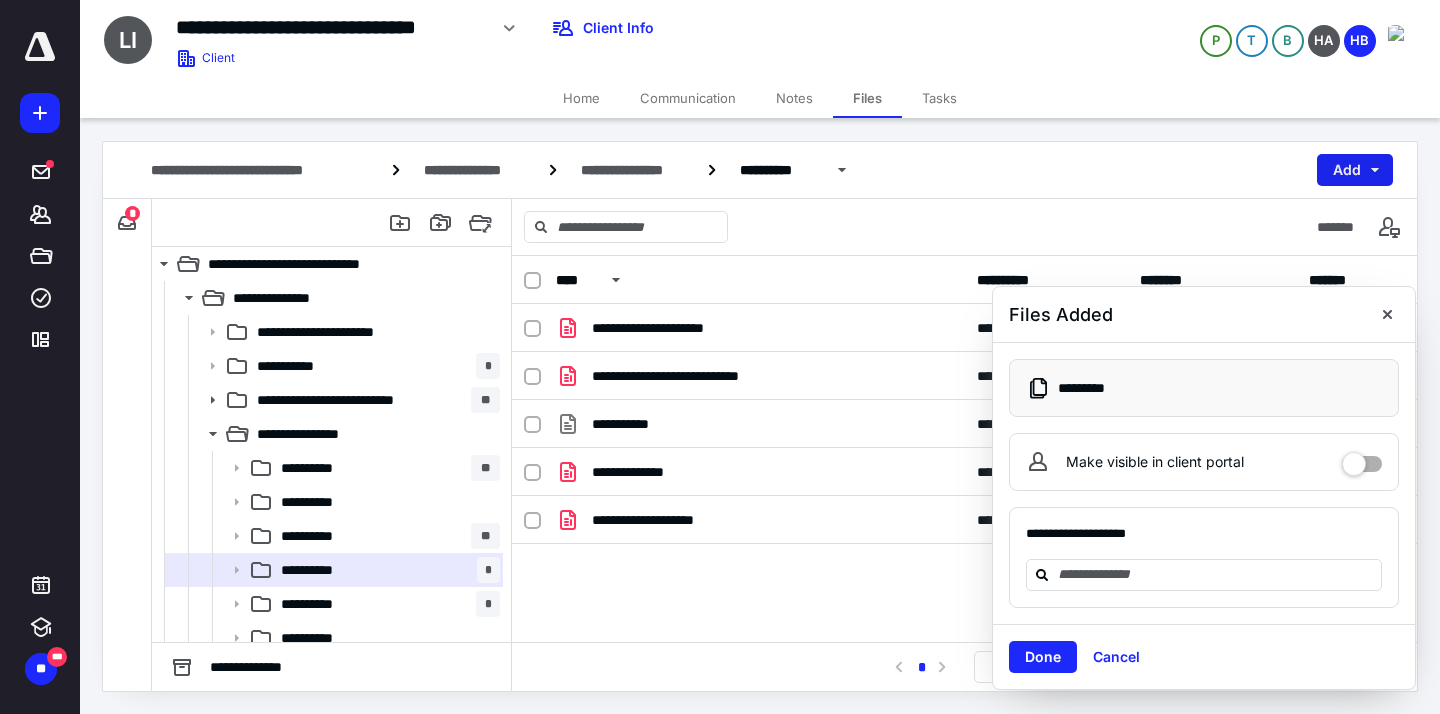 click on "Add" at bounding box center [1355, 170] 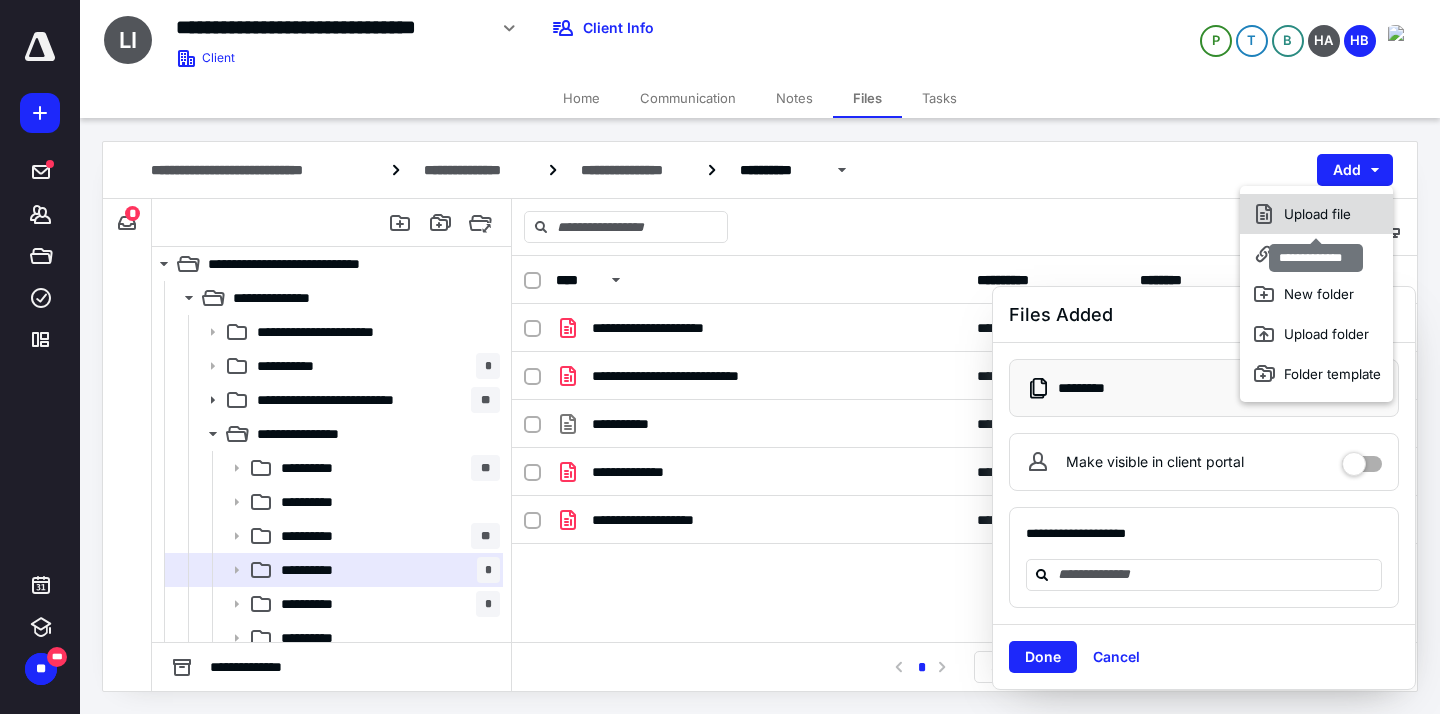 click on "Upload file" at bounding box center (1316, 214) 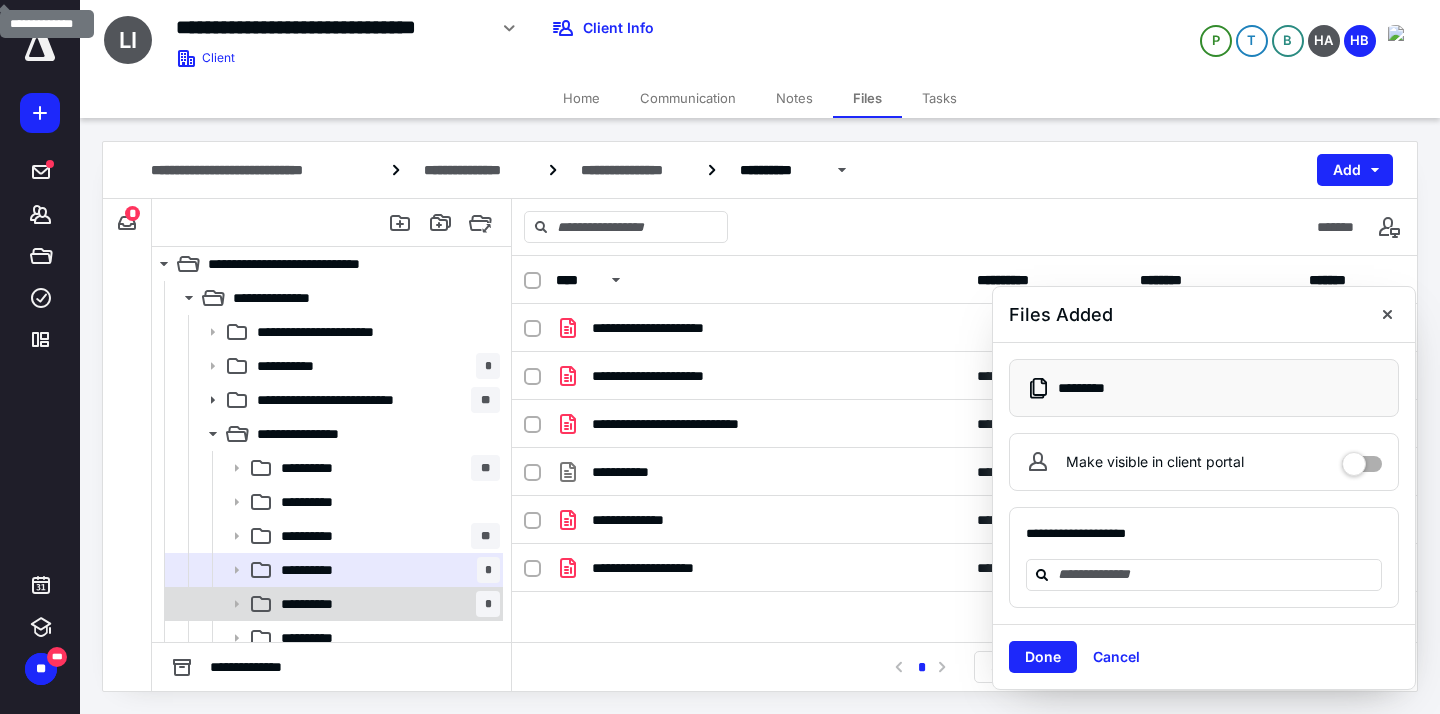 click on "**********" at bounding box center (386, 604) 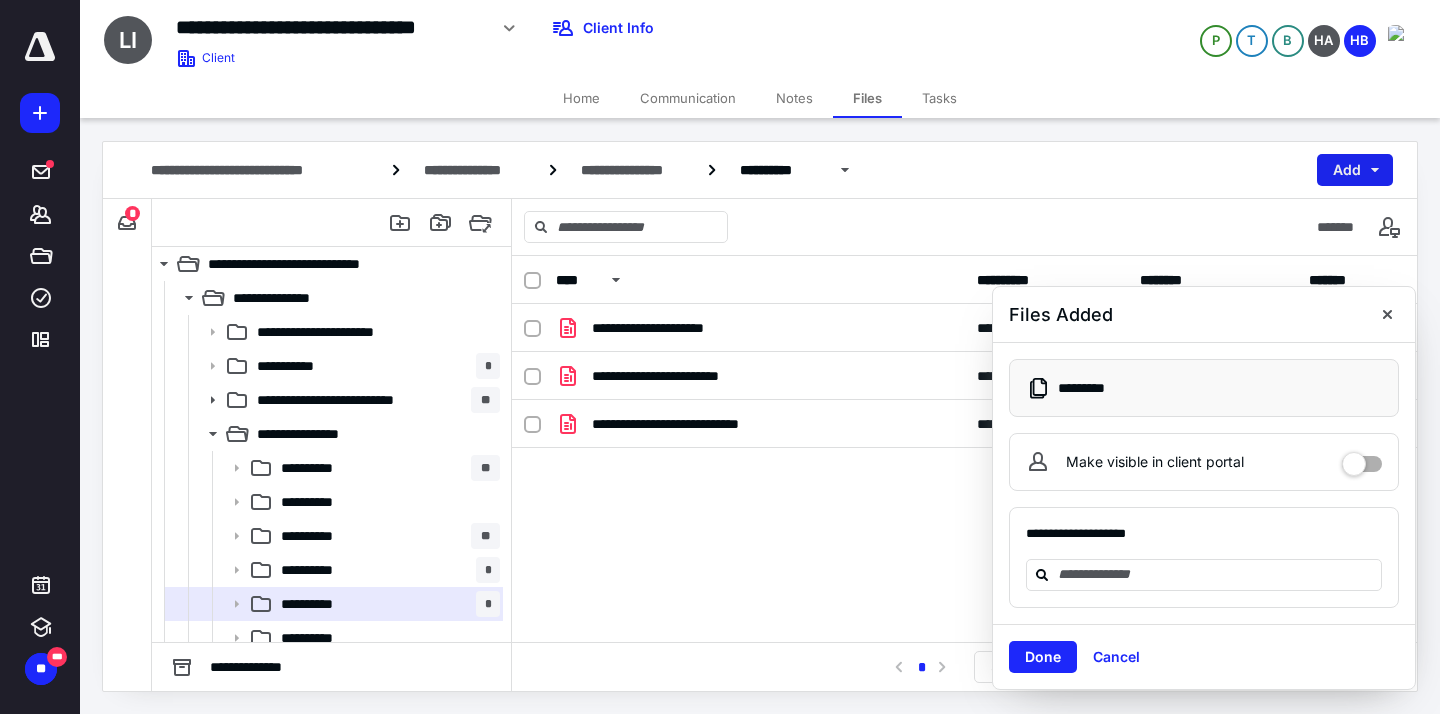 click on "Add" at bounding box center (1355, 170) 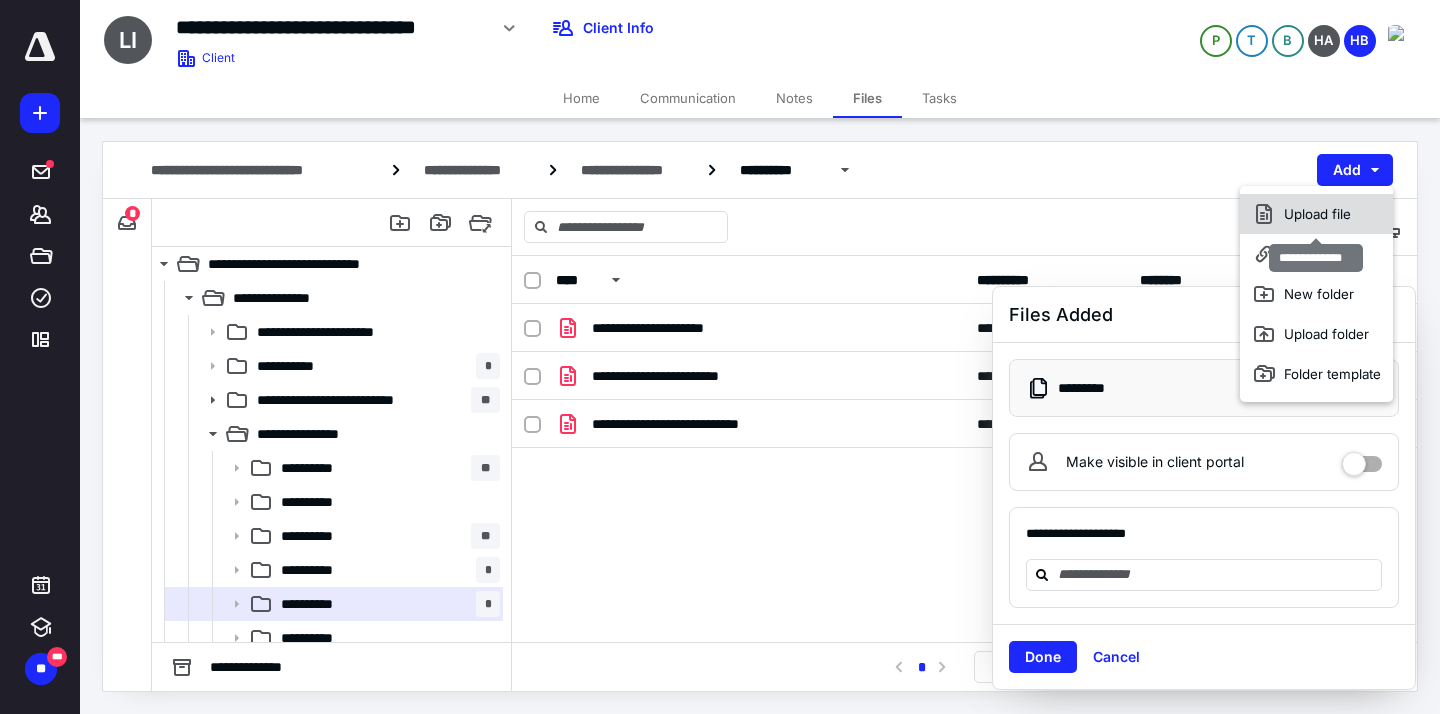 click on "Upload file" at bounding box center [1316, 214] 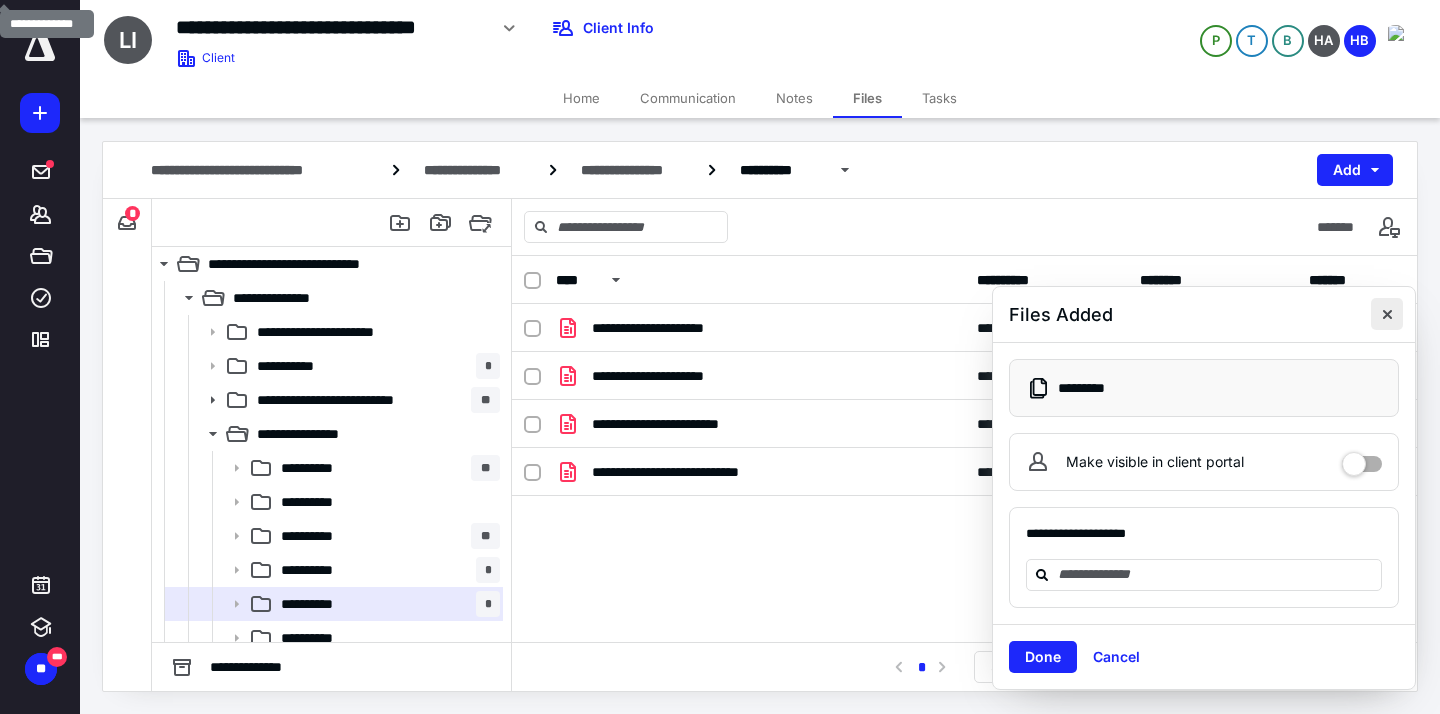 click at bounding box center (1387, 314) 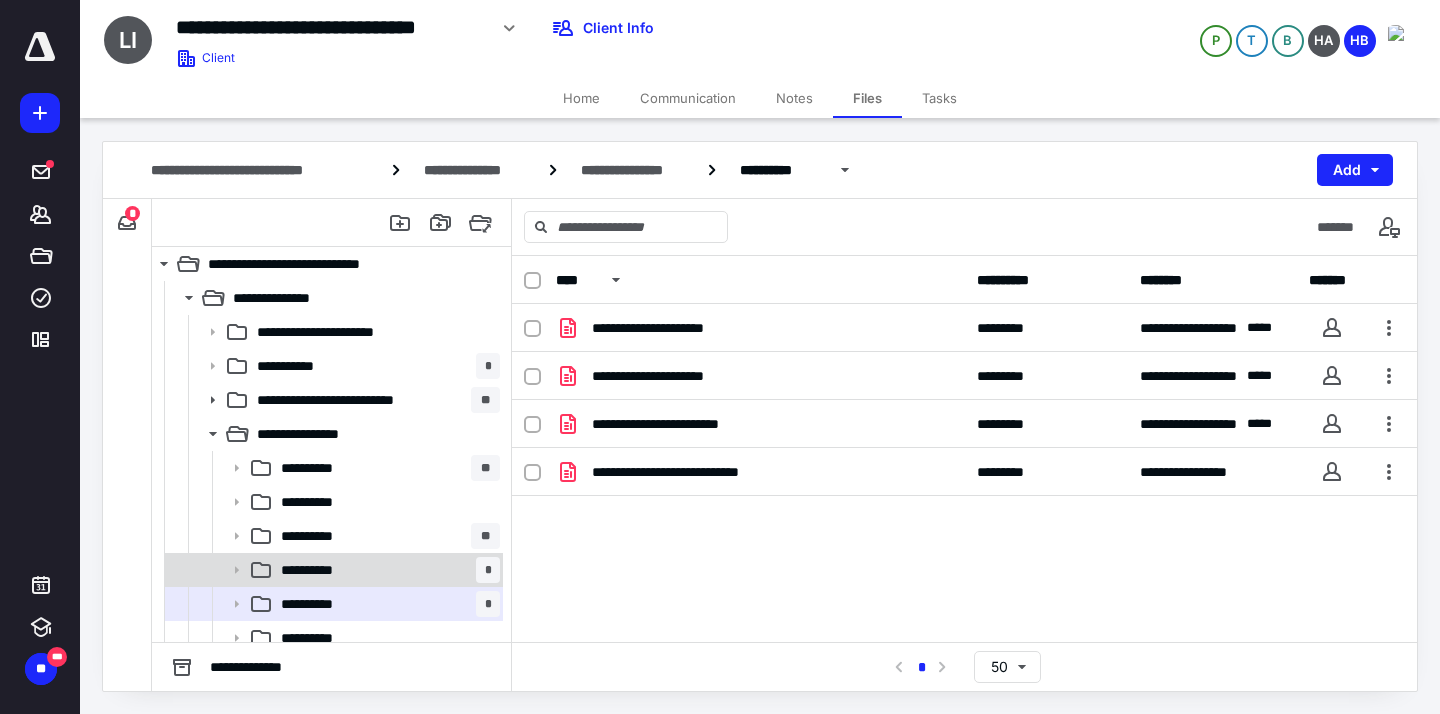 click on "**********" at bounding box center [332, 570] 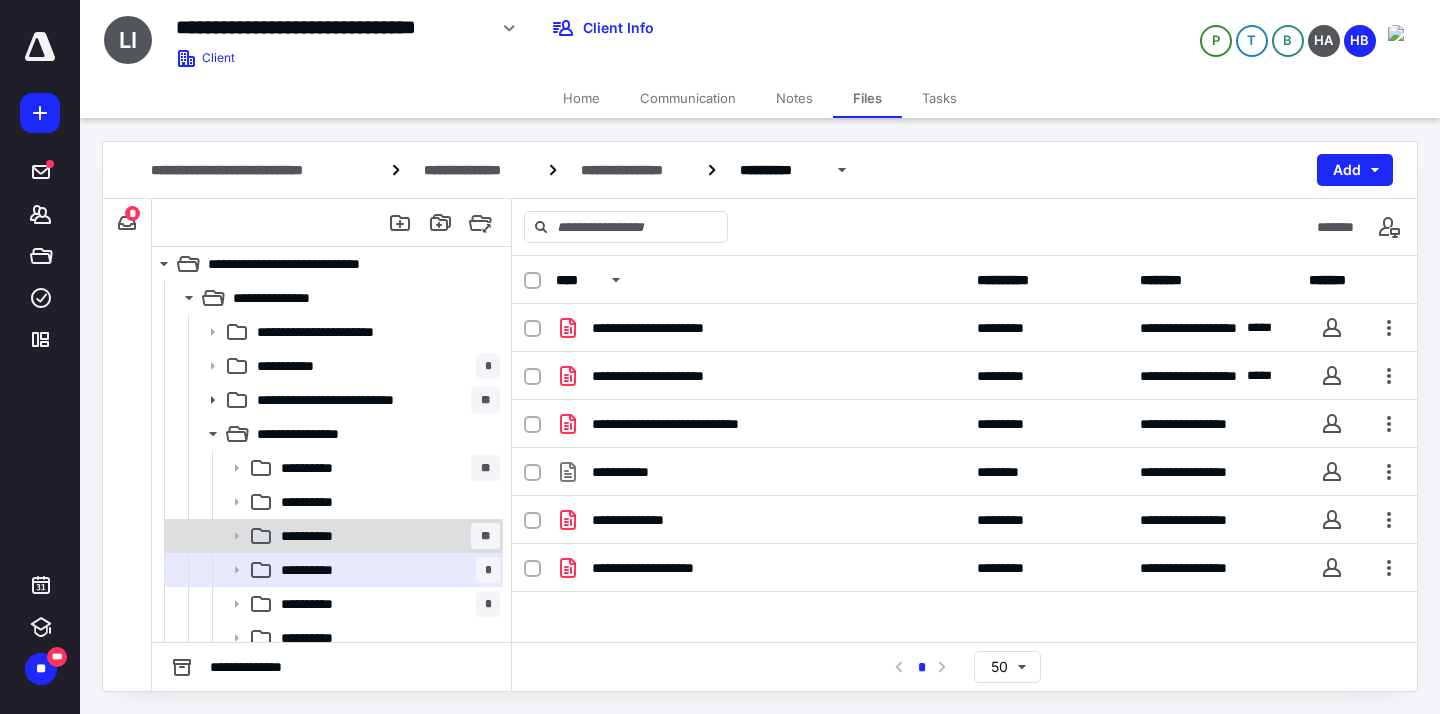 click on "**********" at bounding box center (386, 536) 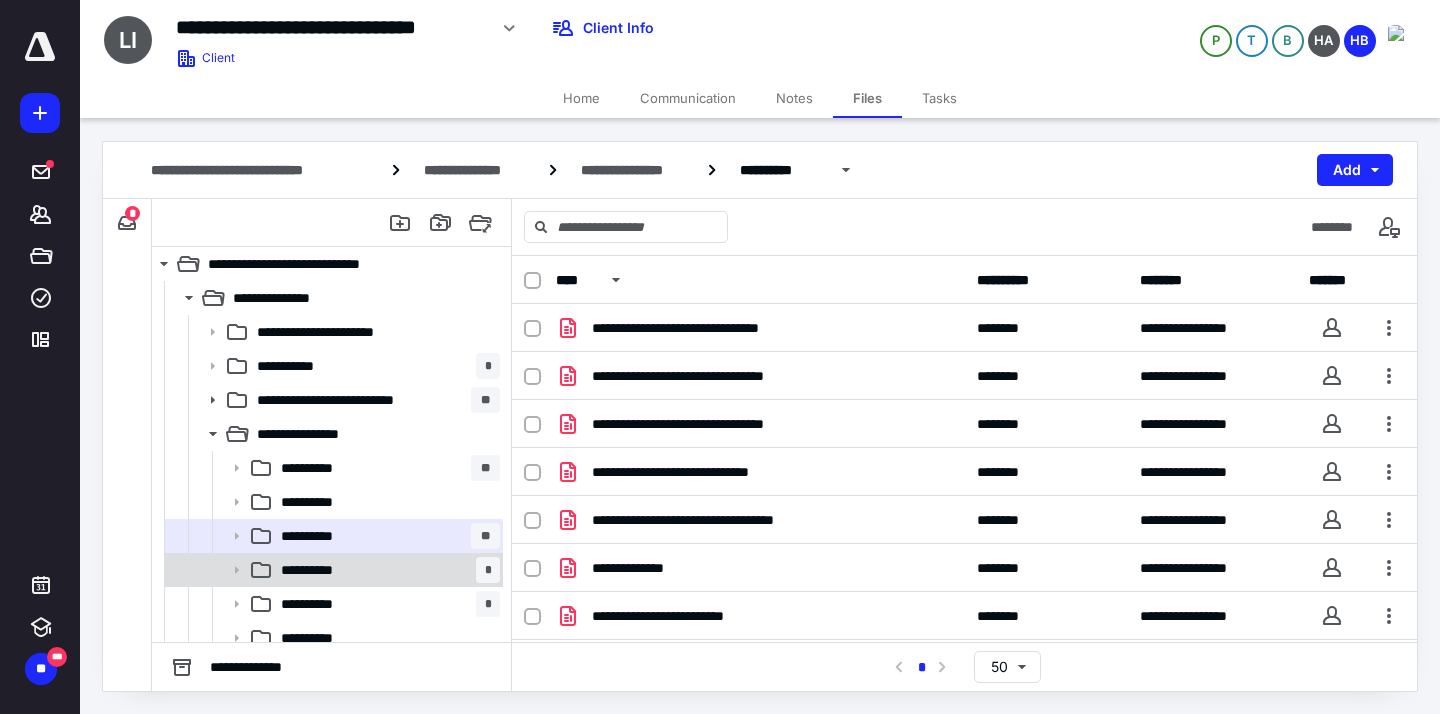 click on "**********" at bounding box center (386, 570) 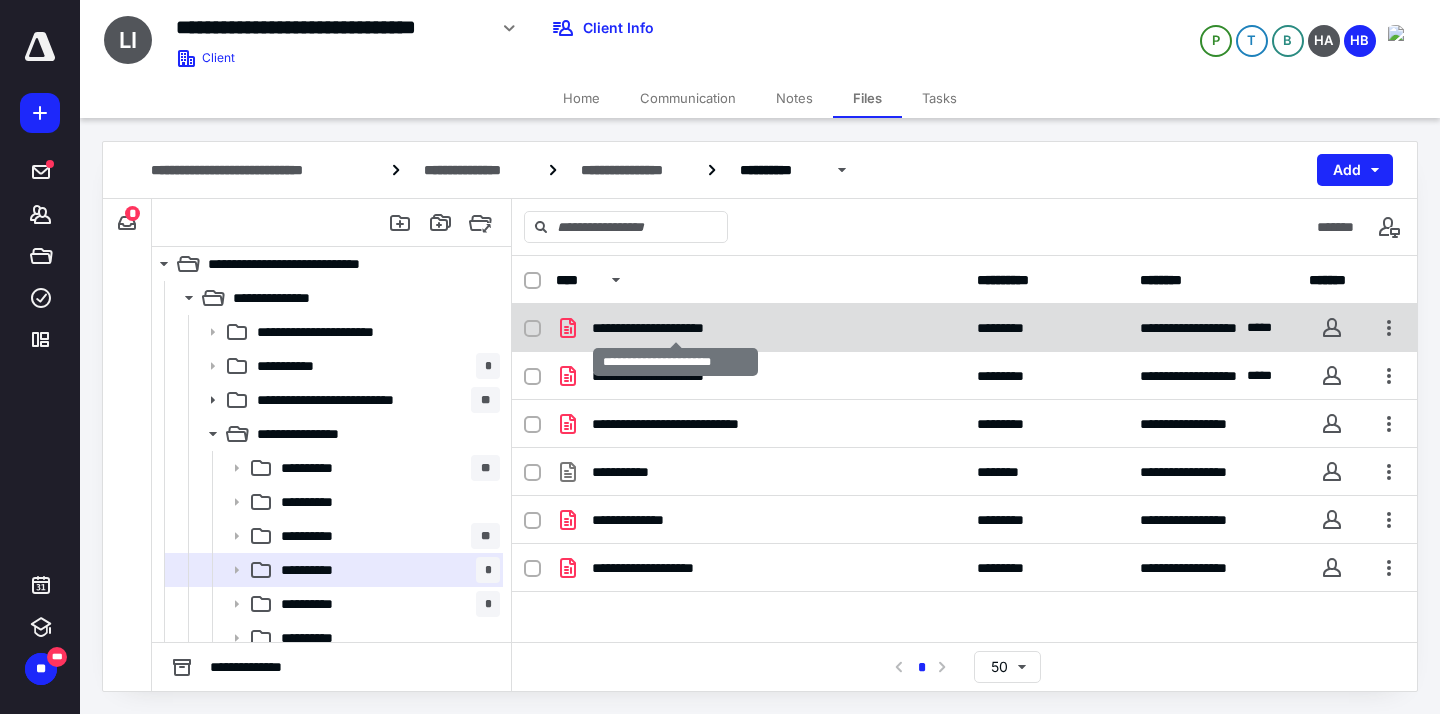 click on "**********" at bounding box center [675, 328] 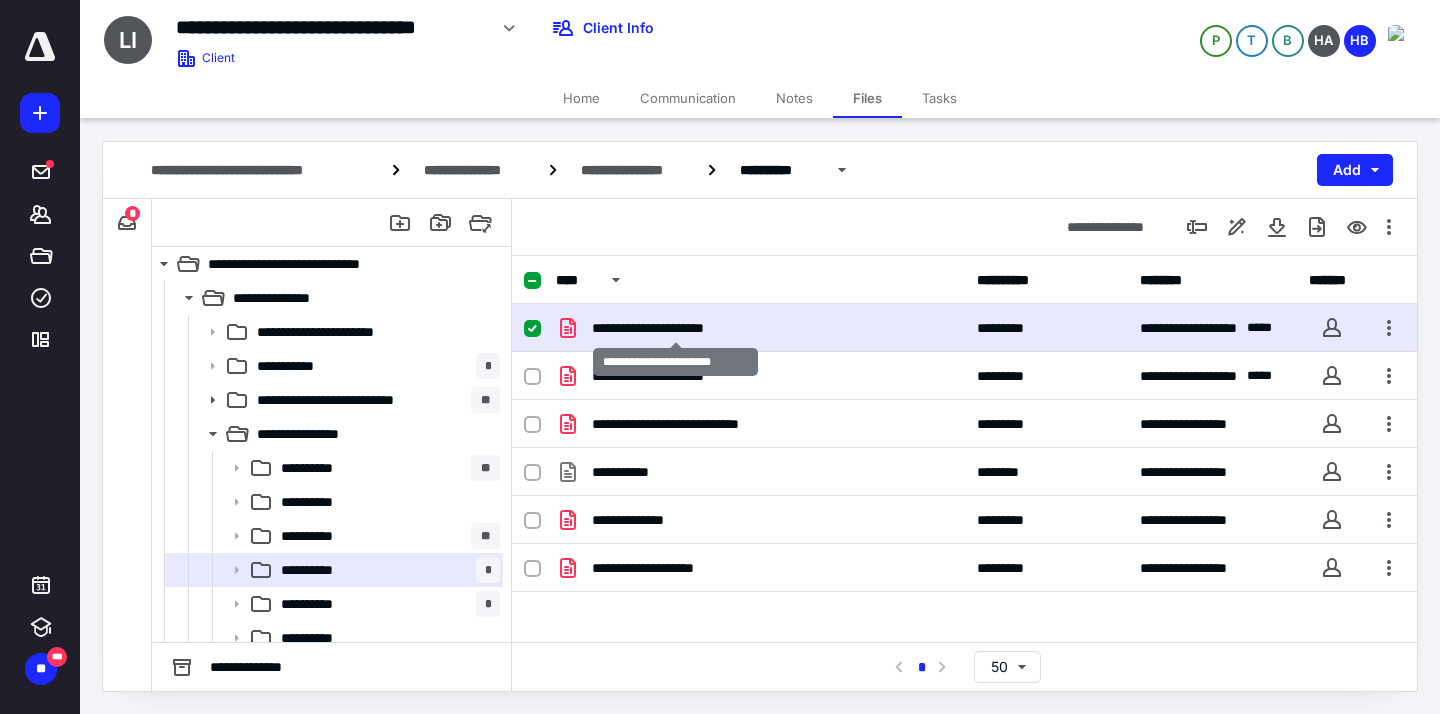 click on "**********" at bounding box center [675, 328] 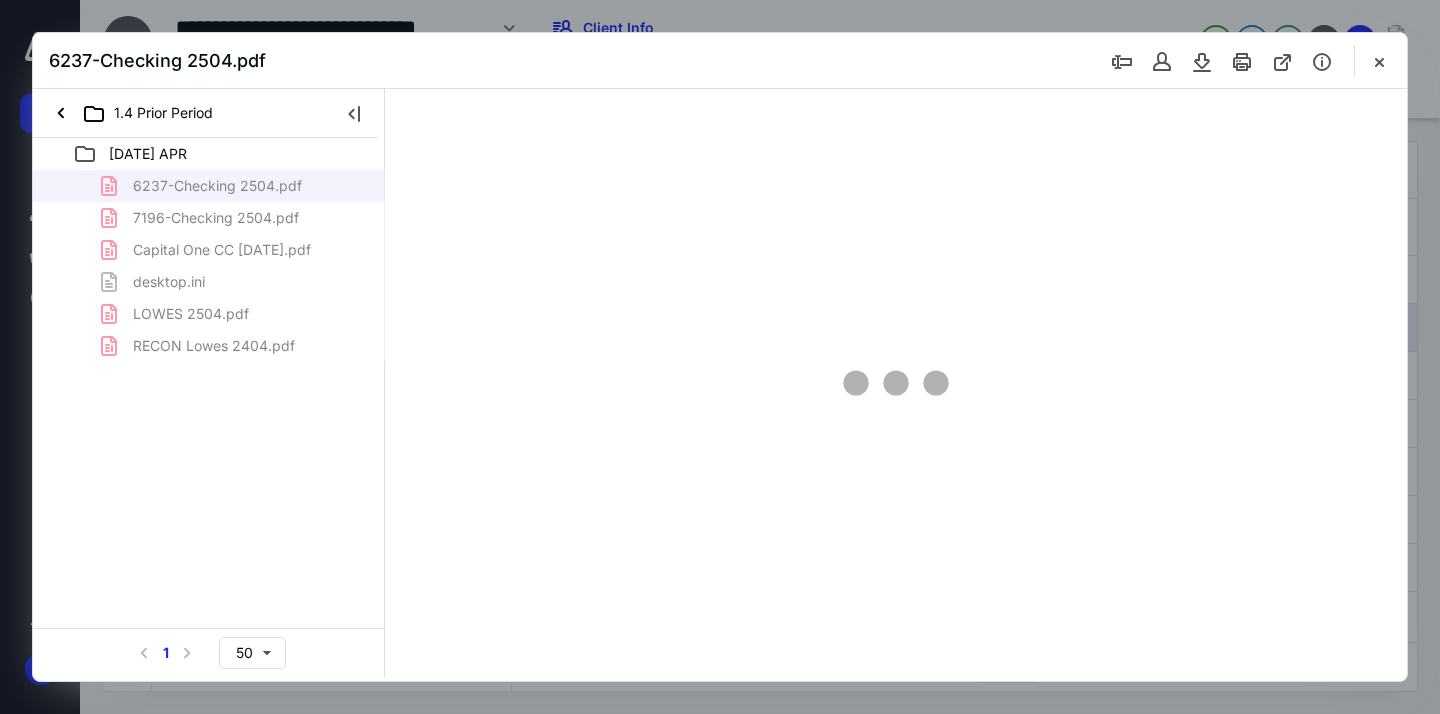 scroll, scrollTop: 0, scrollLeft: 0, axis: both 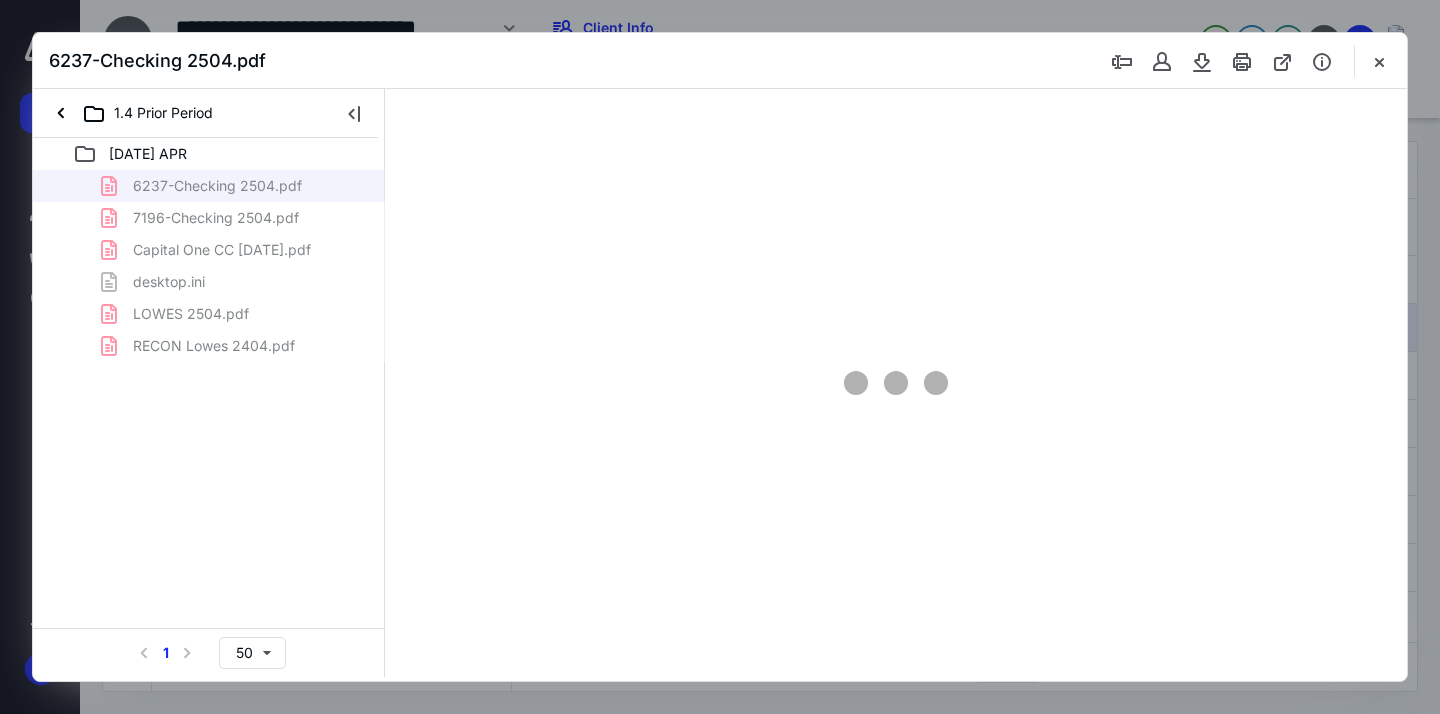 type on "69" 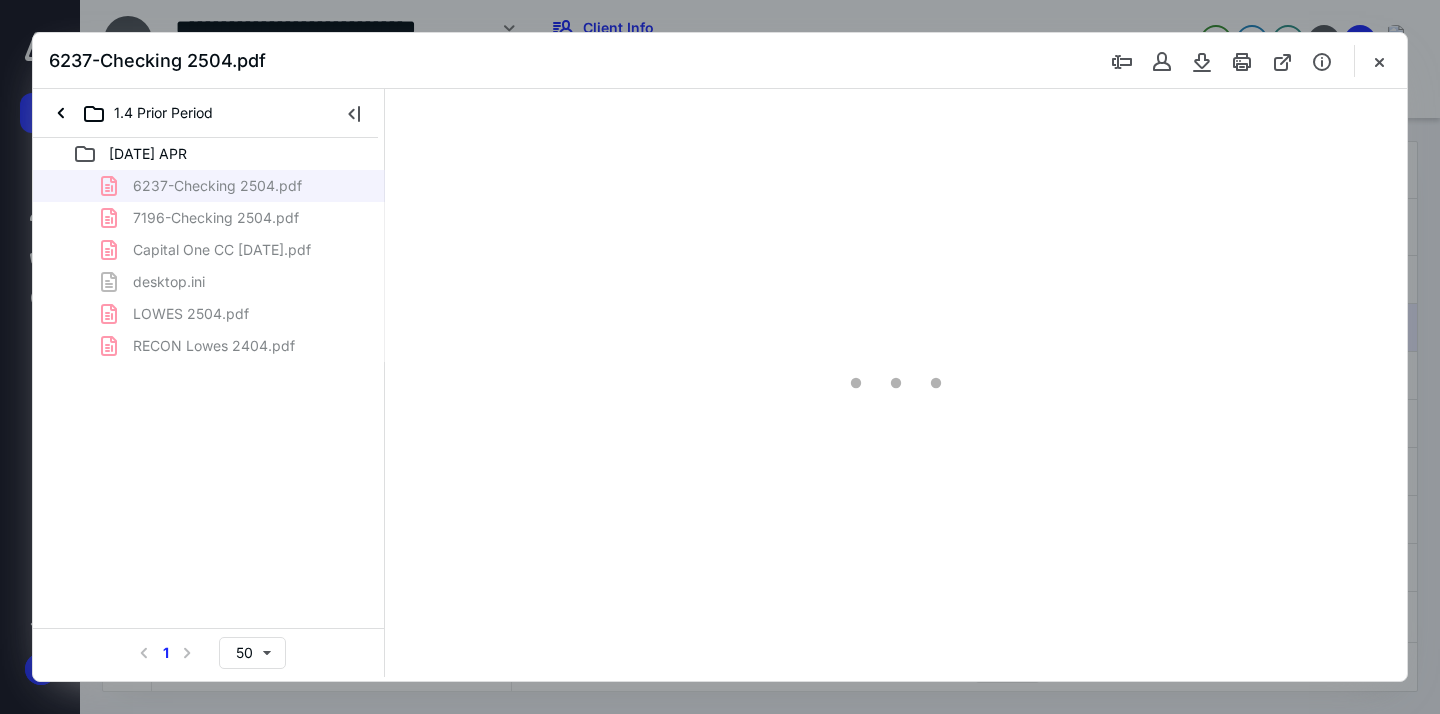 scroll, scrollTop: 39, scrollLeft: 0, axis: vertical 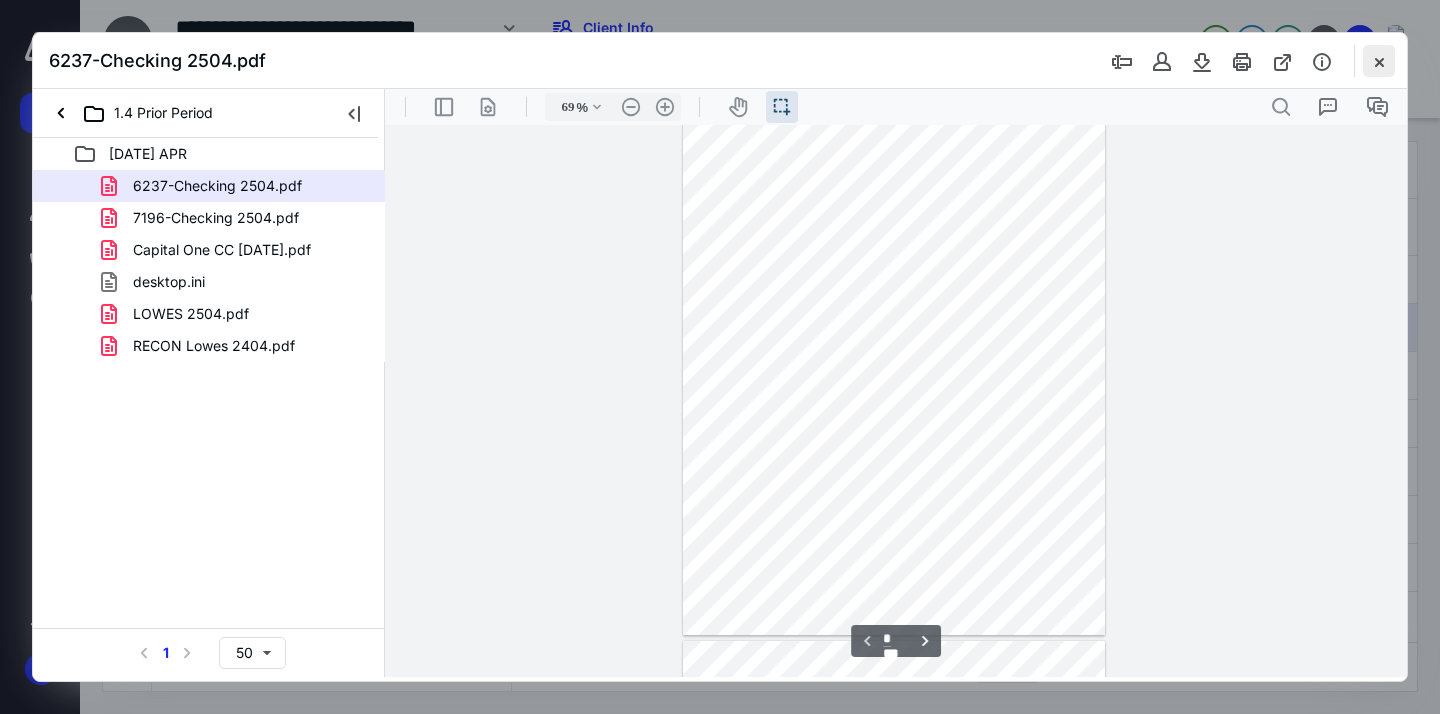 click at bounding box center (1379, 61) 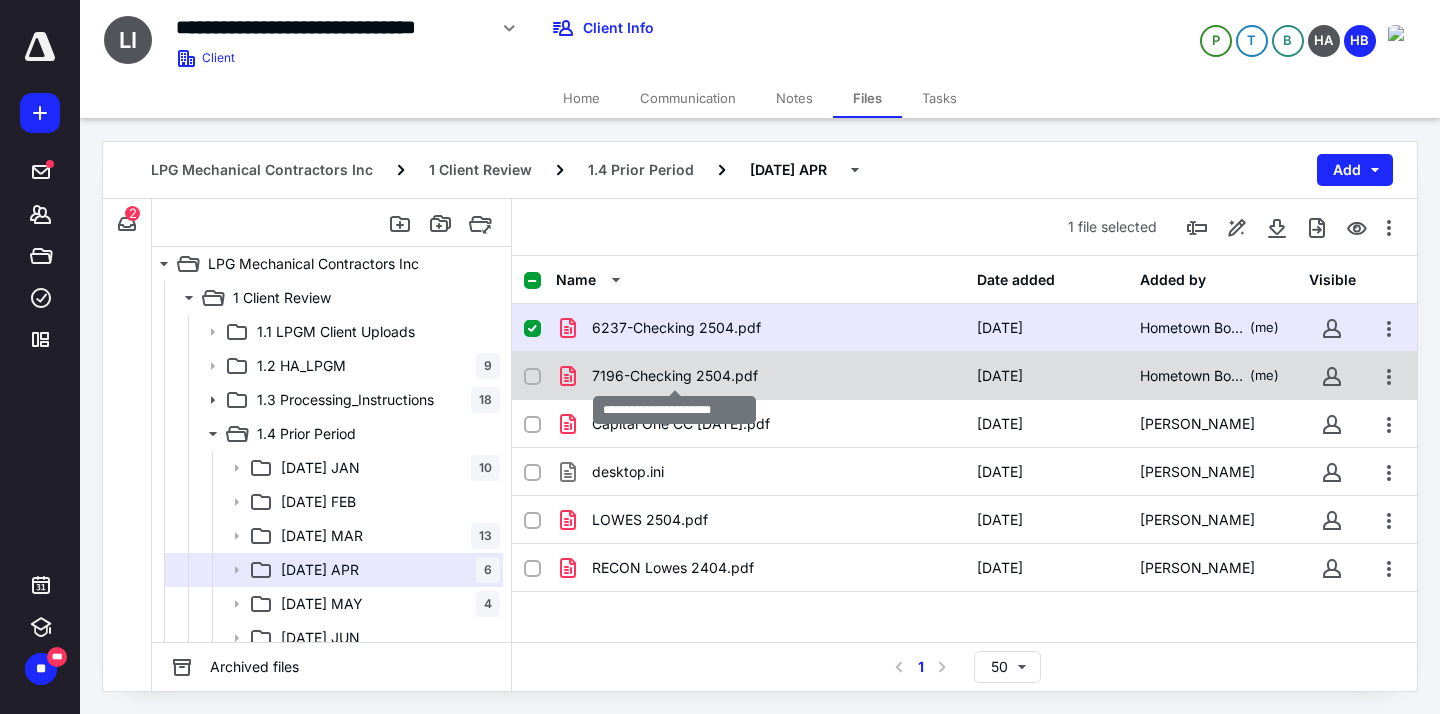 click on "7196-Checking 2504.pdf" at bounding box center (675, 376) 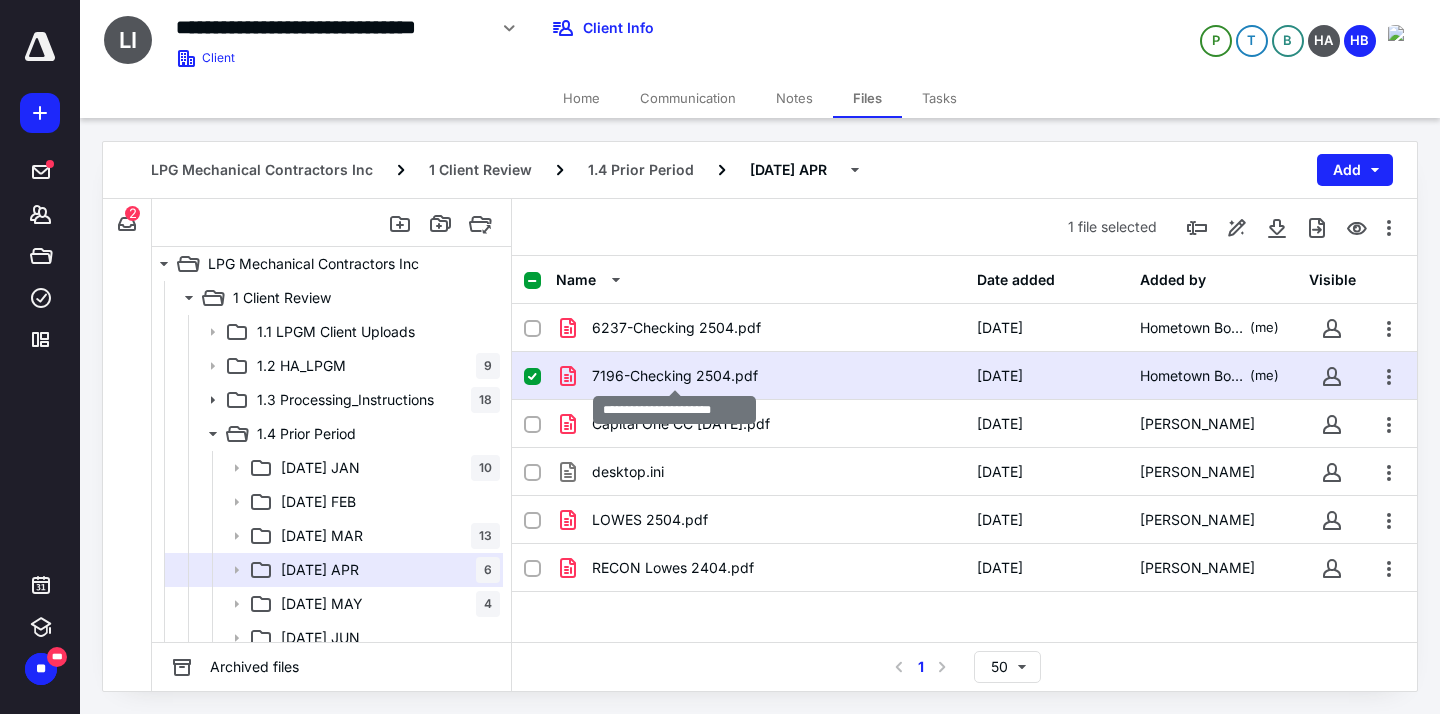 click on "7196-Checking 2504.pdf" at bounding box center (675, 376) 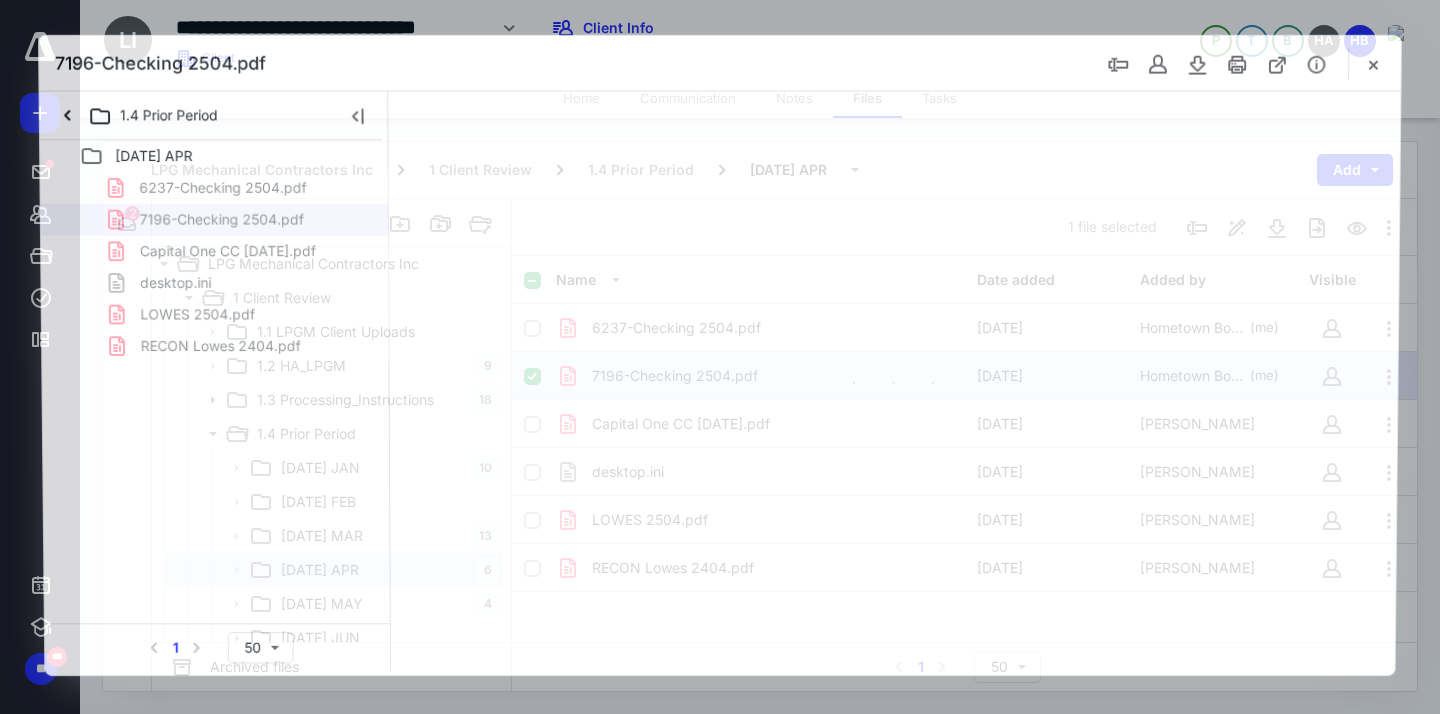 scroll, scrollTop: 0, scrollLeft: 0, axis: both 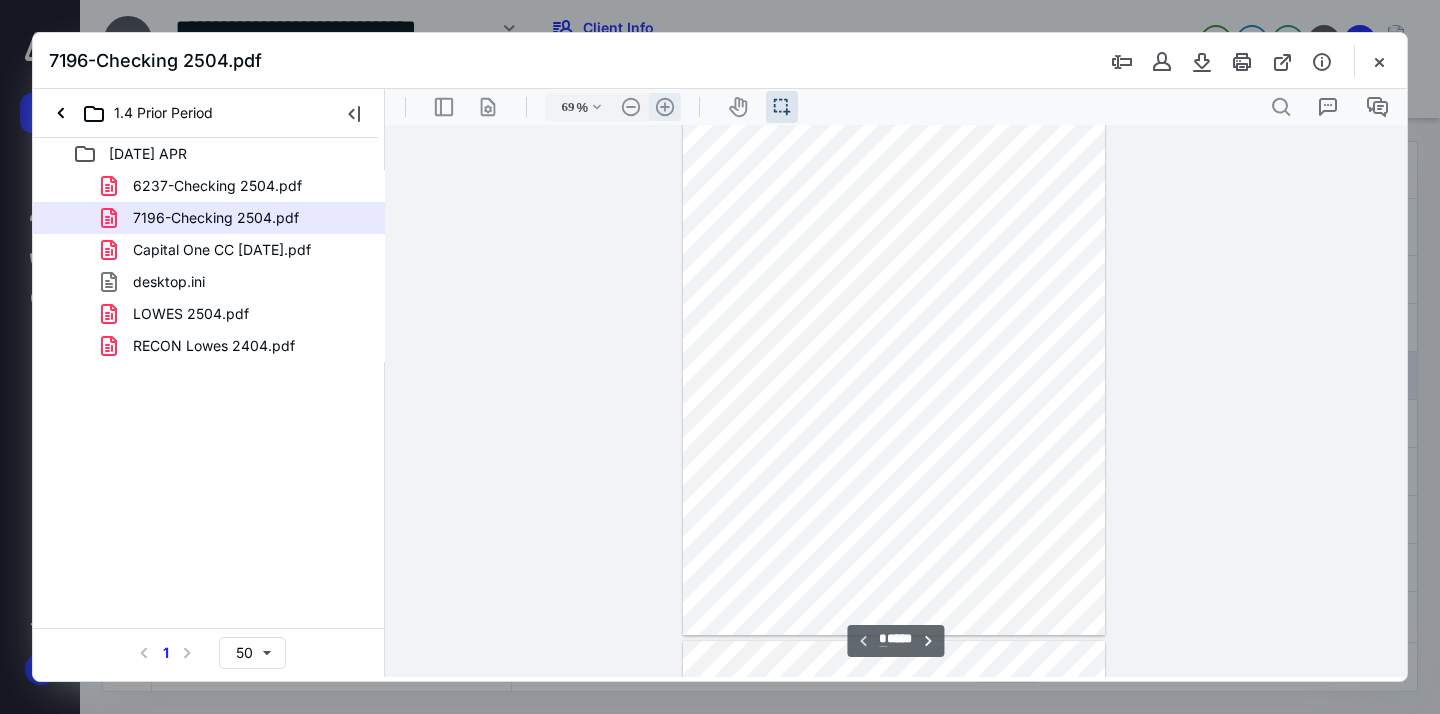 click on ".cls-1{fill:#abb0c4;} icon - header - zoom - in - line" at bounding box center [665, 107] 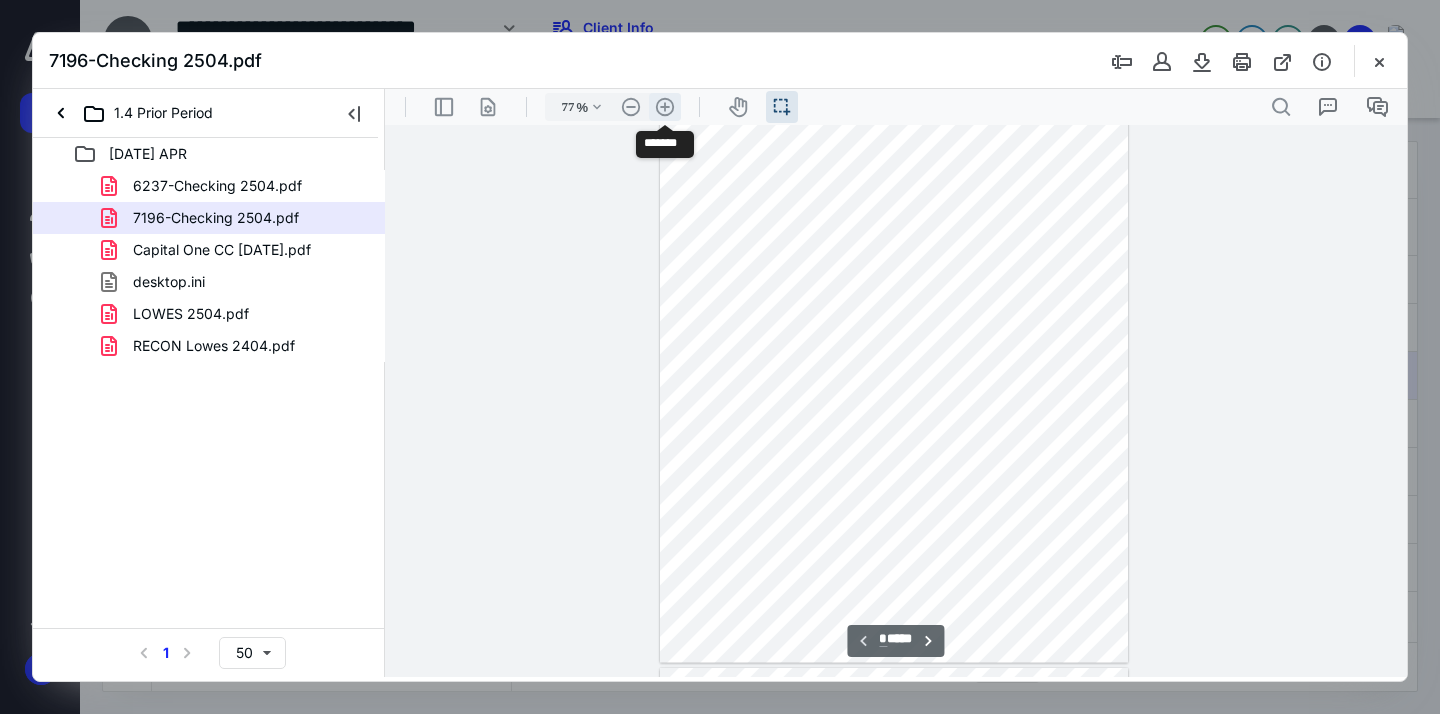 click on ".cls-1{fill:#abb0c4;} icon - header - zoom - in - line" at bounding box center (665, 107) 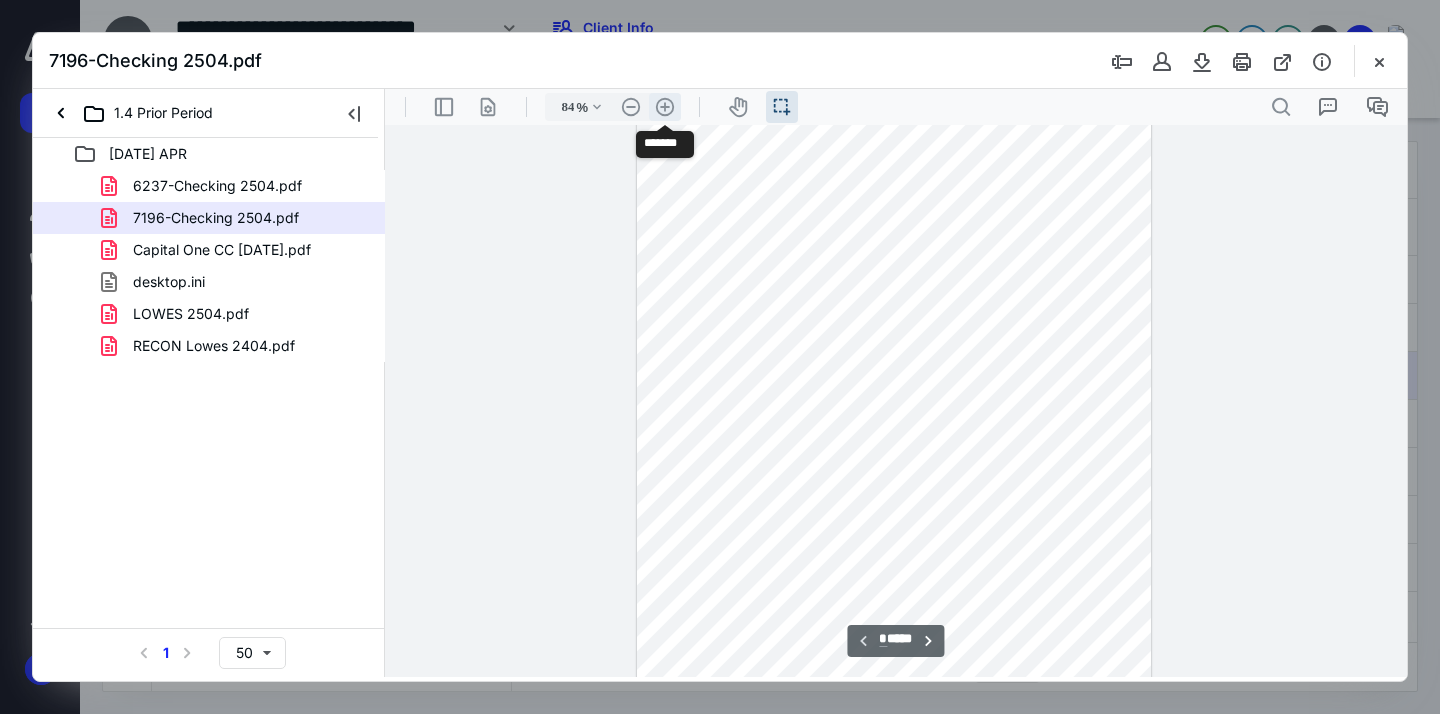click on ".cls-1{fill:#abb0c4;} icon - header - zoom - in - line" at bounding box center [665, 107] 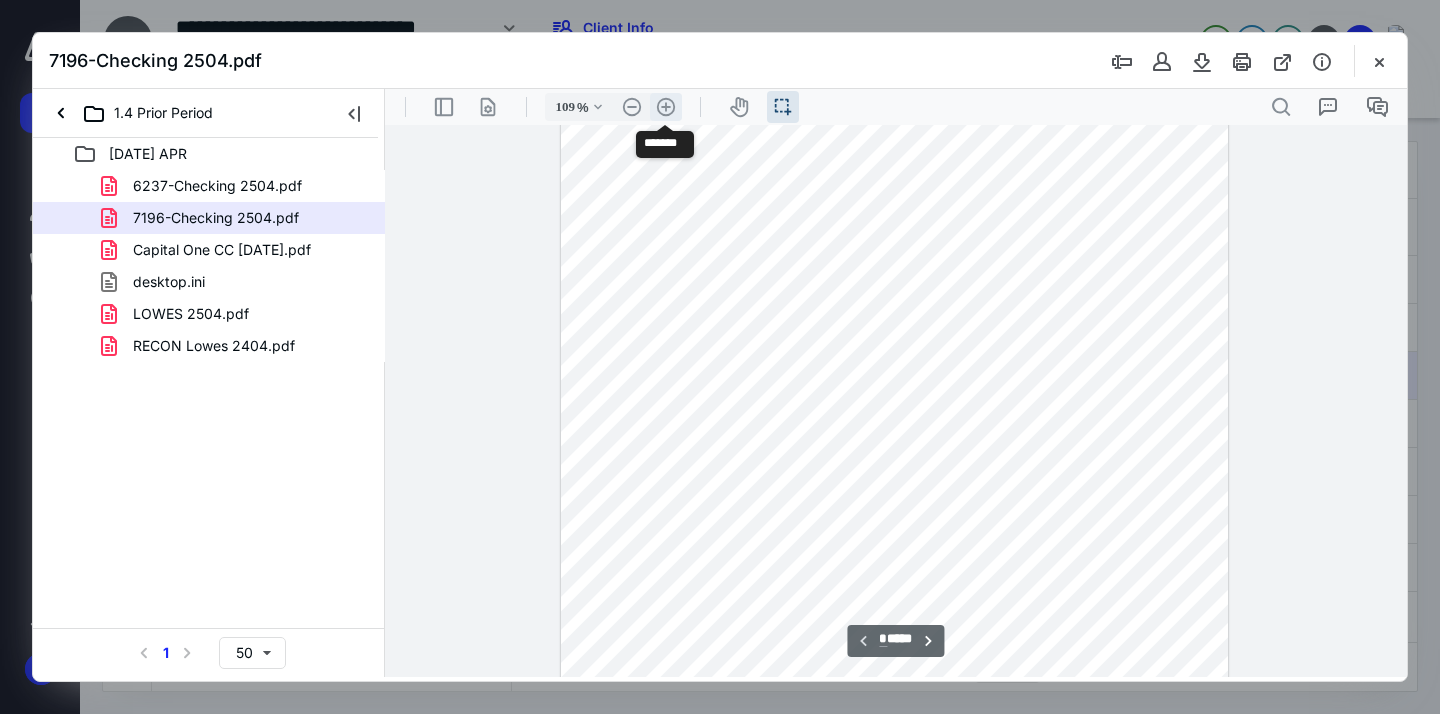 click on ".cls-1{fill:#abb0c4;} icon - header - zoom - in - line" at bounding box center (666, 107) 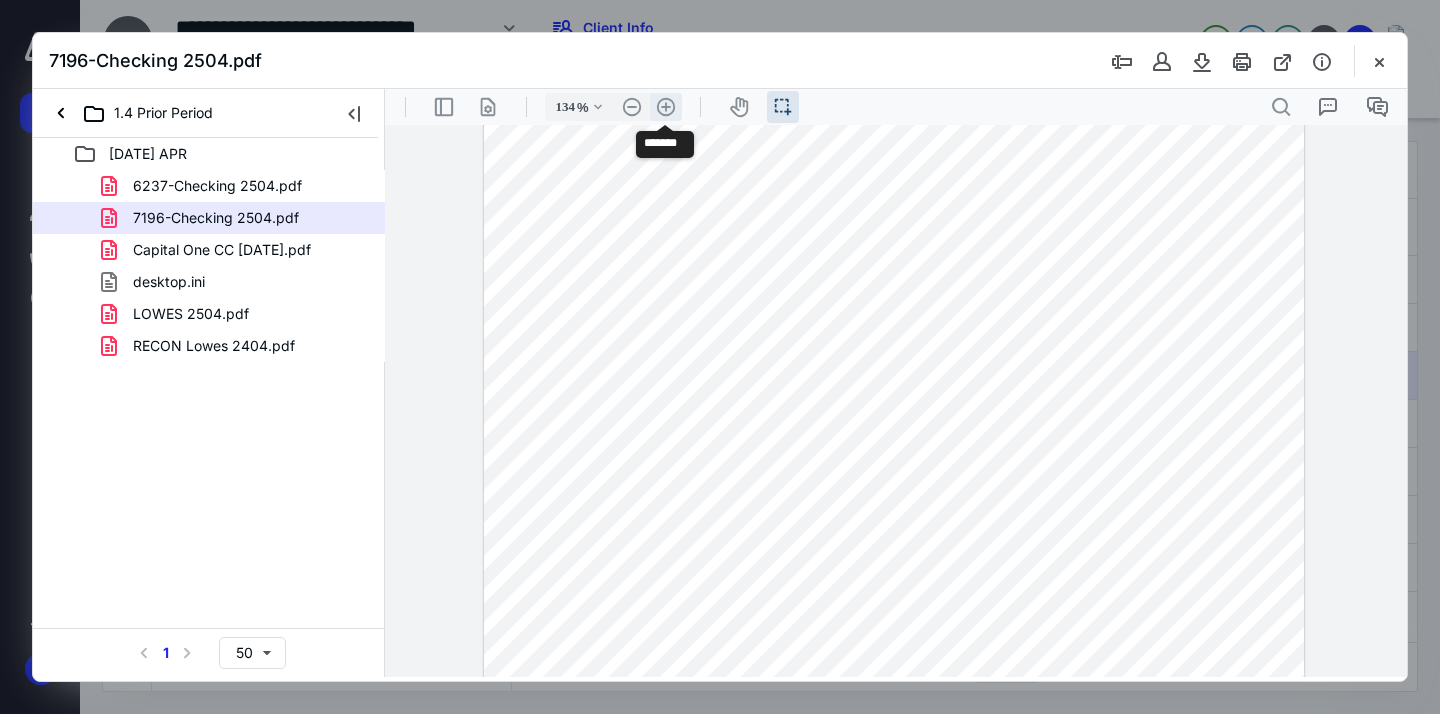 click on ".cls-1{fill:#abb0c4;} icon - header - zoom - in - line" at bounding box center (666, 107) 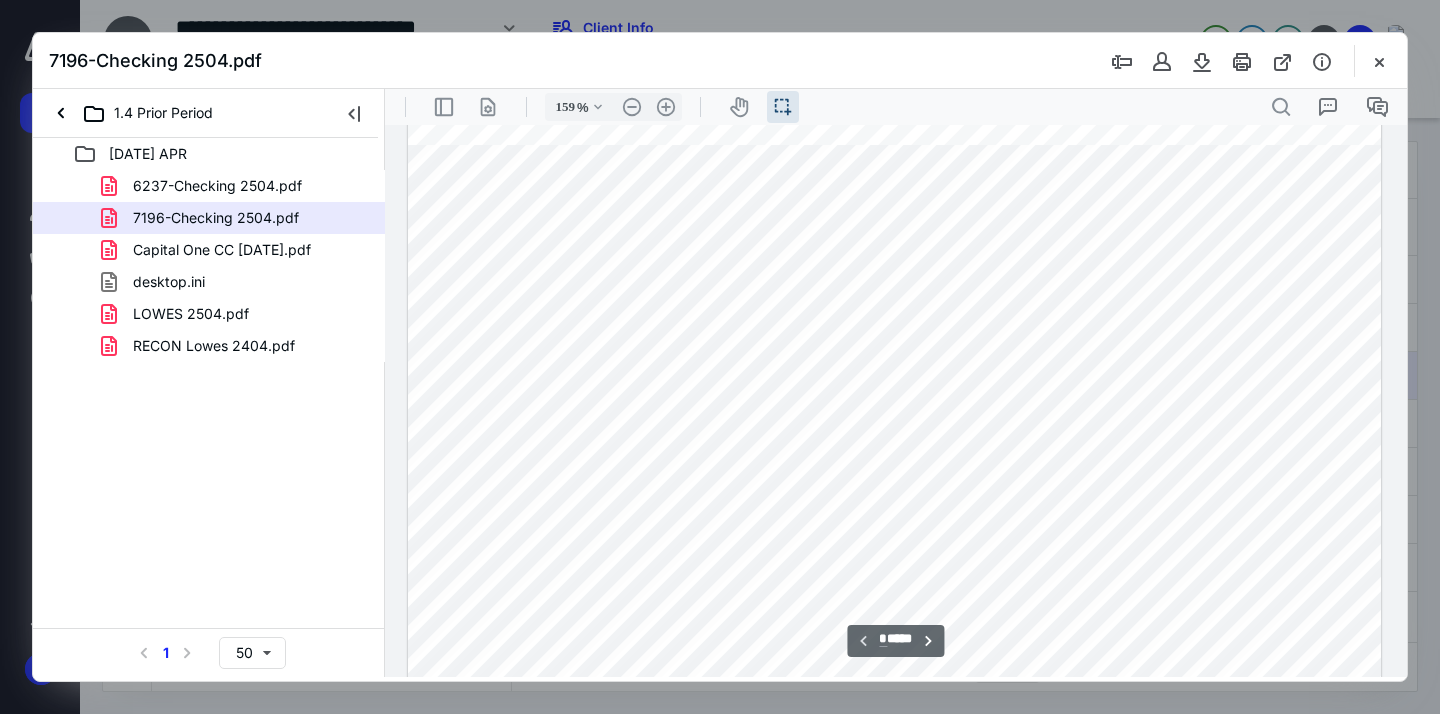 scroll, scrollTop: 97, scrollLeft: 0, axis: vertical 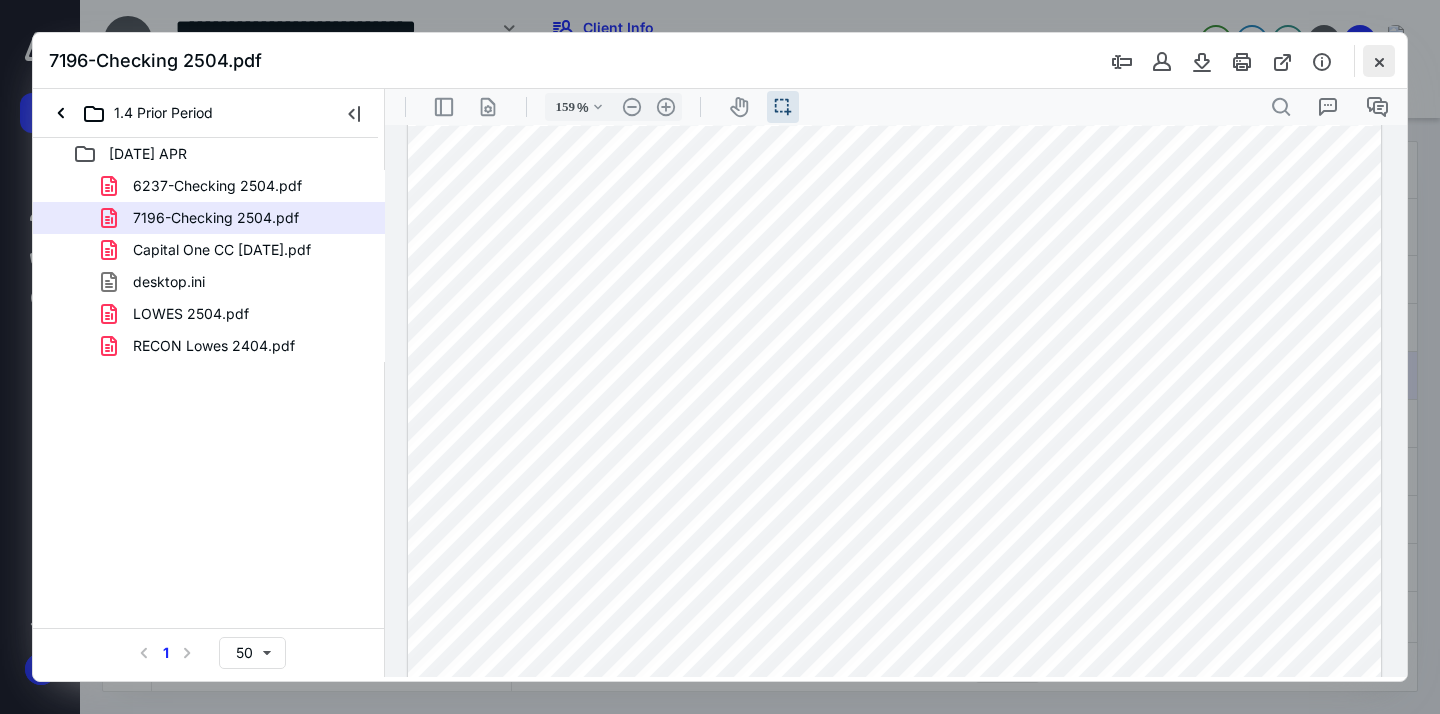 click at bounding box center (1379, 61) 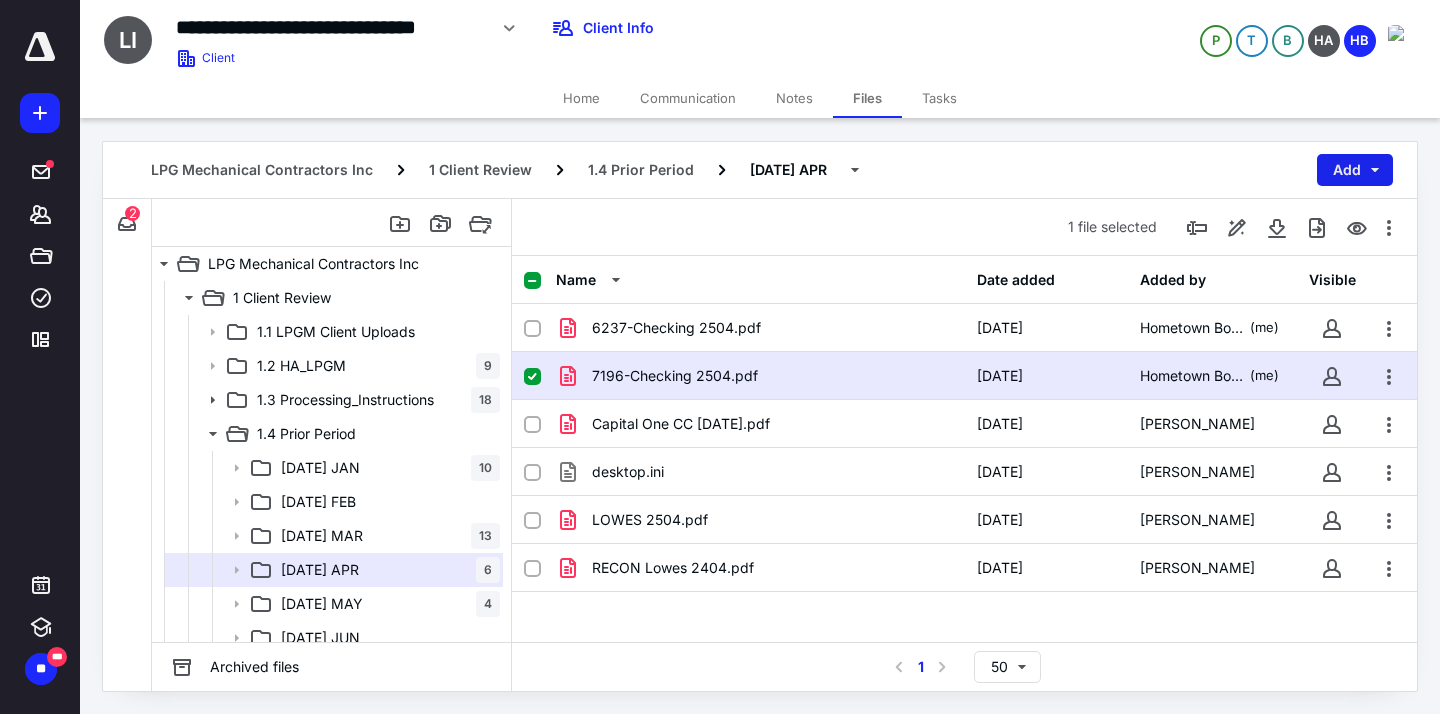 click on "Add" at bounding box center (1355, 170) 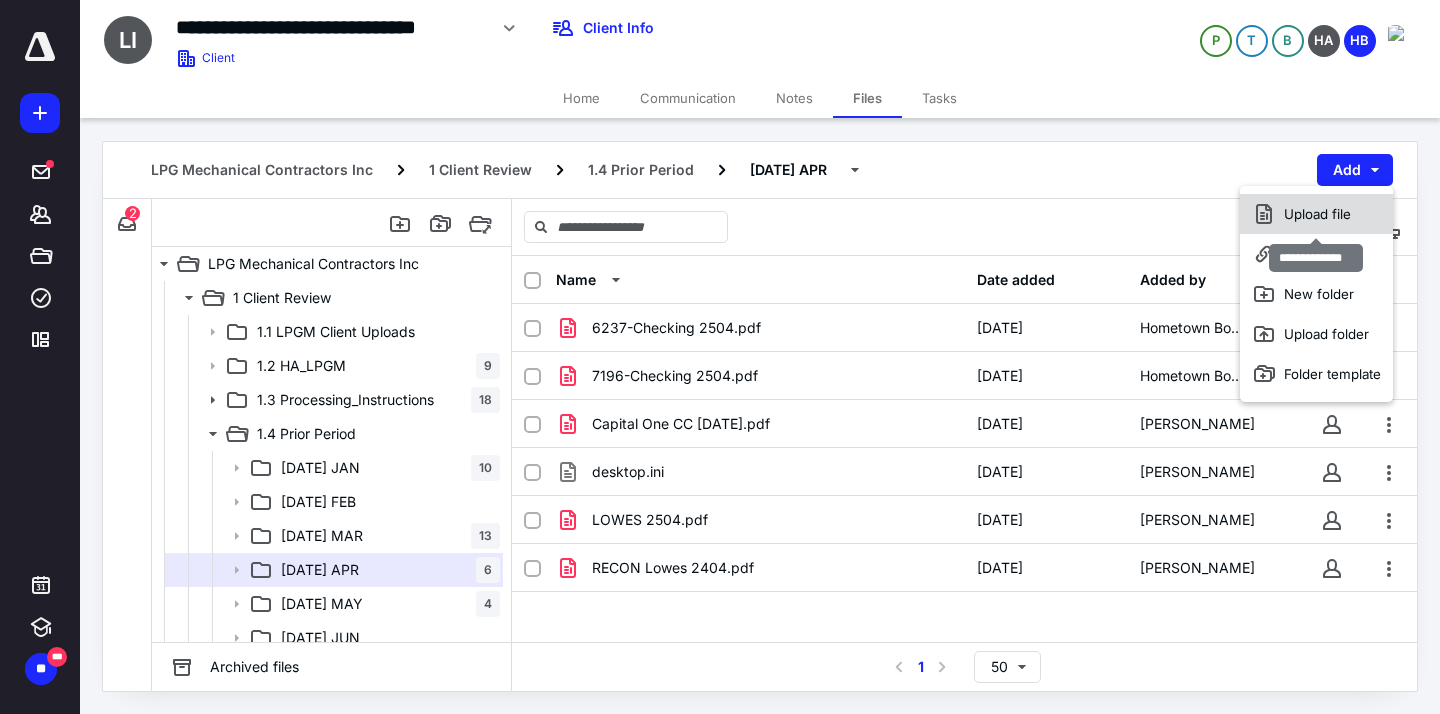 click on "Upload file" at bounding box center (1316, 214) 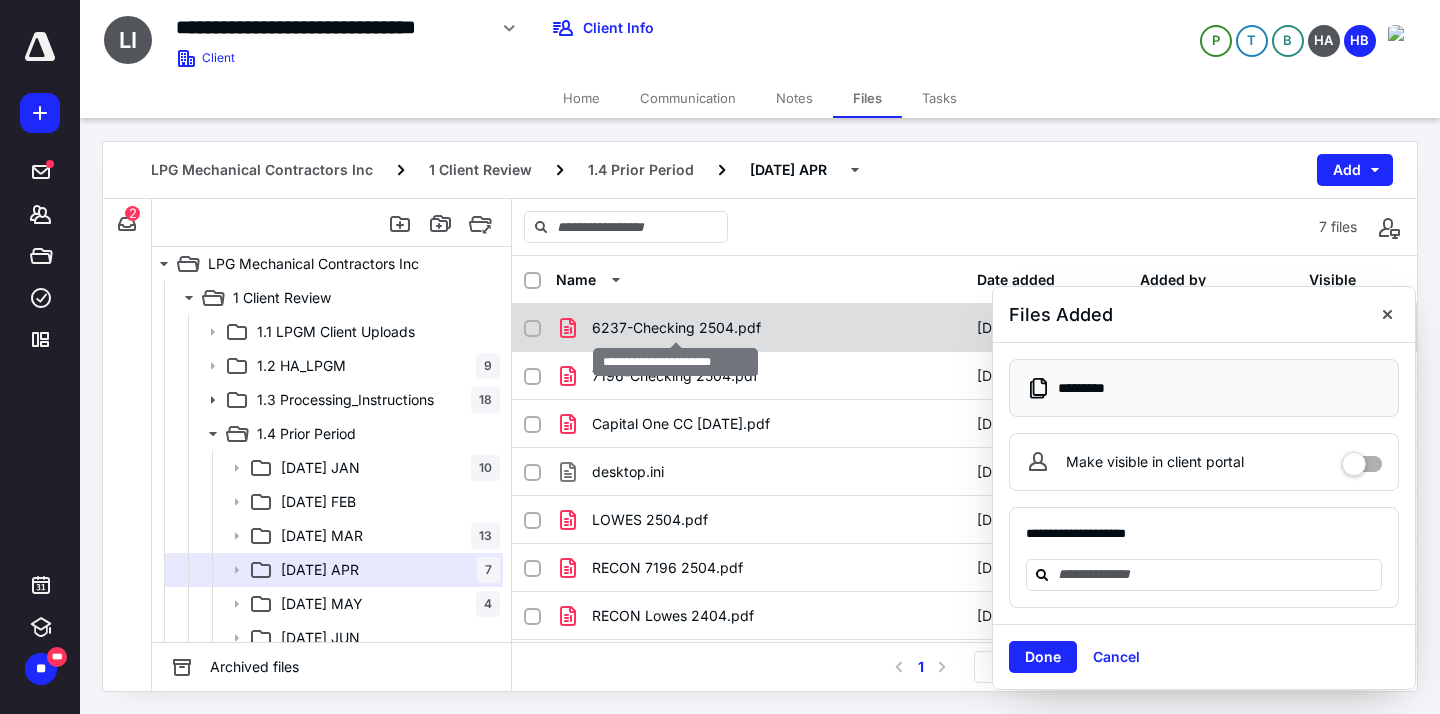 click on "6237-Checking 2504.pdf" at bounding box center [676, 328] 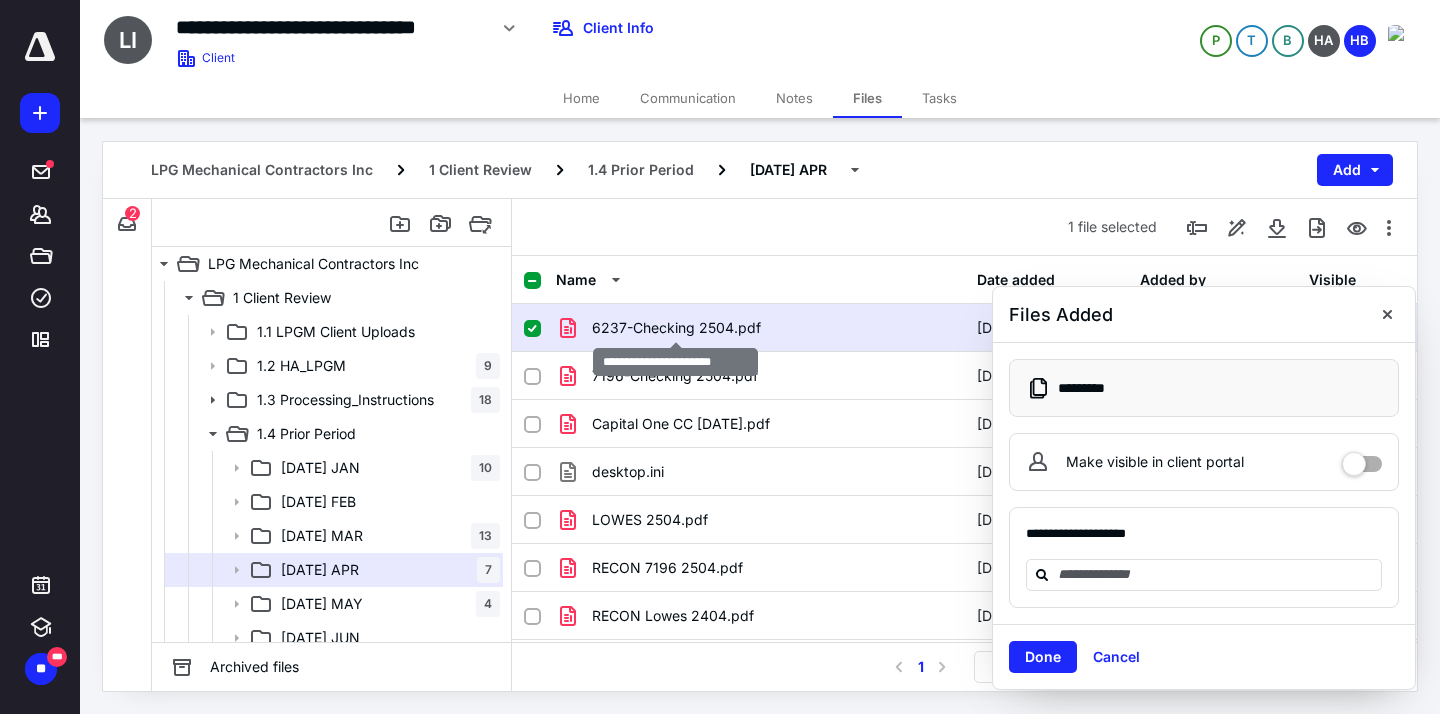 click on "6237-Checking 2504.pdf" at bounding box center [676, 328] 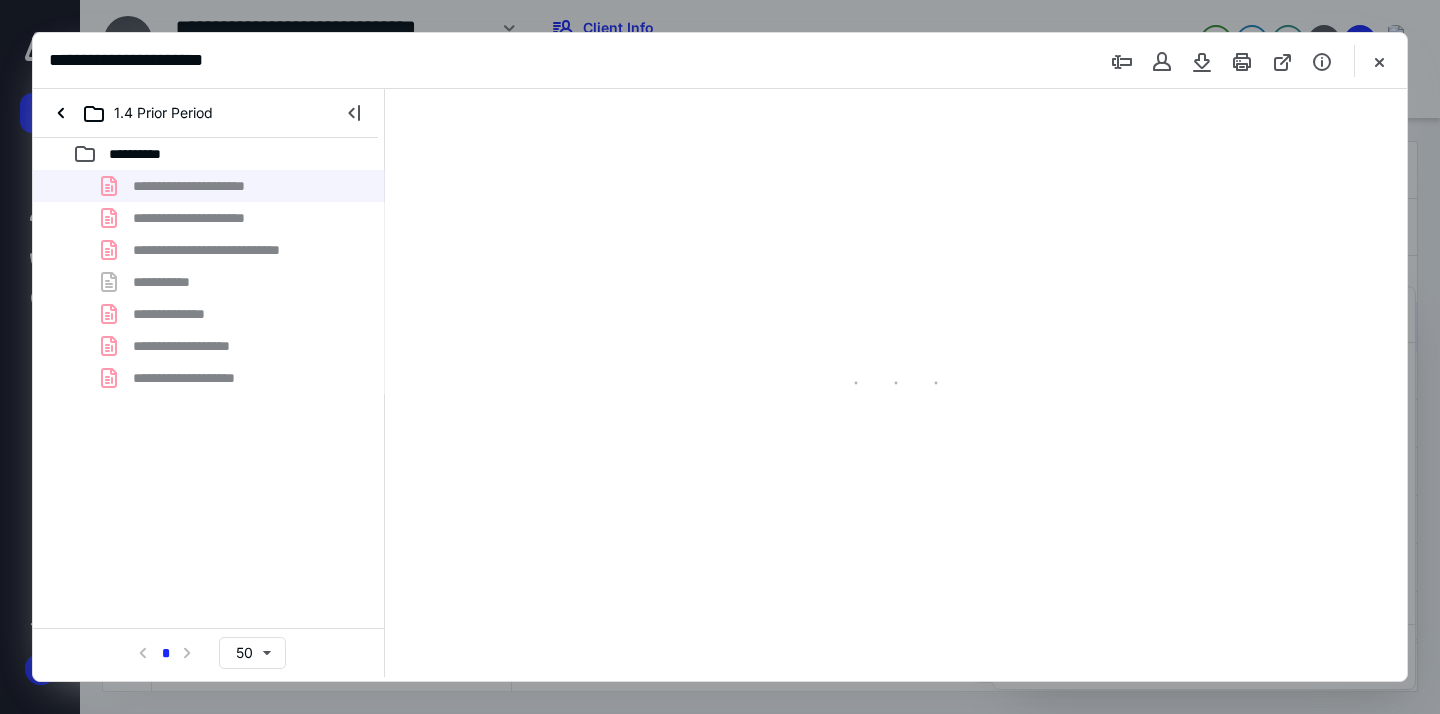 scroll, scrollTop: 0, scrollLeft: 0, axis: both 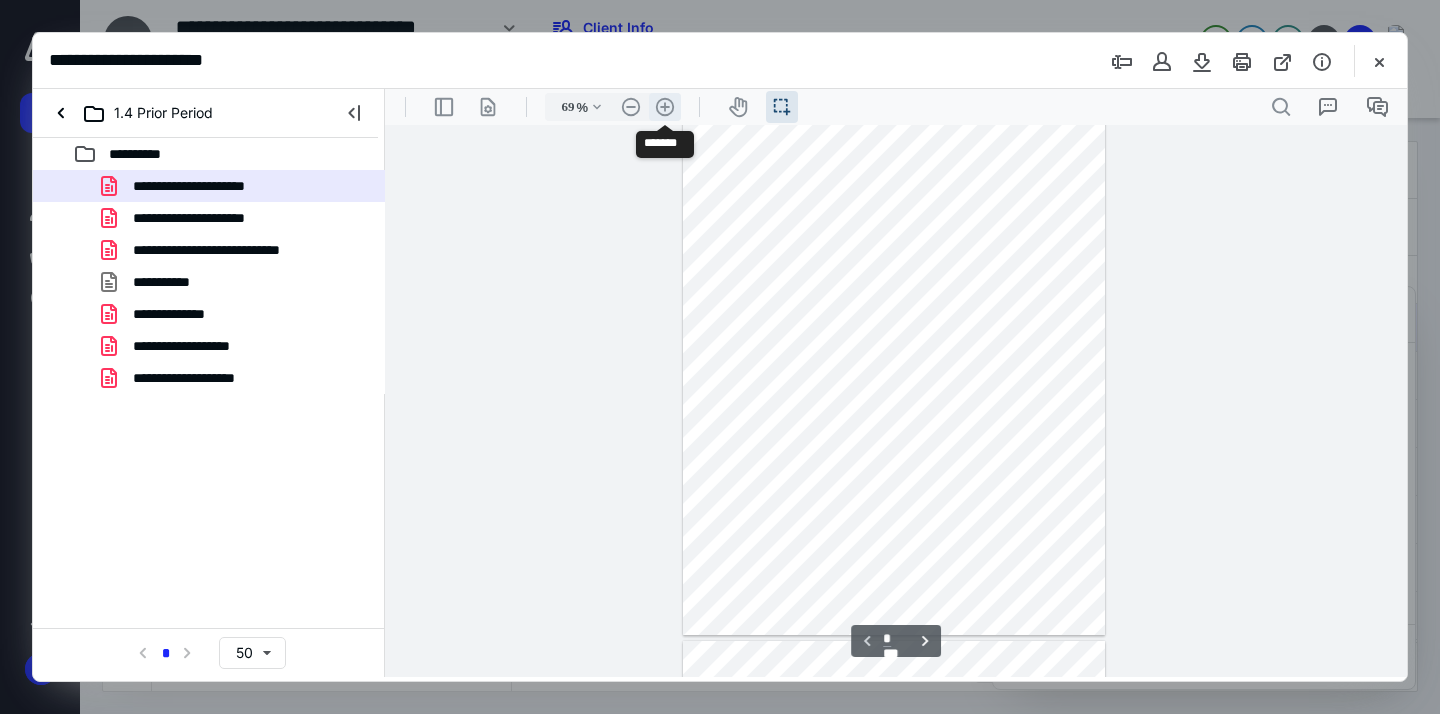 click on ".cls-1{fill:#abb0c4;} icon - header - zoom - in - line" at bounding box center (665, 107) 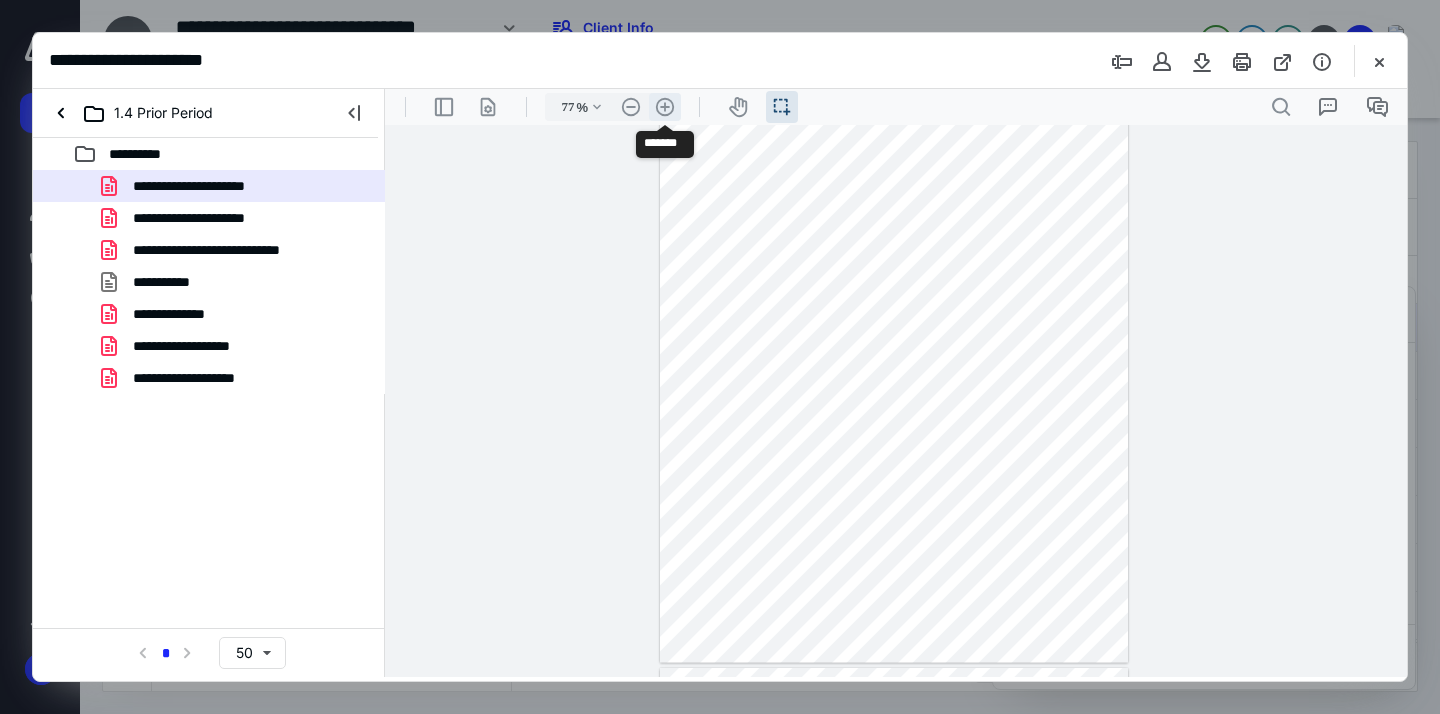 click on ".cls-1{fill:#abb0c4;} icon - header - zoom - in - line" at bounding box center (665, 107) 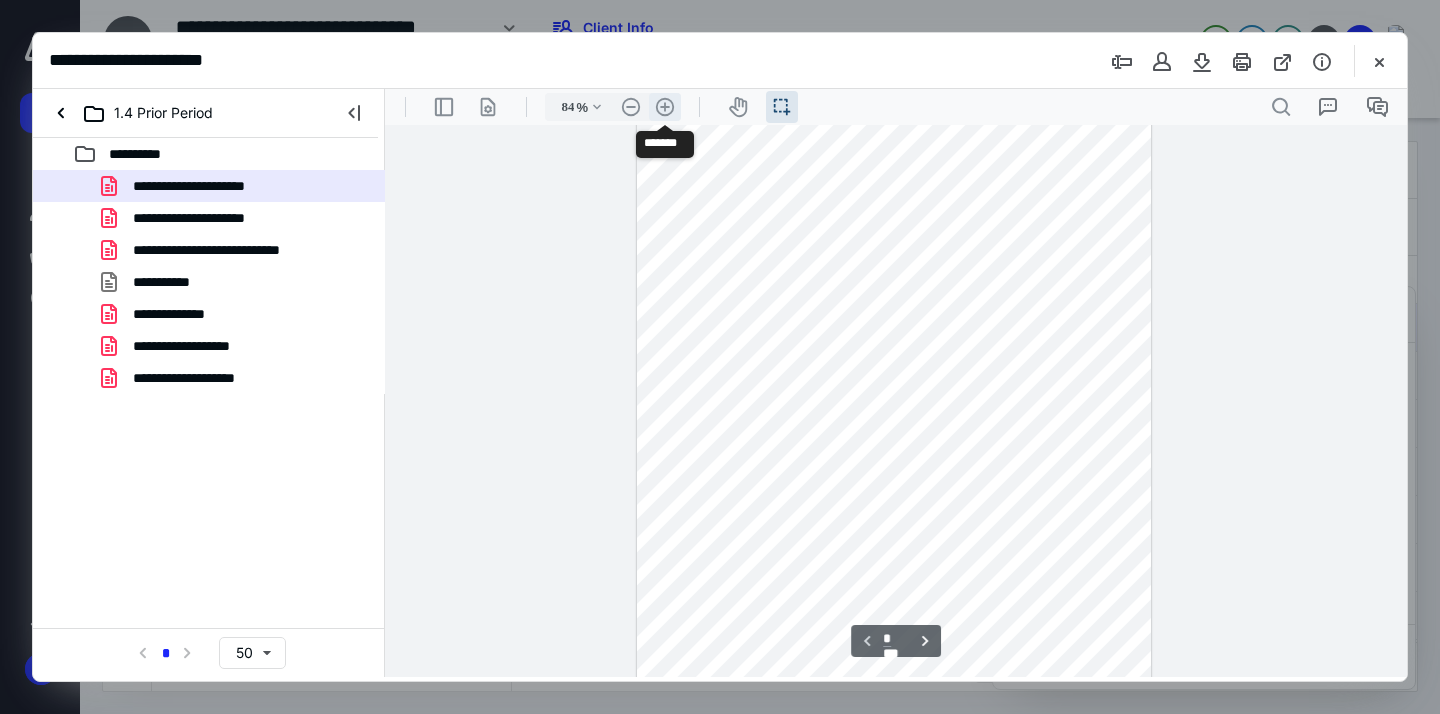 click on ".cls-1{fill:#abb0c4;} icon - header - zoom - in - line" at bounding box center (665, 107) 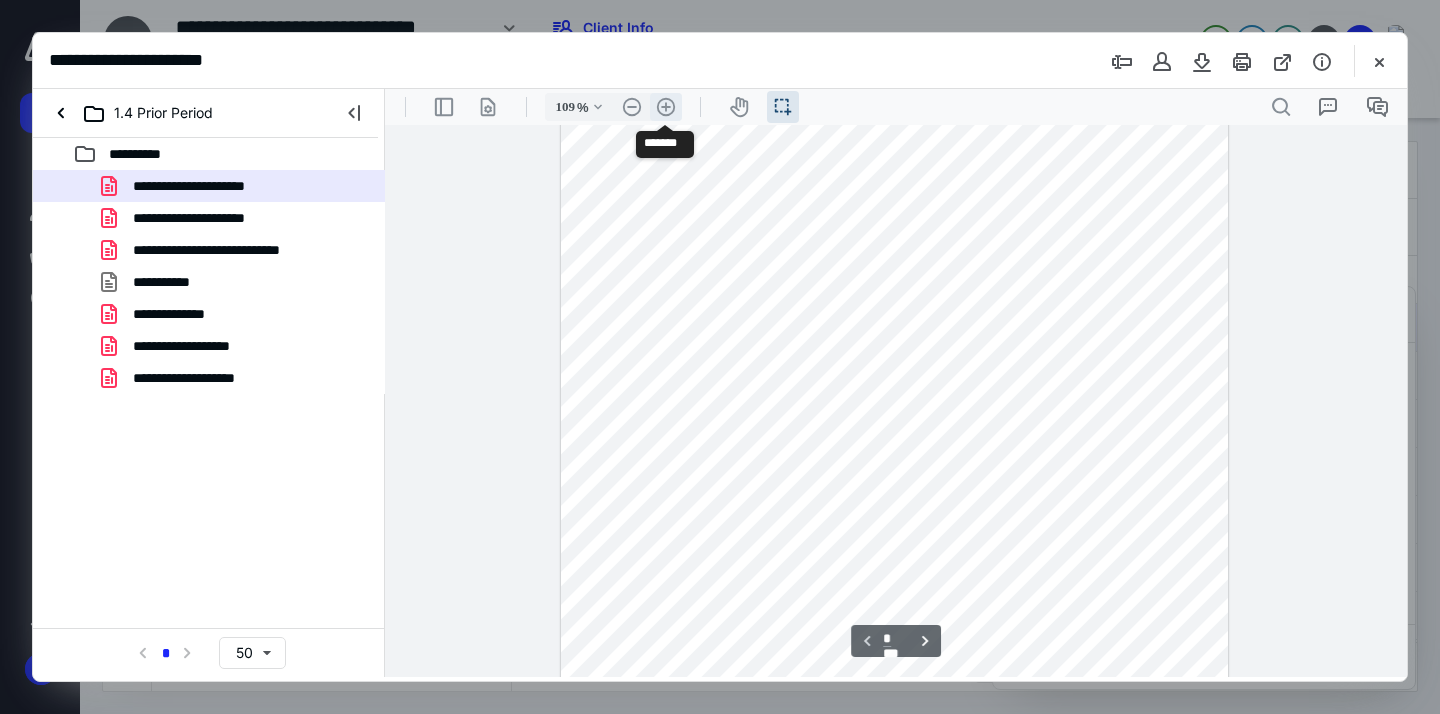 scroll, scrollTop: 211, scrollLeft: 0, axis: vertical 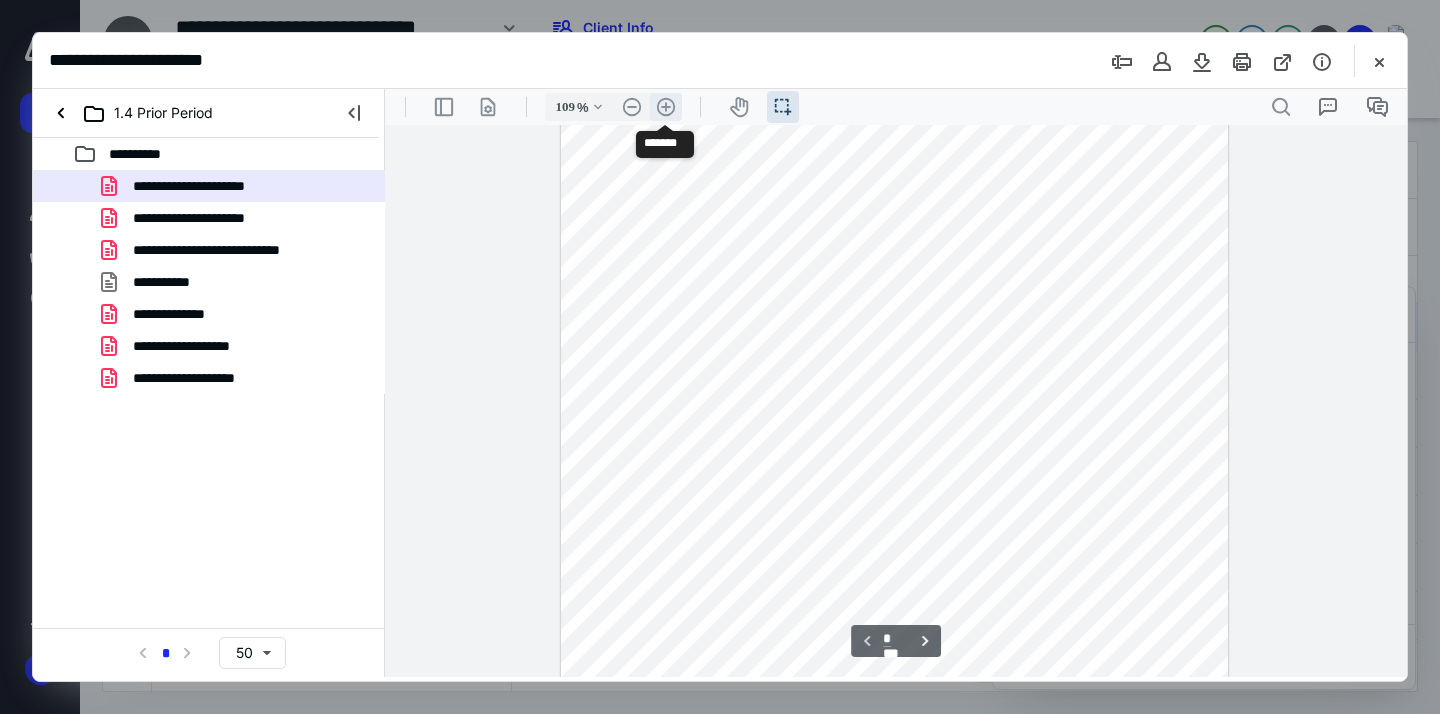 click on ".cls-1{fill:#abb0c4;} icon - header - zoom - in - line" at bounding box center [666, 107] 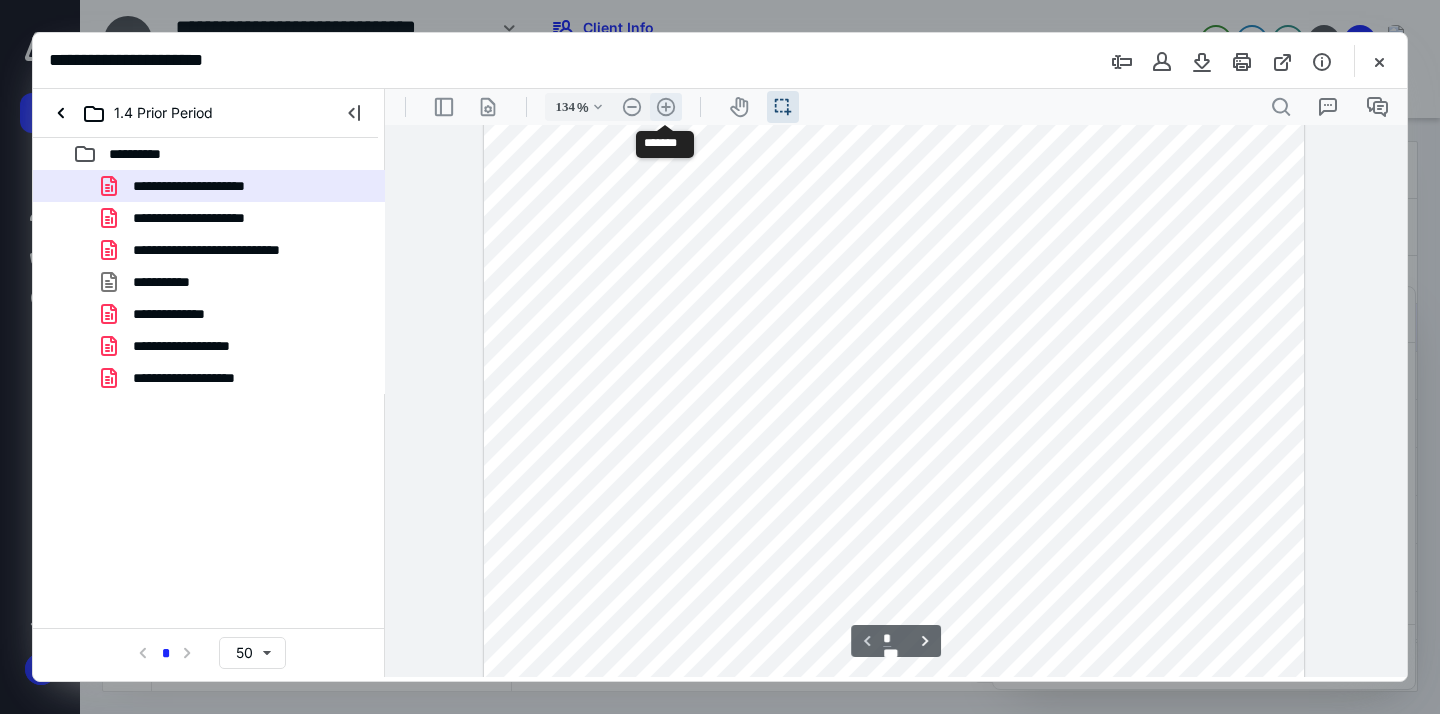 scroll, scrollTop: 319, scrollLeft: 0, axis: vertical 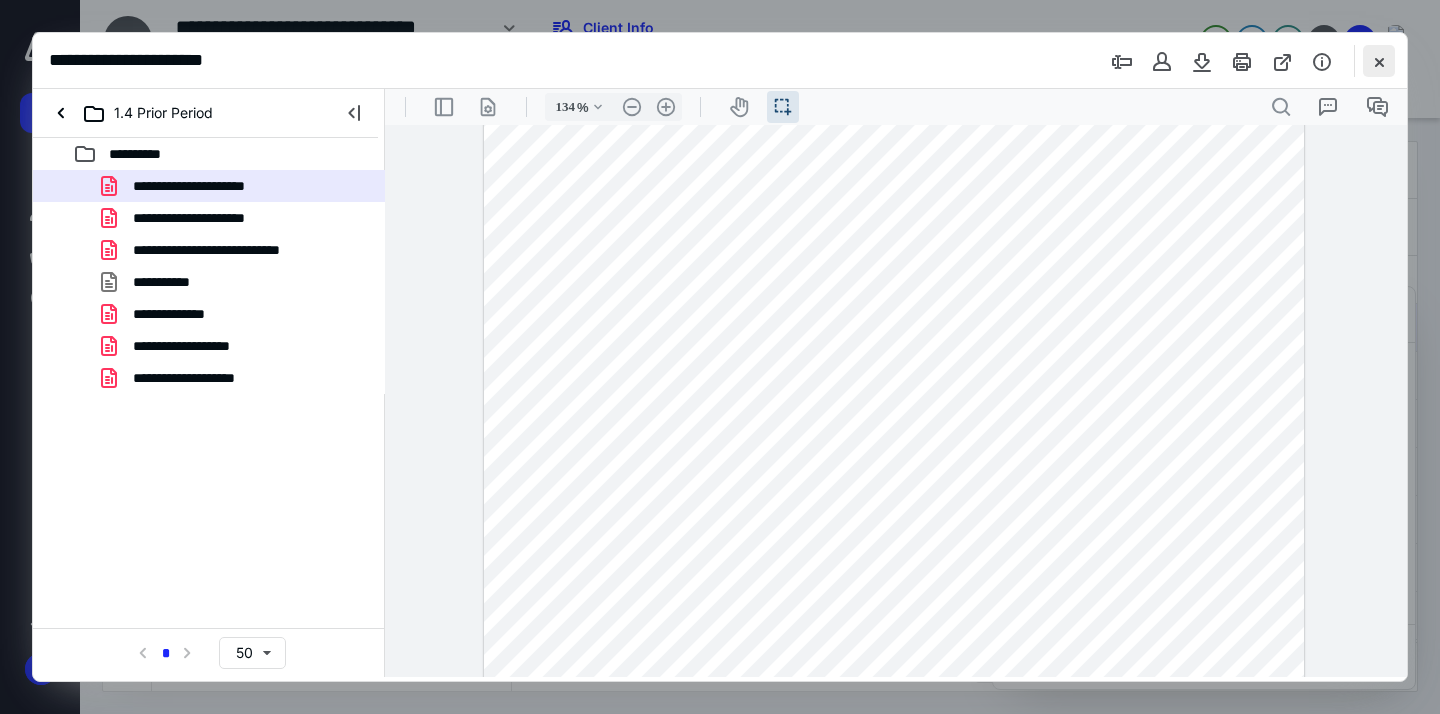 click at bounding box center [1379, 61] 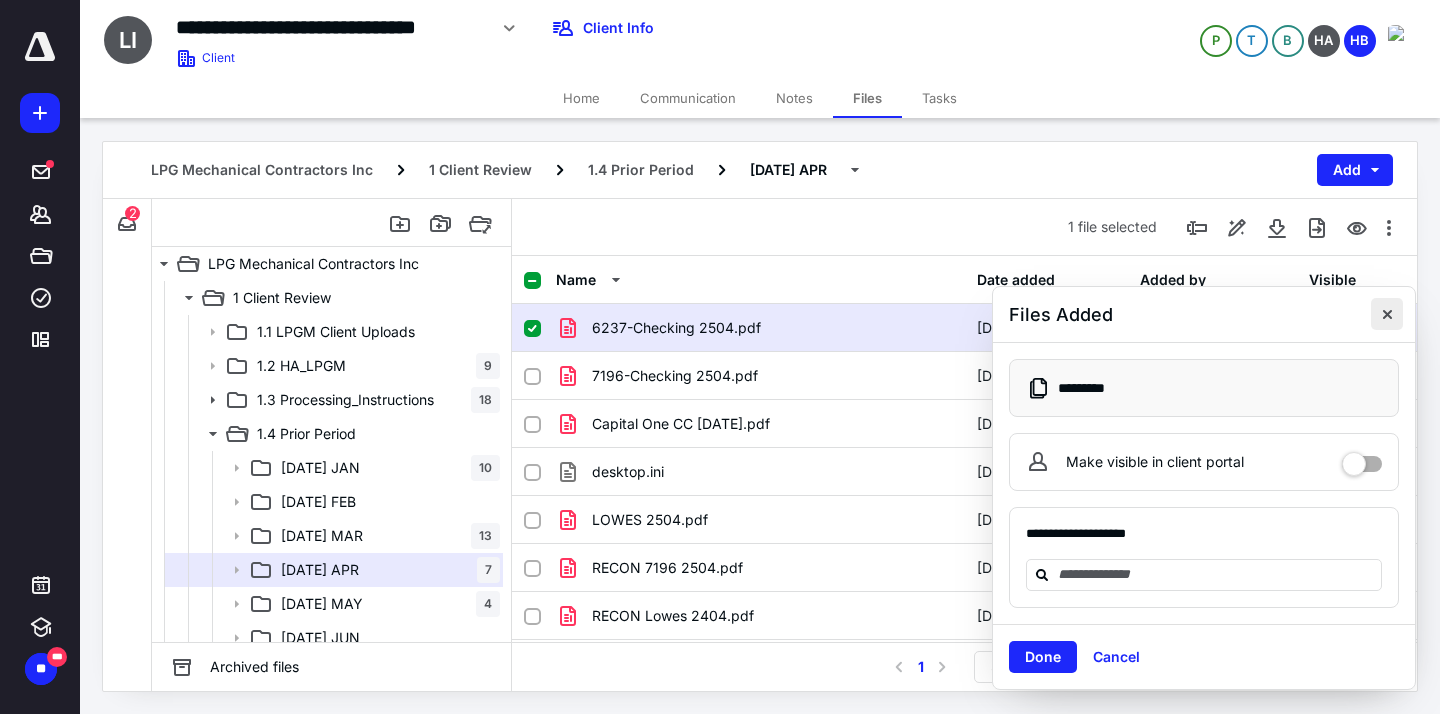 click at bounding box center (1387, 314) 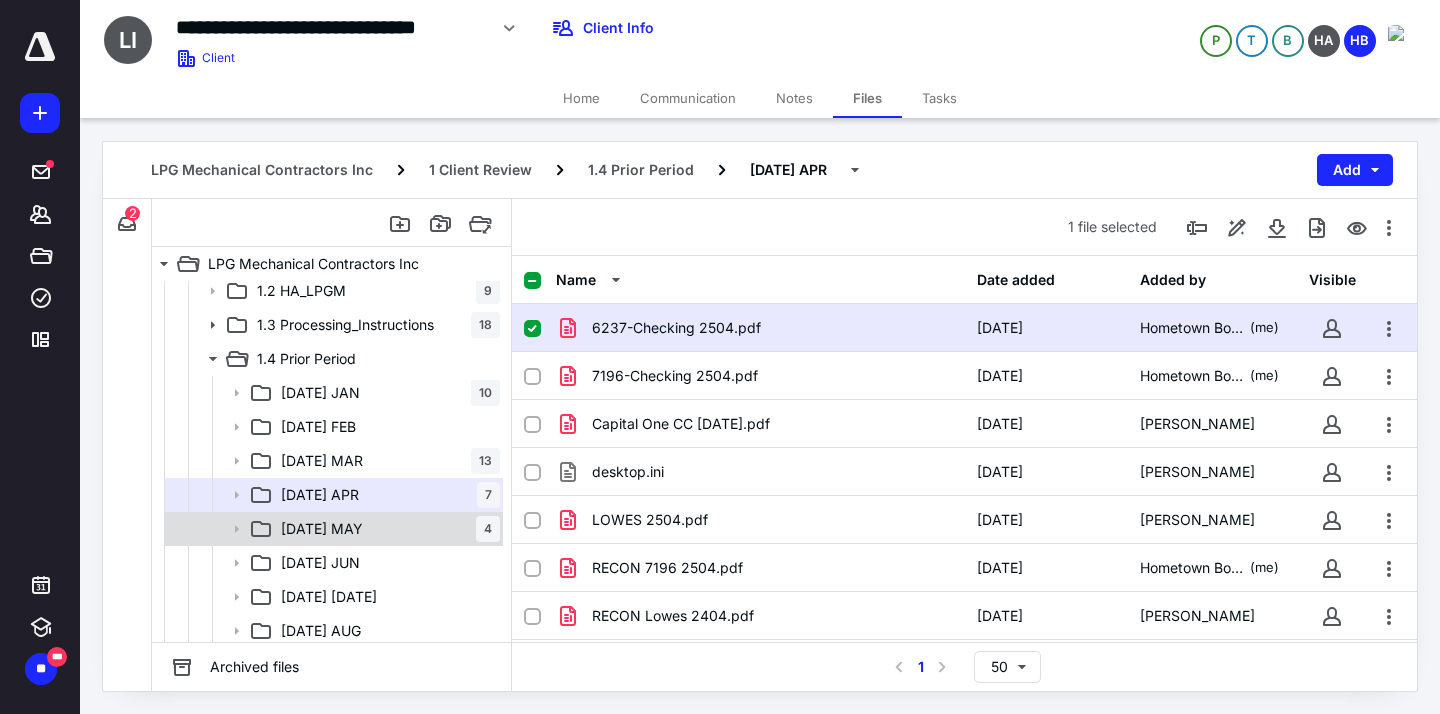 scroll, scrollTop: 79, scrollLeft: 0, axis: vertical 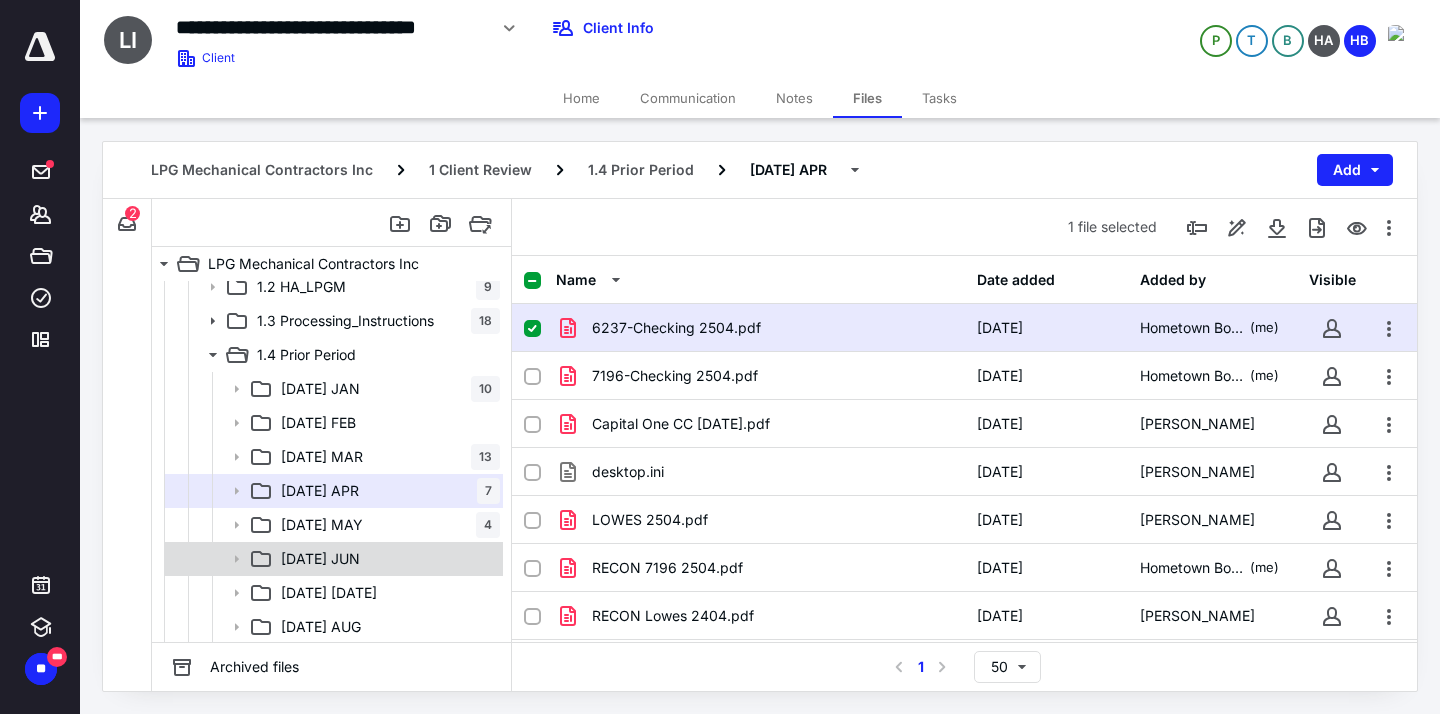 click on "[DATE] JUN" at bounding box center (386, 559) 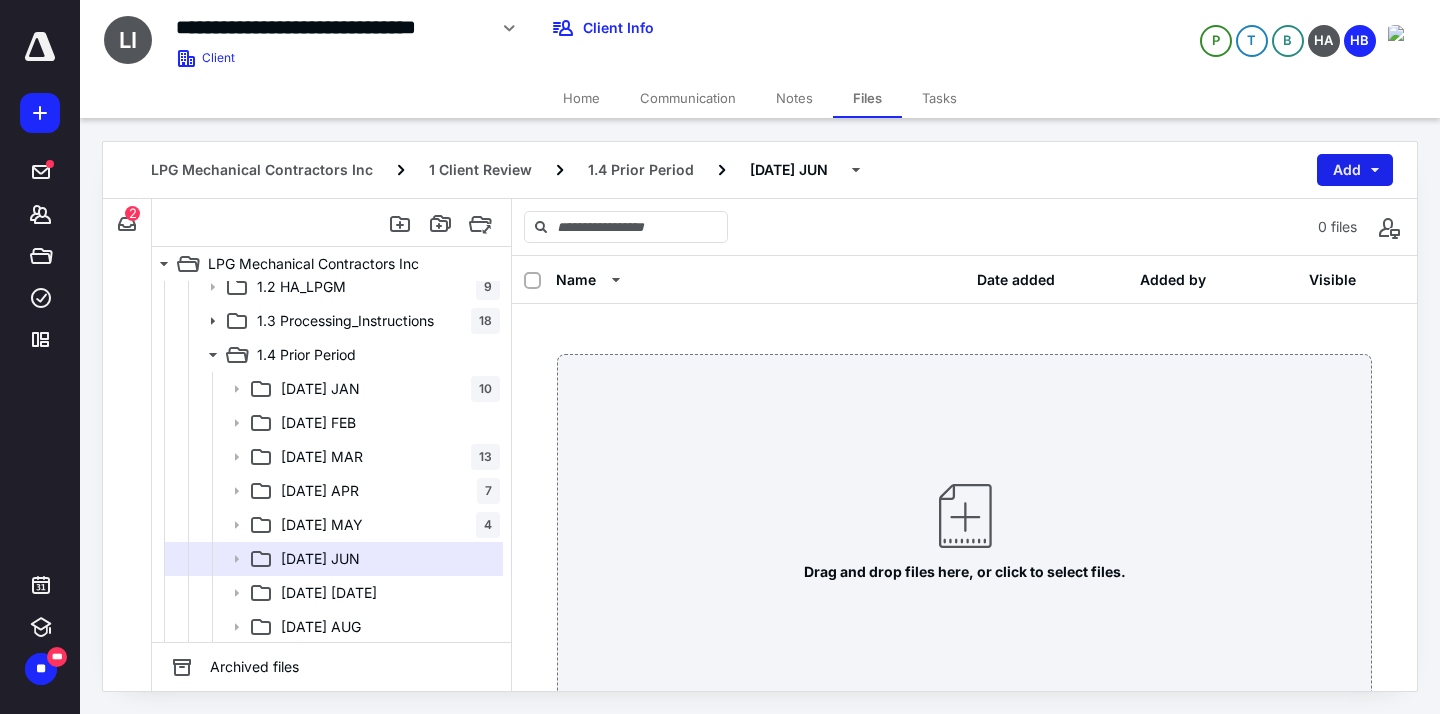 click on "Add" at bounding box center [1355, 170] 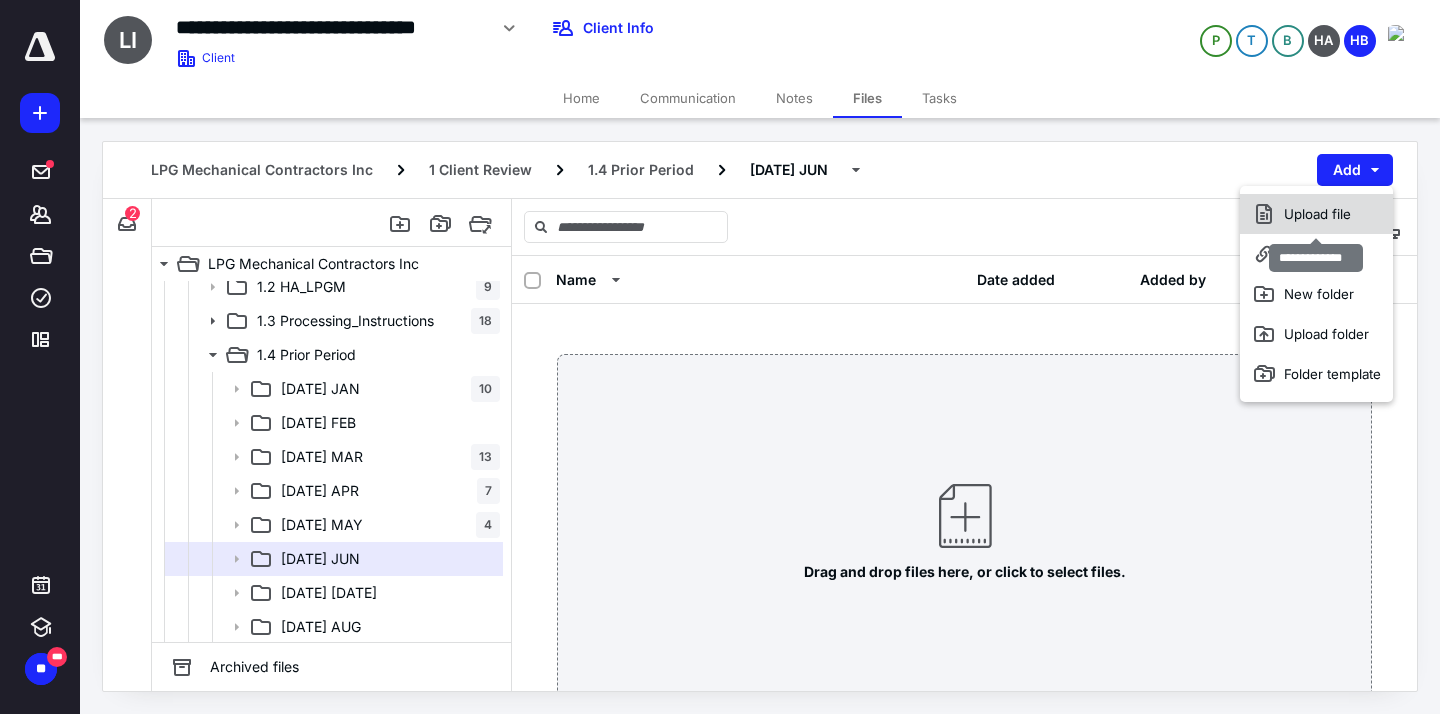 click on "Upload file" at bounding box center [1316, 214] 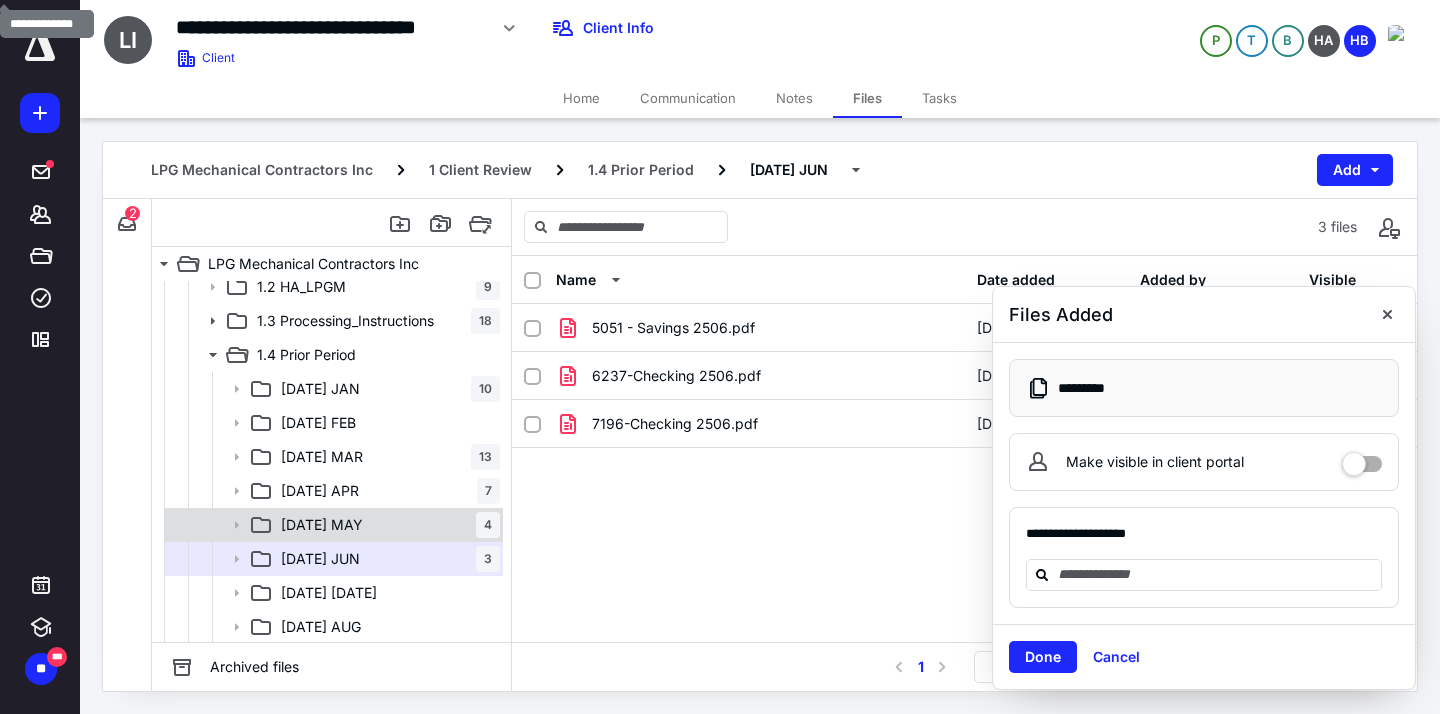 click on "[DATE] [DATE]" at bounding box center (386, 525) 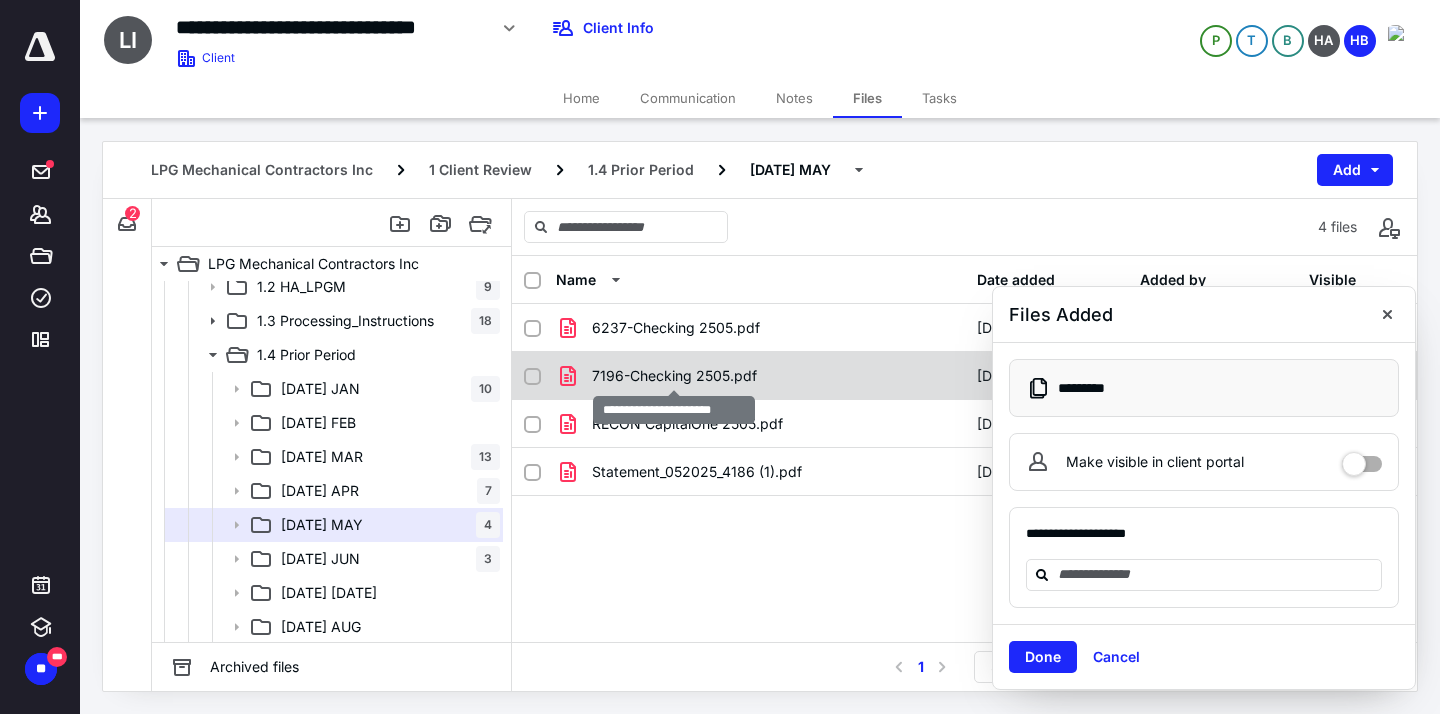 click on "7196-Checking 2505.pdf" at bounding box center [674, 376] 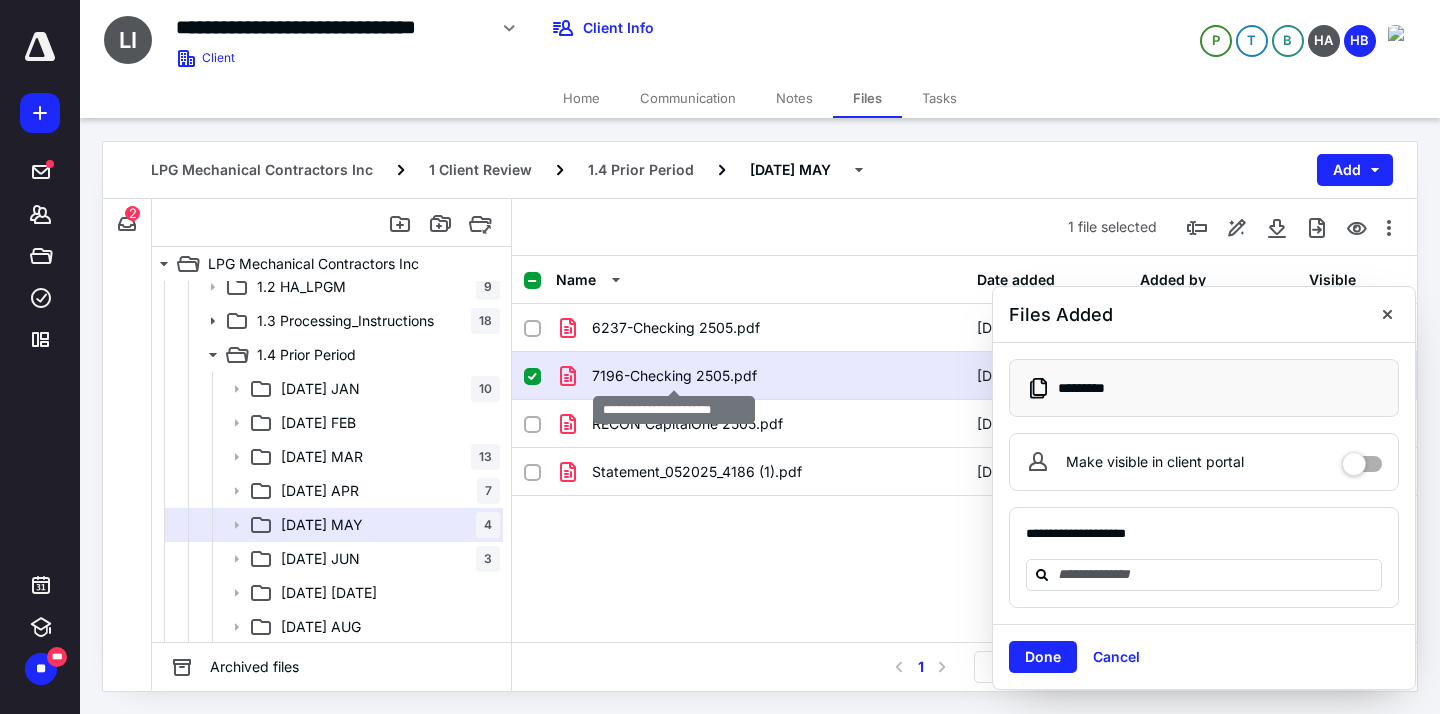 click on "7196-Checking 2505.pdf" at bounding box center (674, 376) 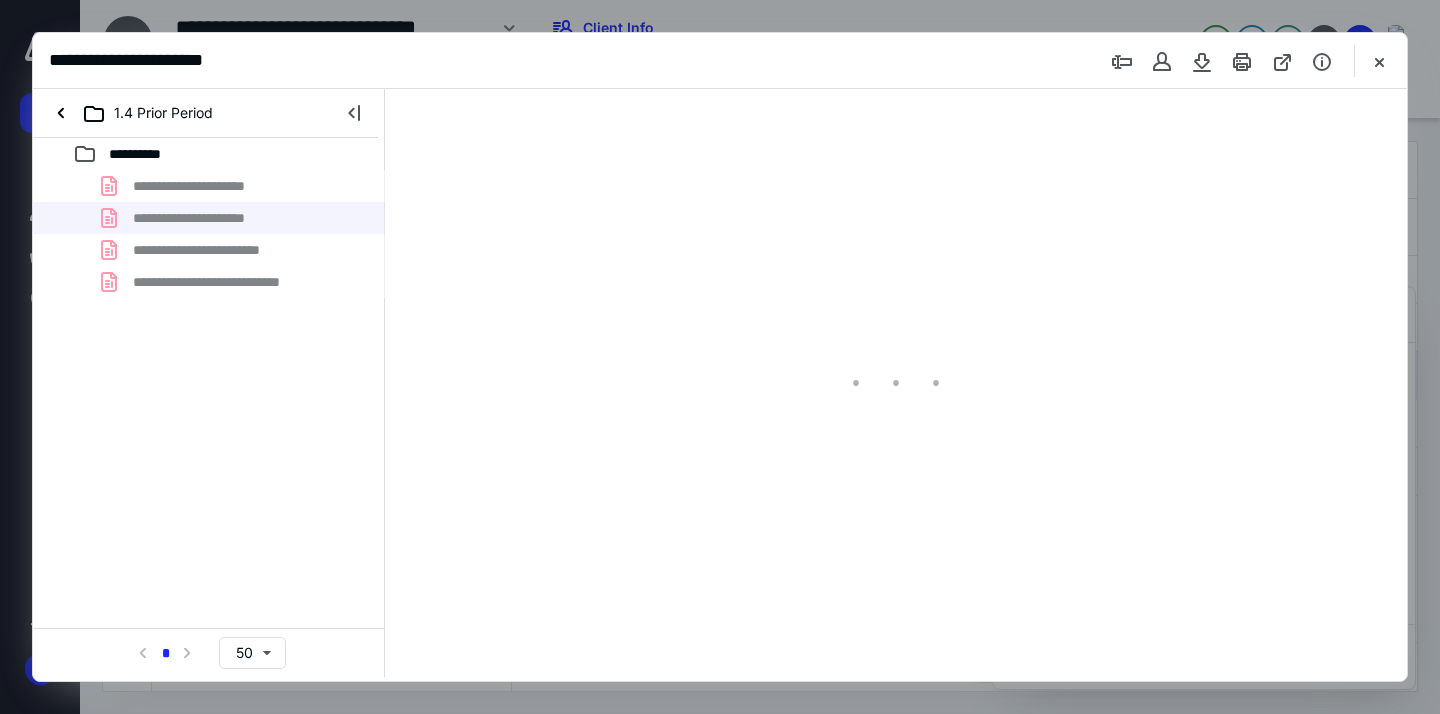 scroll, scrollTop: 0, scrollLeft: 0, axis: both 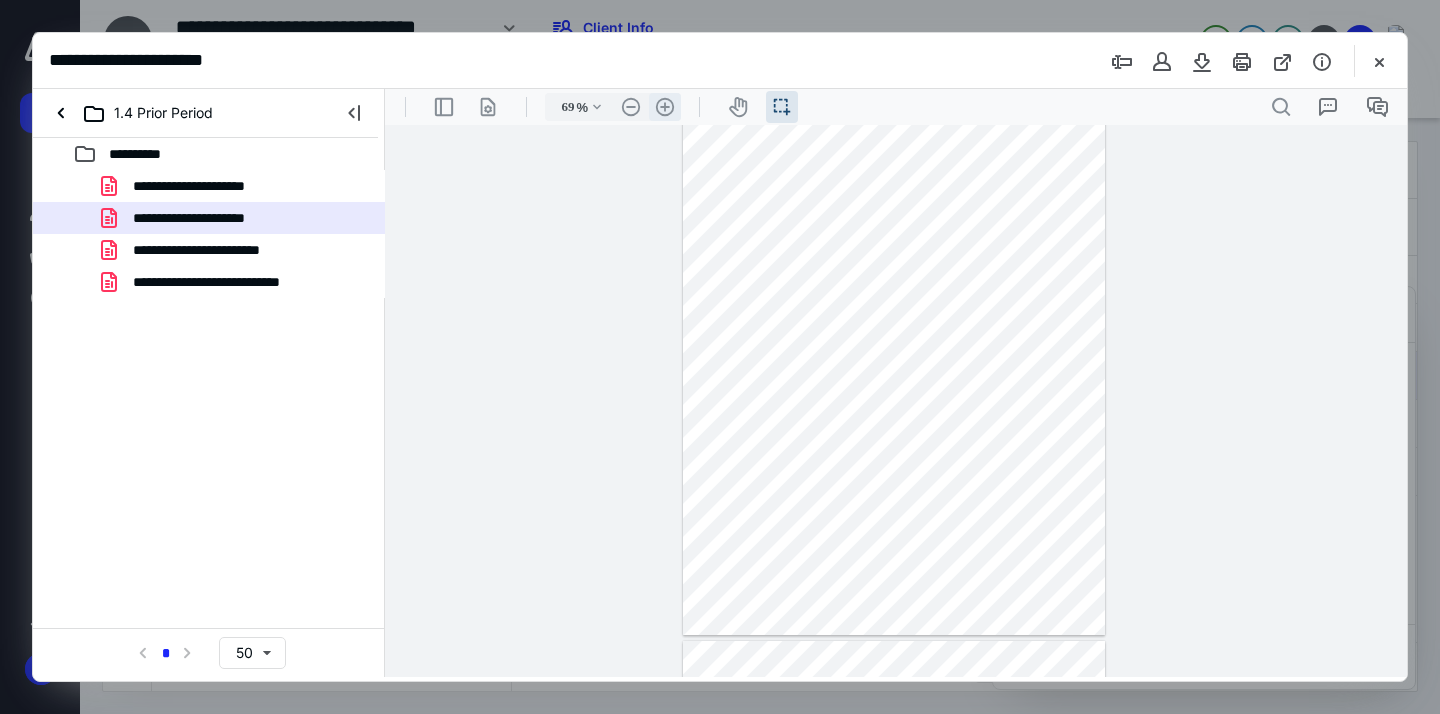 click on ".cls-1{fill:#abb0c4;} icon - header - zoom - in - line" at bounding box center (665, 107) 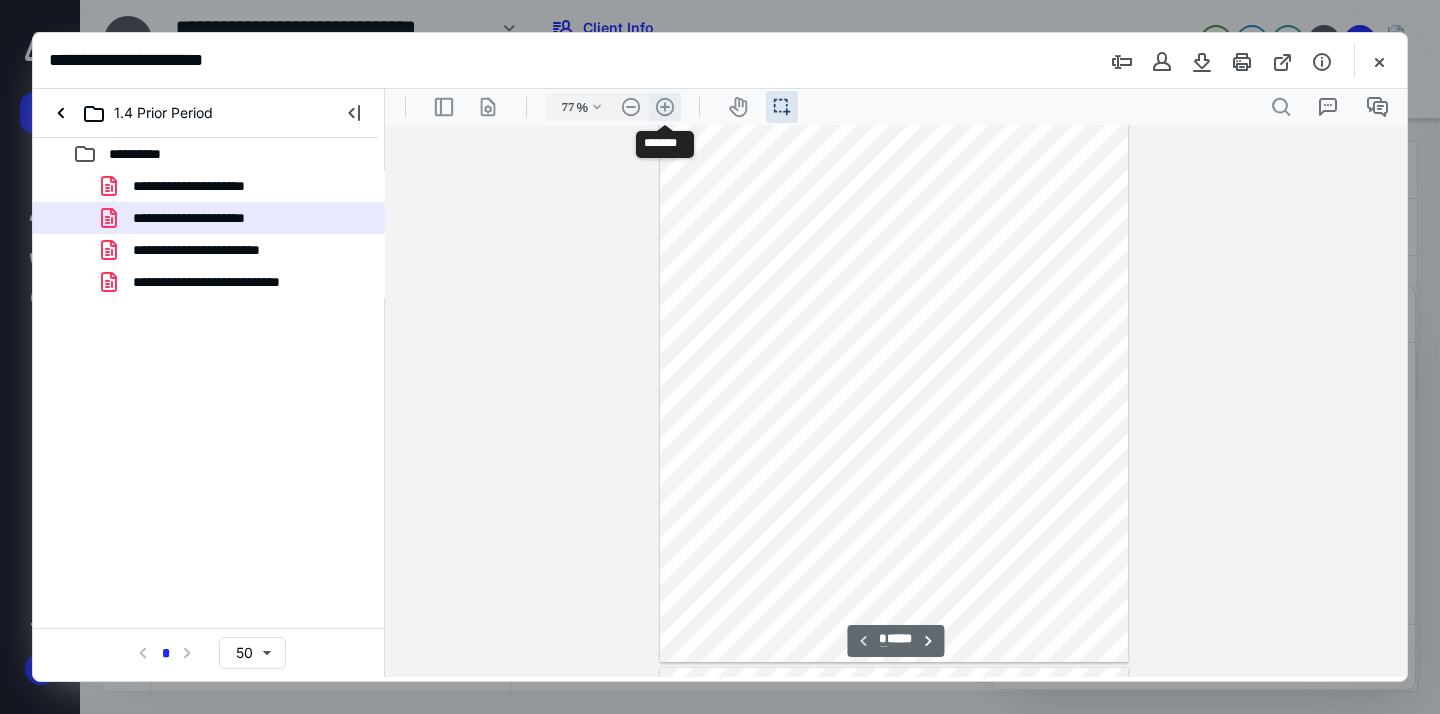 click on ".cls-1{fill:#abb0c4;} icon - header - zoom - in - line" at bounding box center (665, 107) 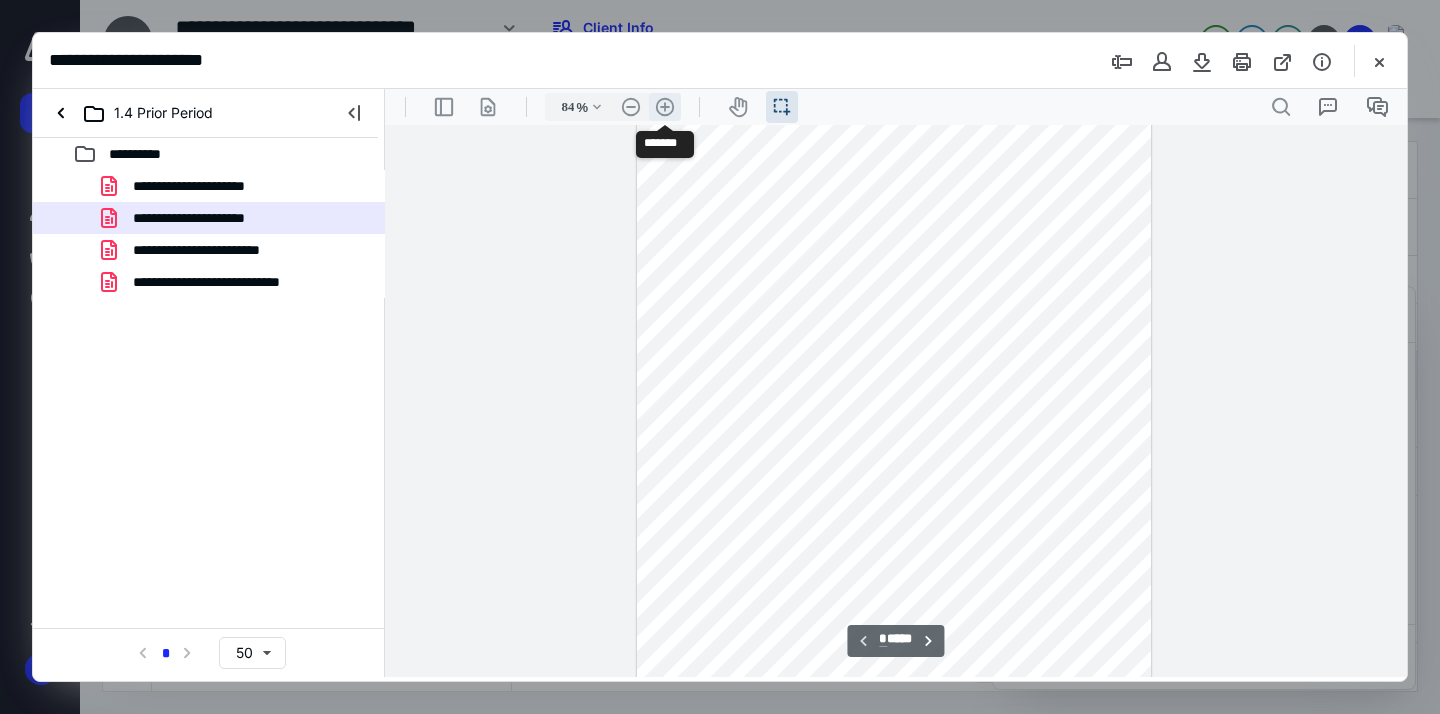click on ".cls-1{fill:#abb0c4;} icon - header - zoom - in - line" at bounding box center [665, 107] 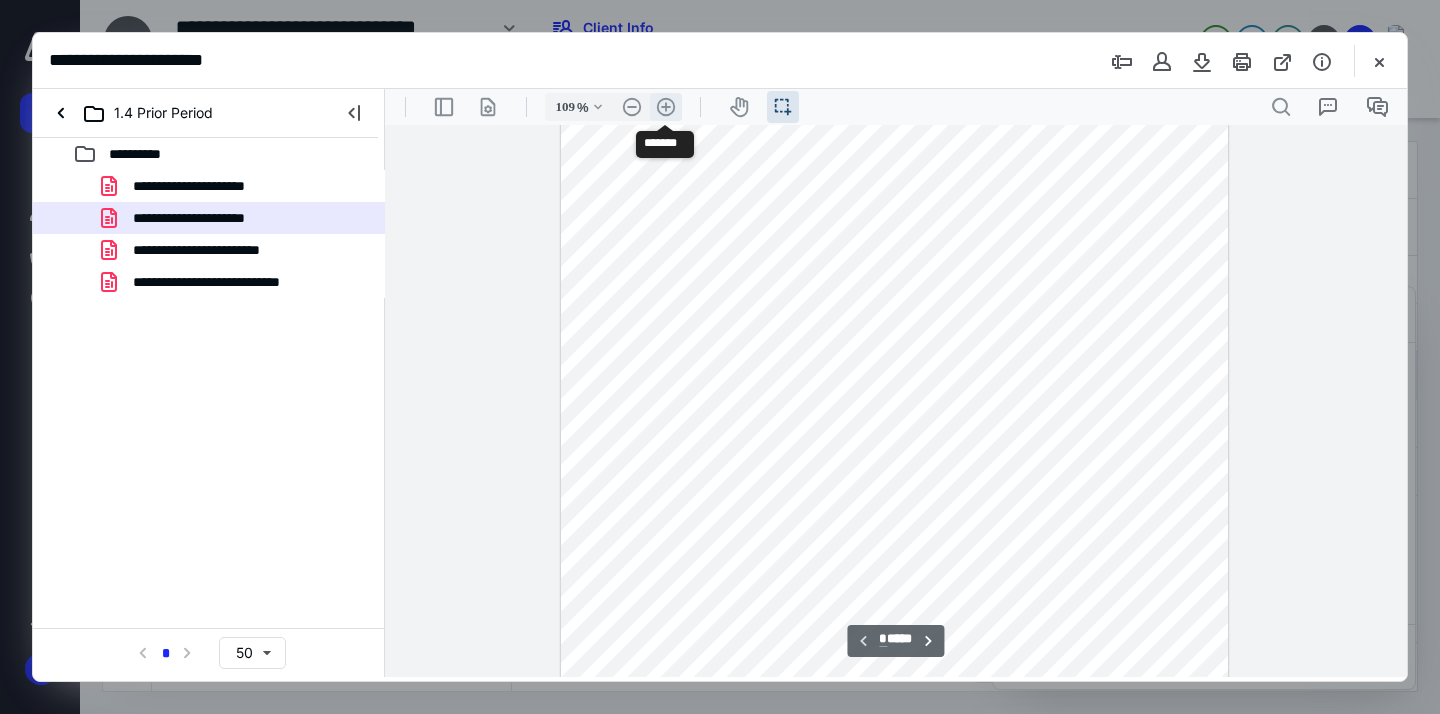 click on ".cls-1{fill:#abb0c4;} icon - header - zoom - in - line" at bounding box center (666, 107) 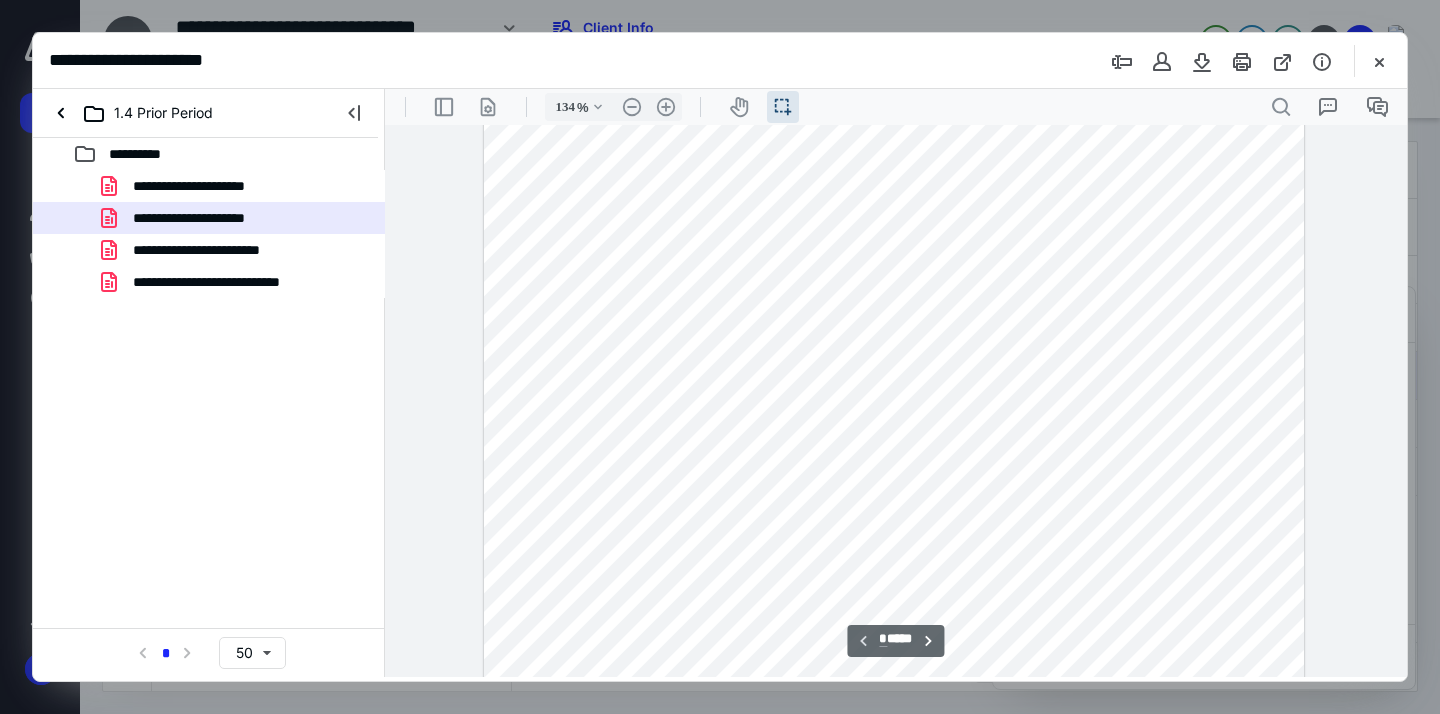scroll, scrollTop: 64, scrollLeft: 0, axis: vertical 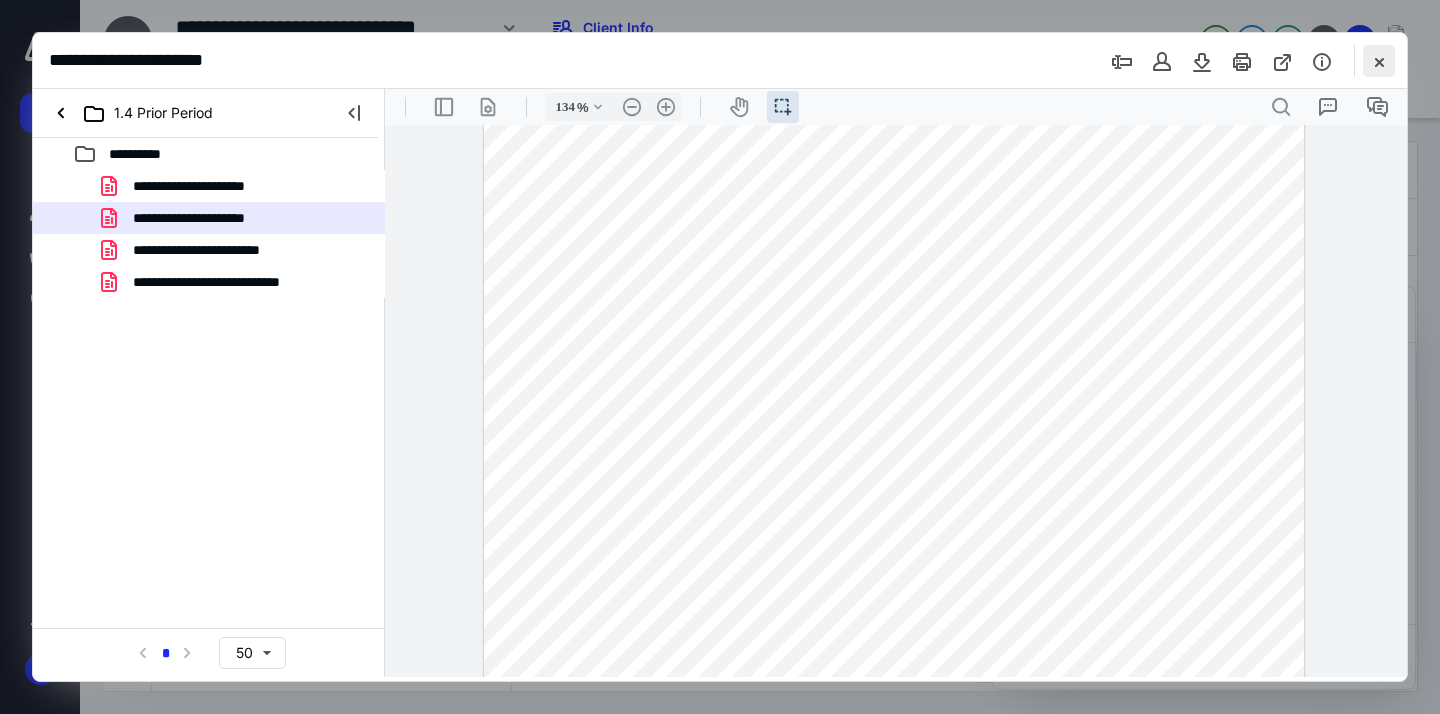 click at bounding box center (1379, 61) 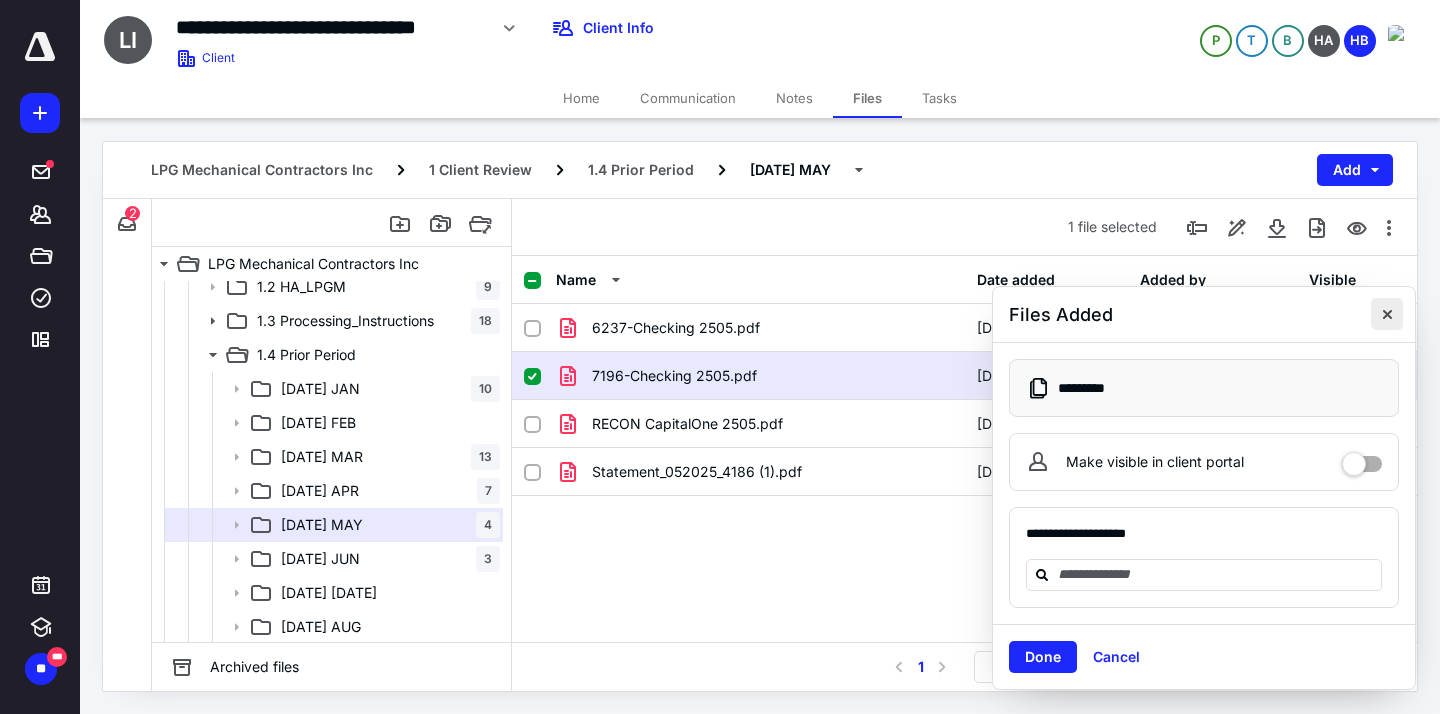 click at bounding box center [1387, 314] 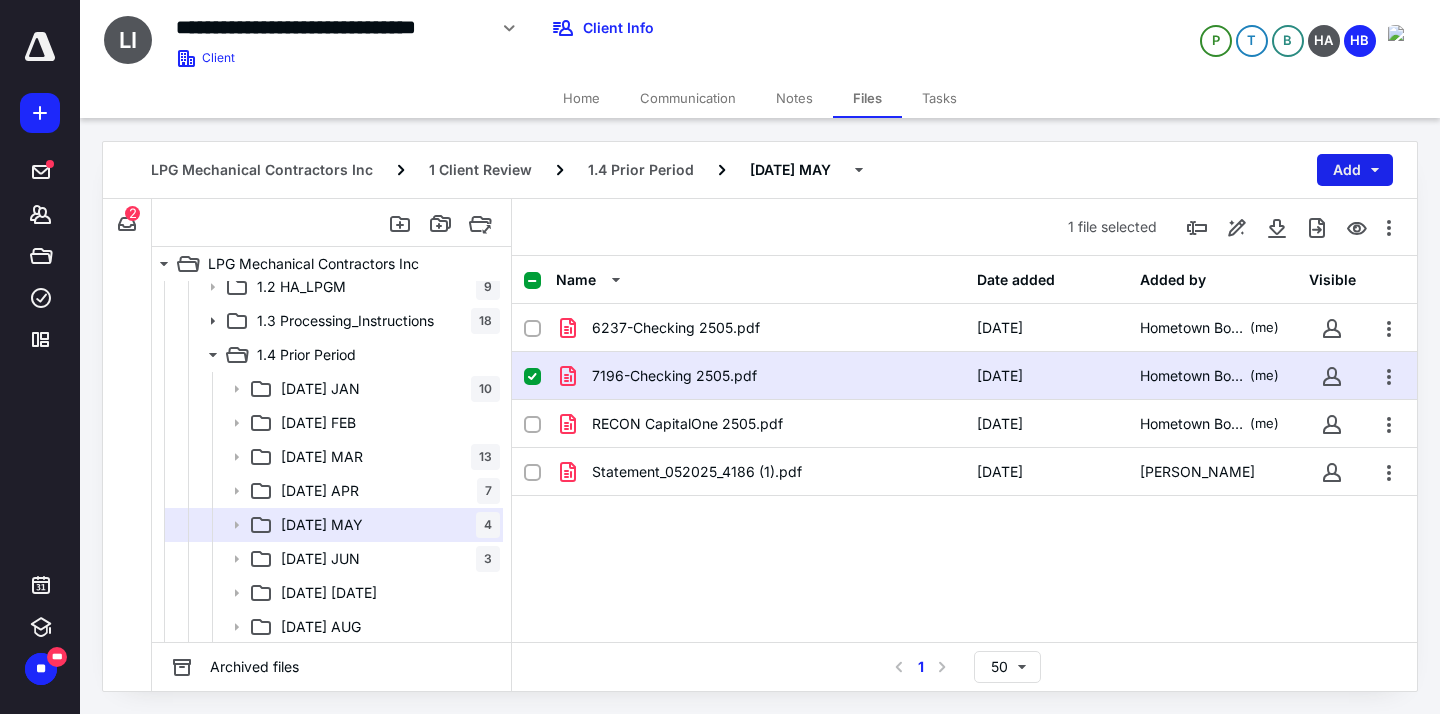 click on "Add" at bounding box center [1355, 170] 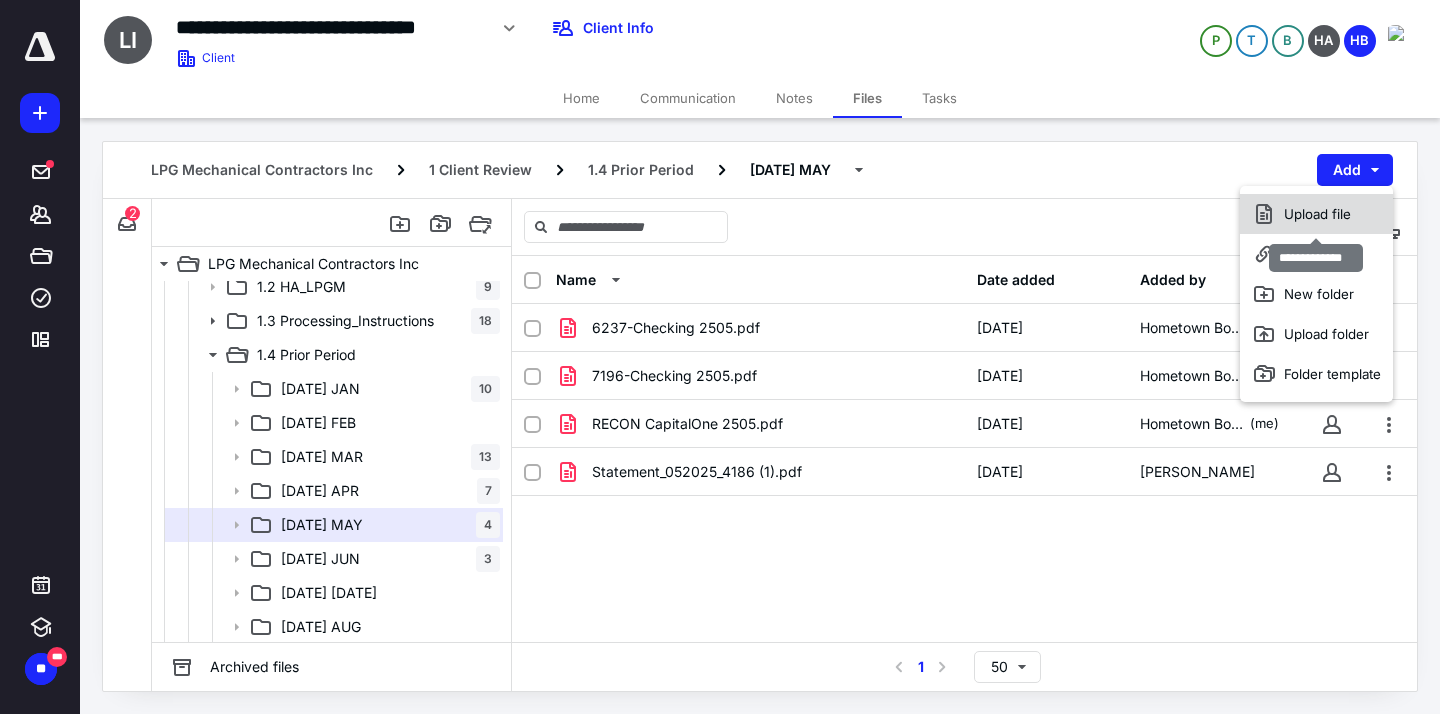click on "Upload file" at bounding box center [1316, 214] 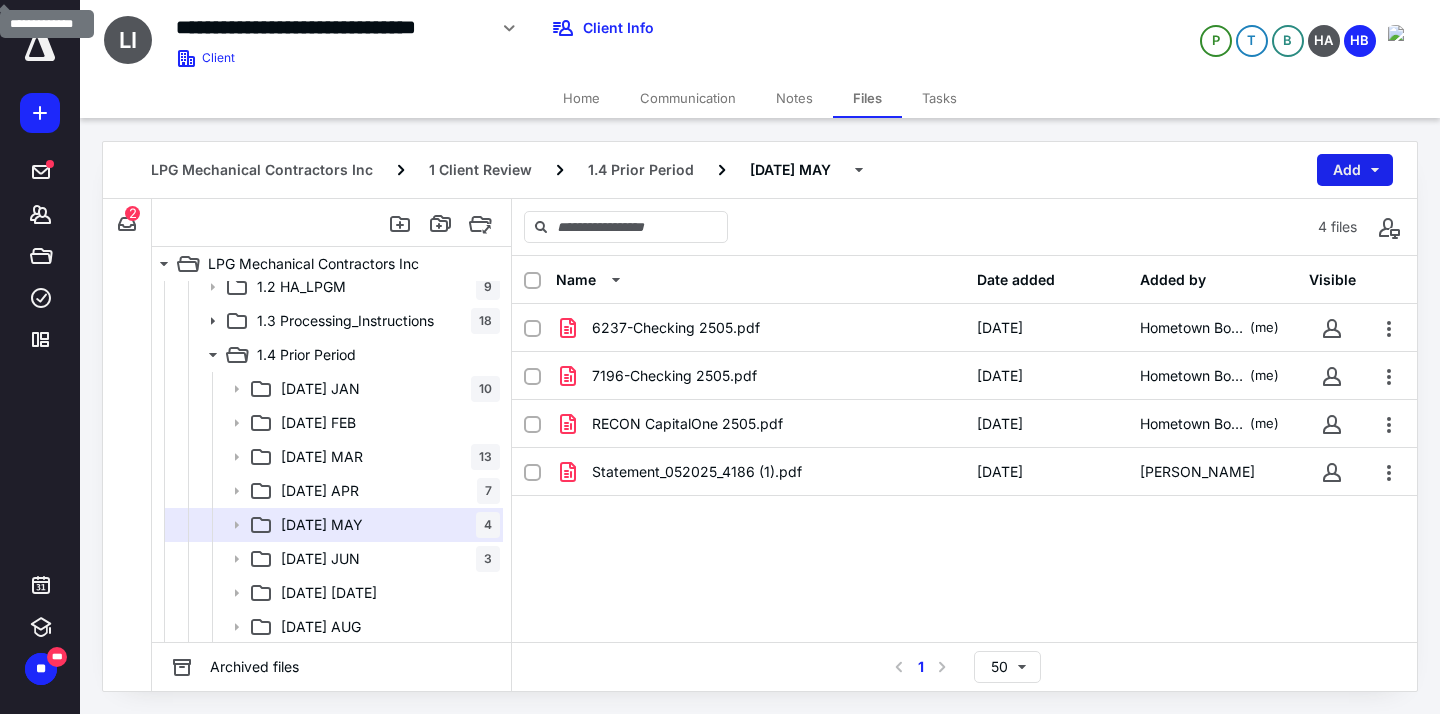 click on "Add" at bounding box center (1355, 170) 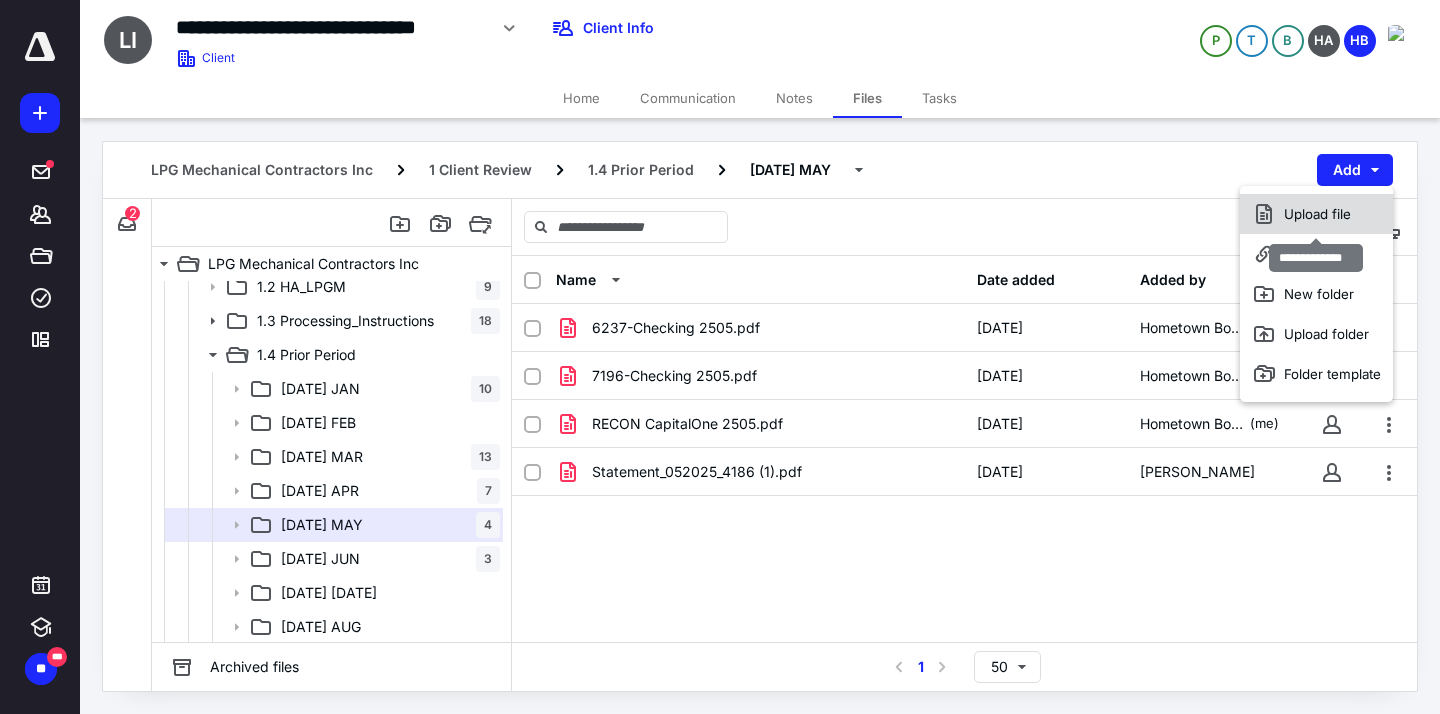 click on "Upload file" at bounding box center (1316, 214) 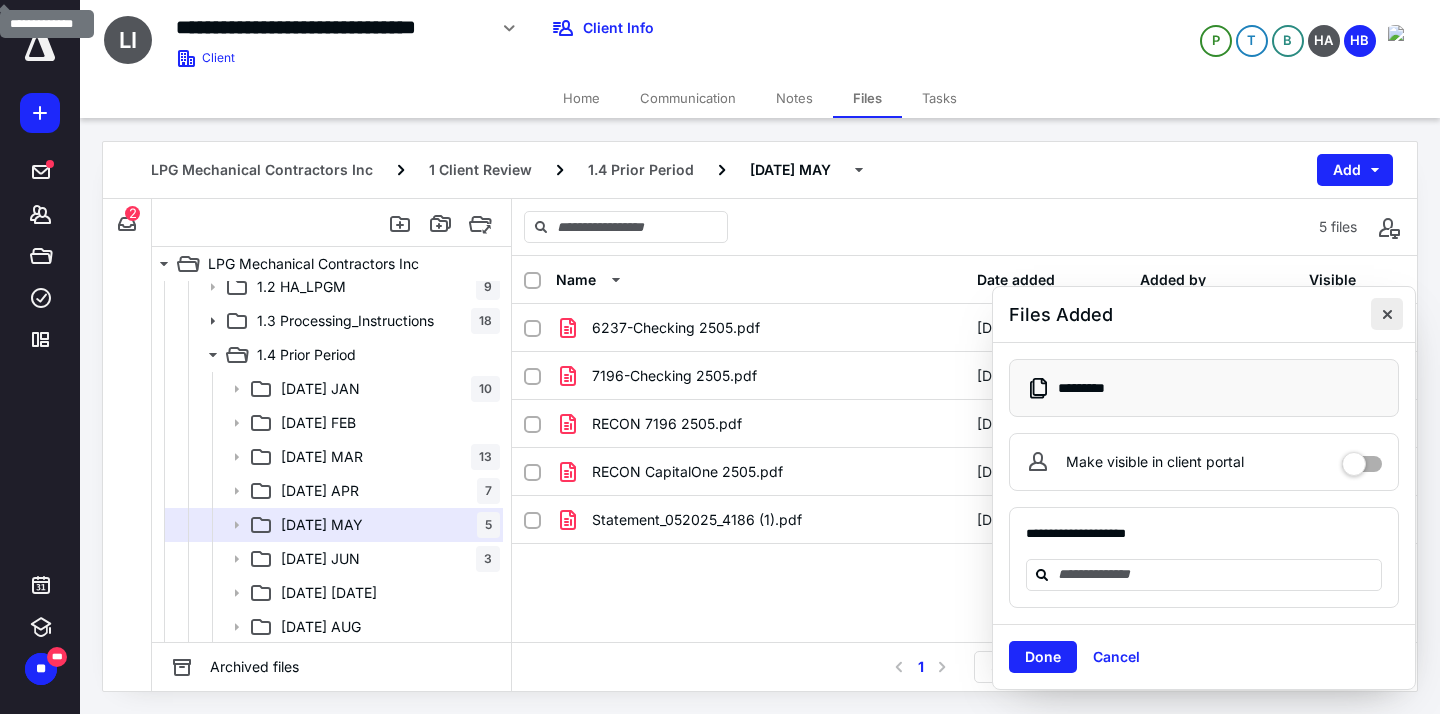 click at bounding box center [1387, 314] 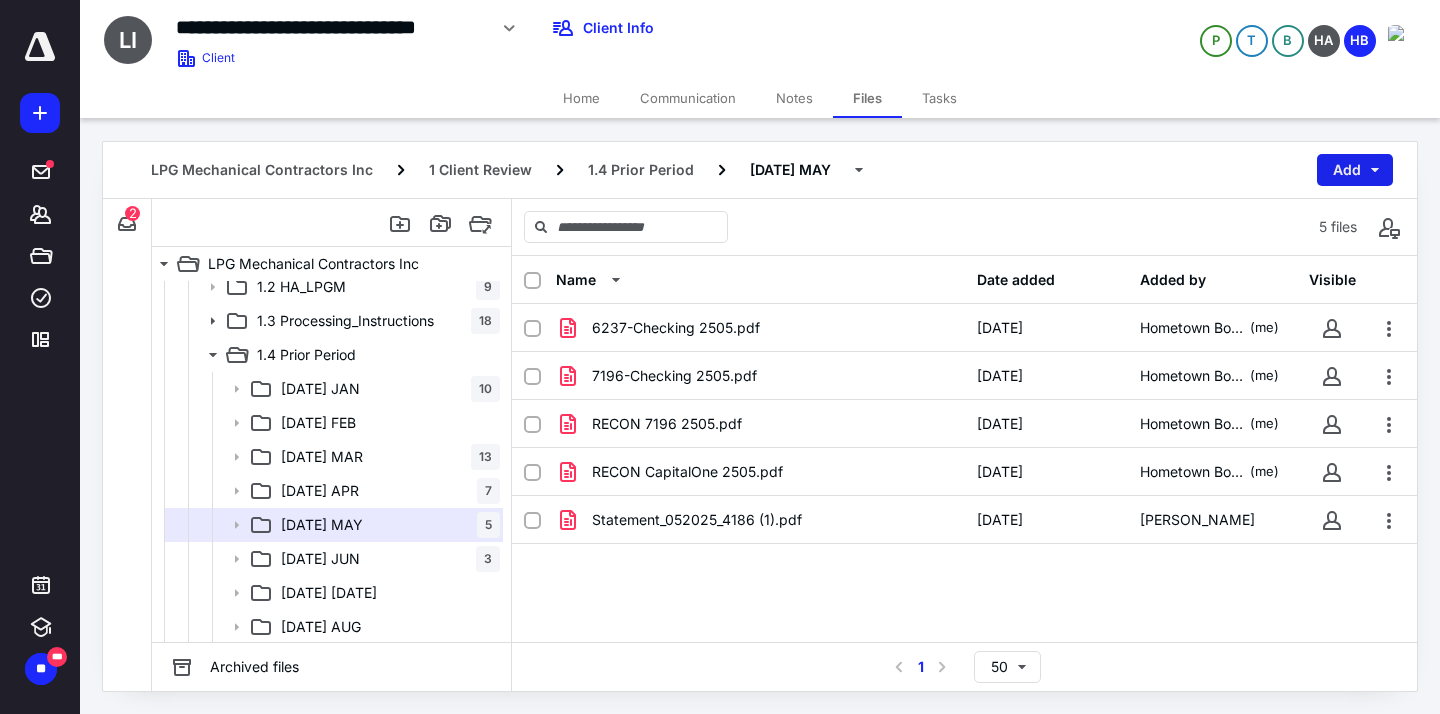 click on "Add" at bounding box center (1355, 170) 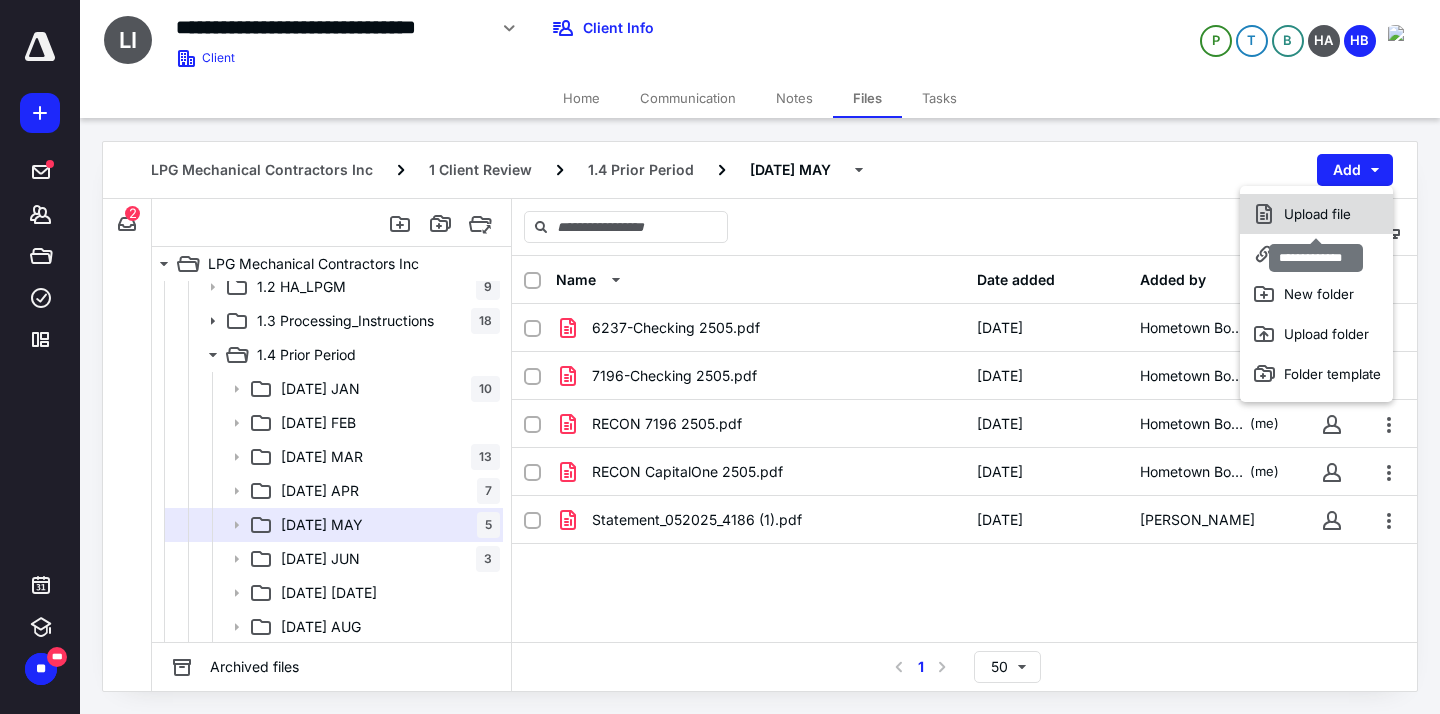 click on "Upload file" at bounding box center [1316, 214] 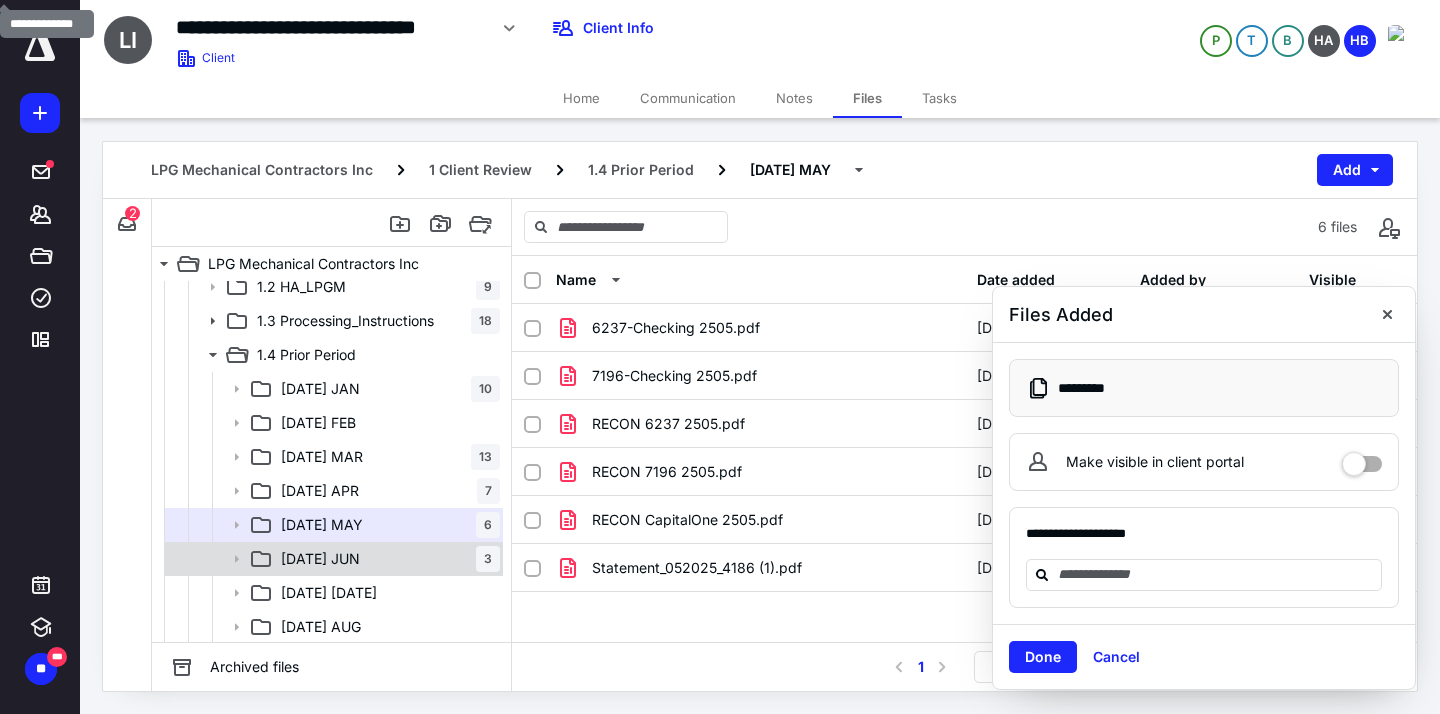 click on "[DATE] [DATE]" at bounding box center [386, 559] 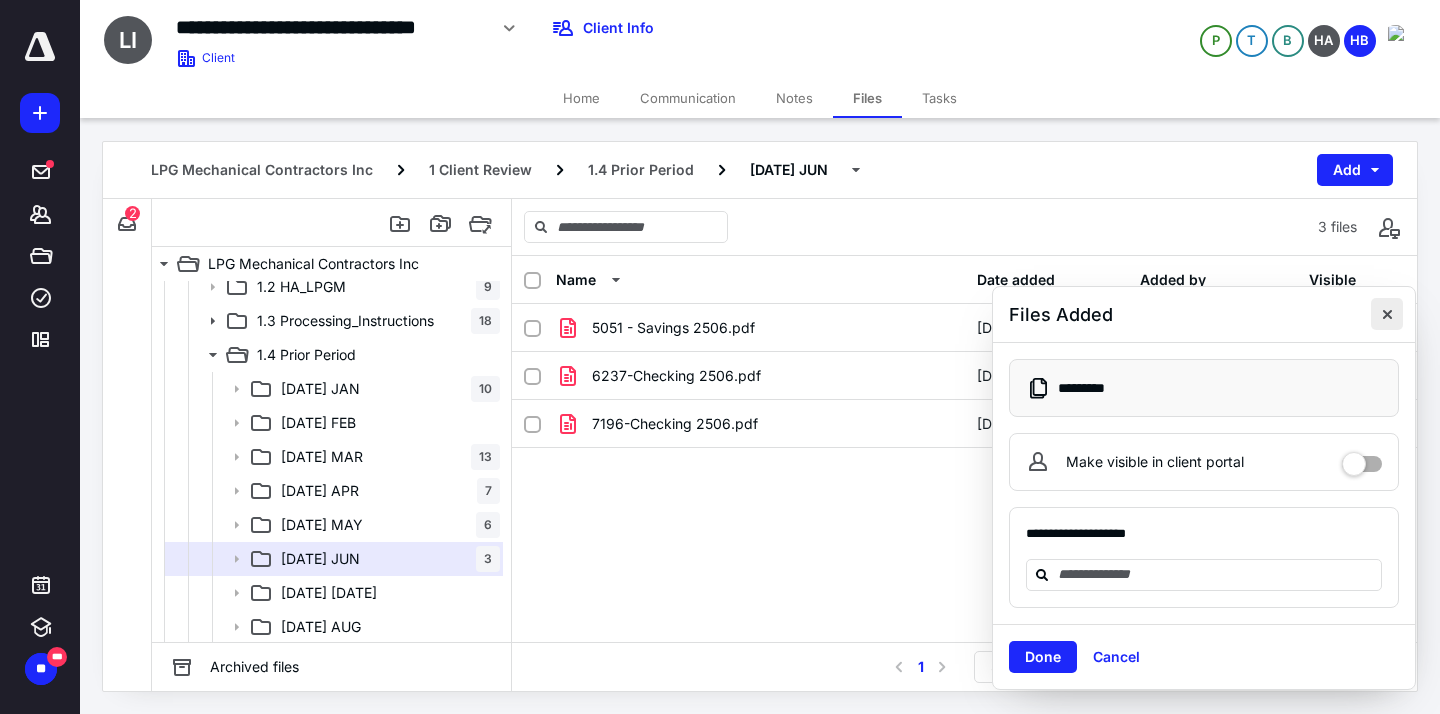 click at bounding box center [1387, 314] 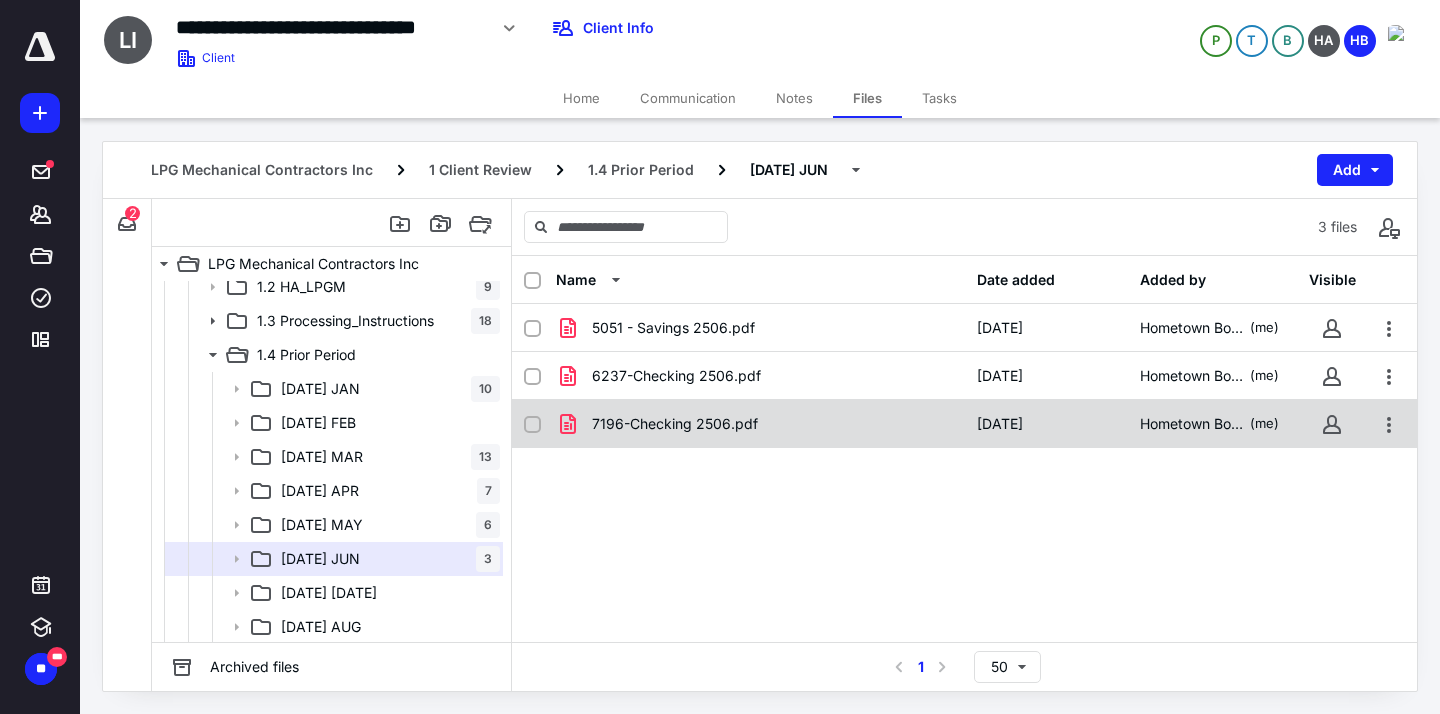 click on "7196-Checking 2506.pdf" at bounding box center [675, 424] 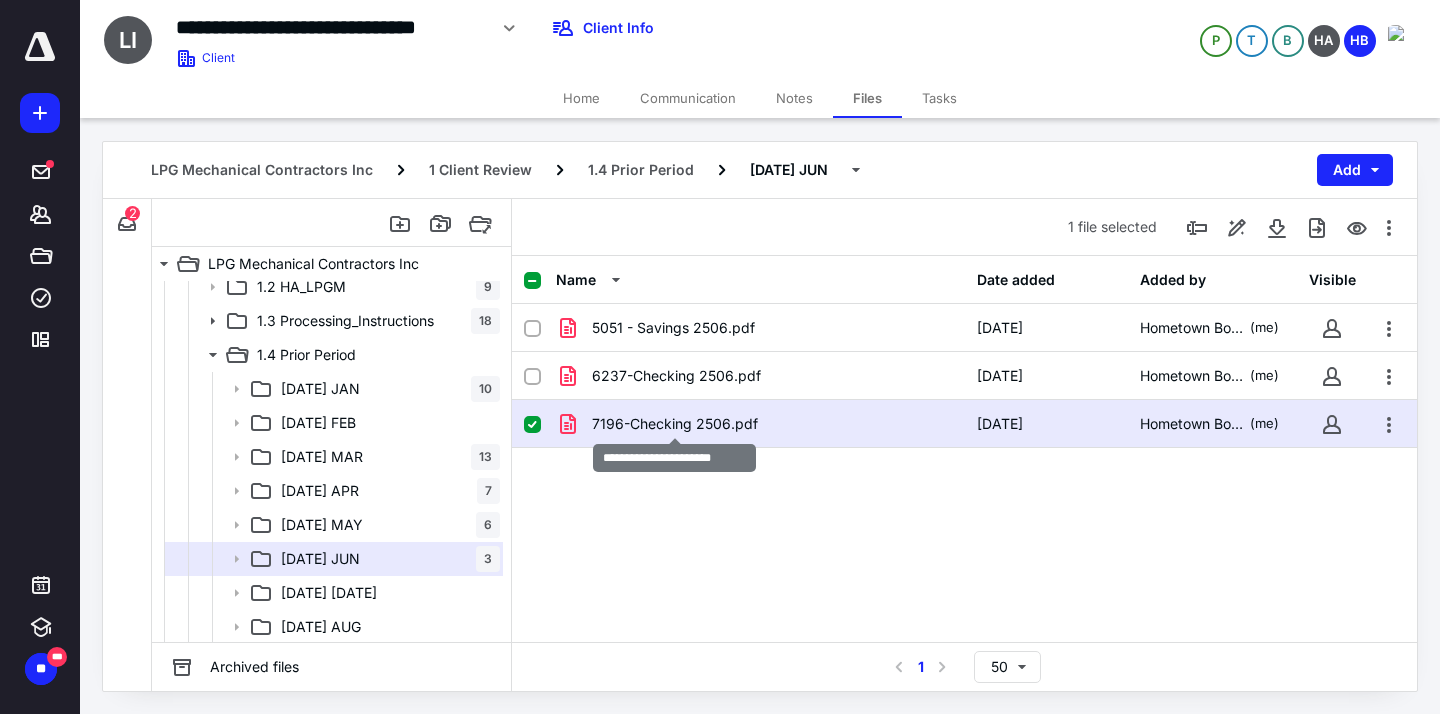click on "7196-Checking 2506.pdf" at bounding box center [675, 424] 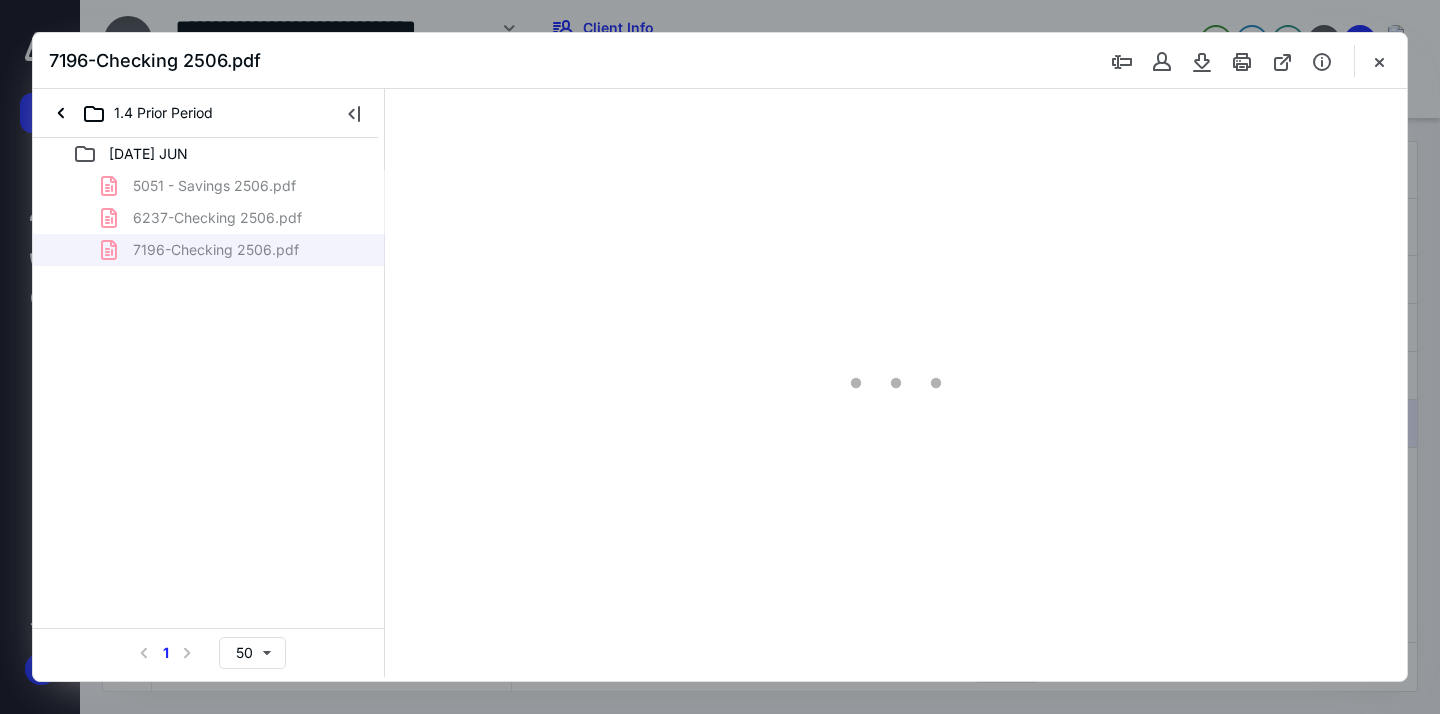 scroll, scrollTop: 0, scrollLeft: 0, axis: both 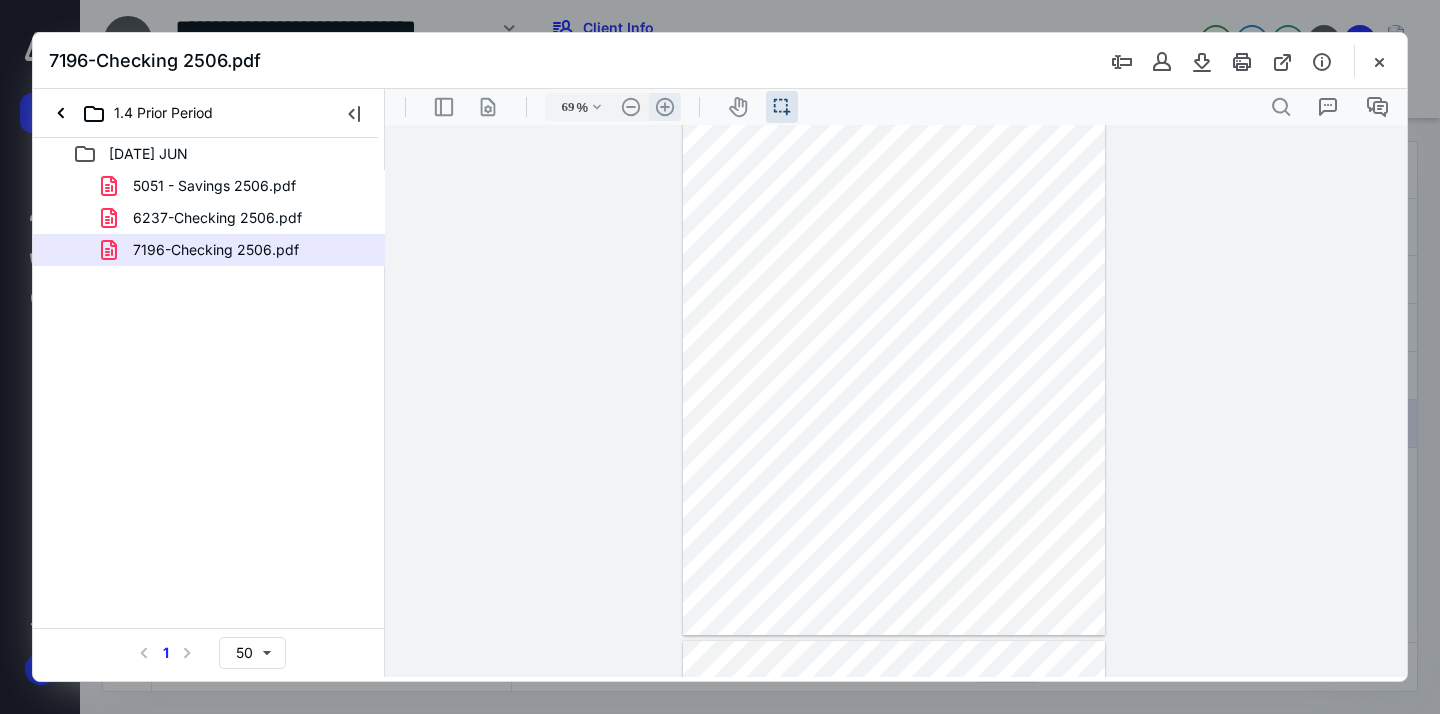 click on ".cls-1{fill:#abb0c4;} icon - header - zoom - in - line" at bounding box center (665, 107) 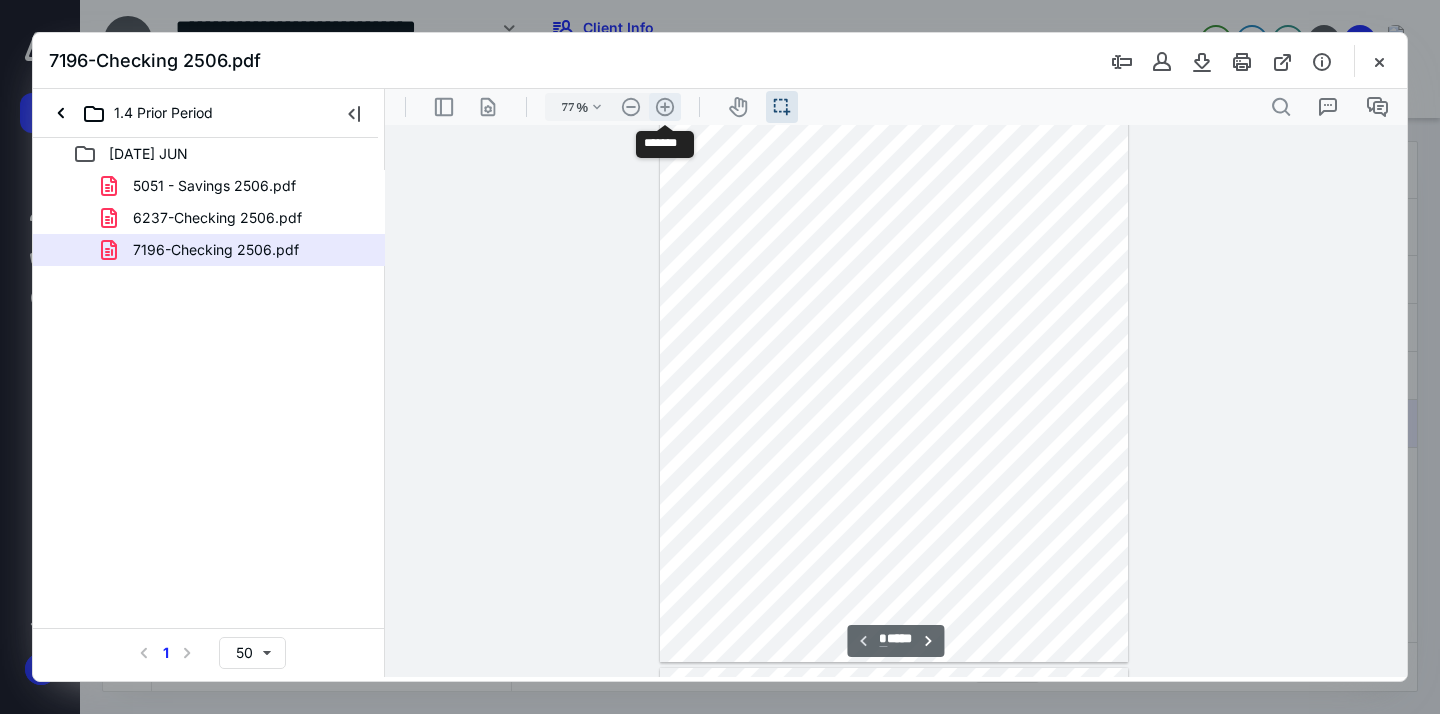 click on ".cls-1{fill:#abb0c4;} icon - header - zoom - in - line" at bounding box center [665, 107] 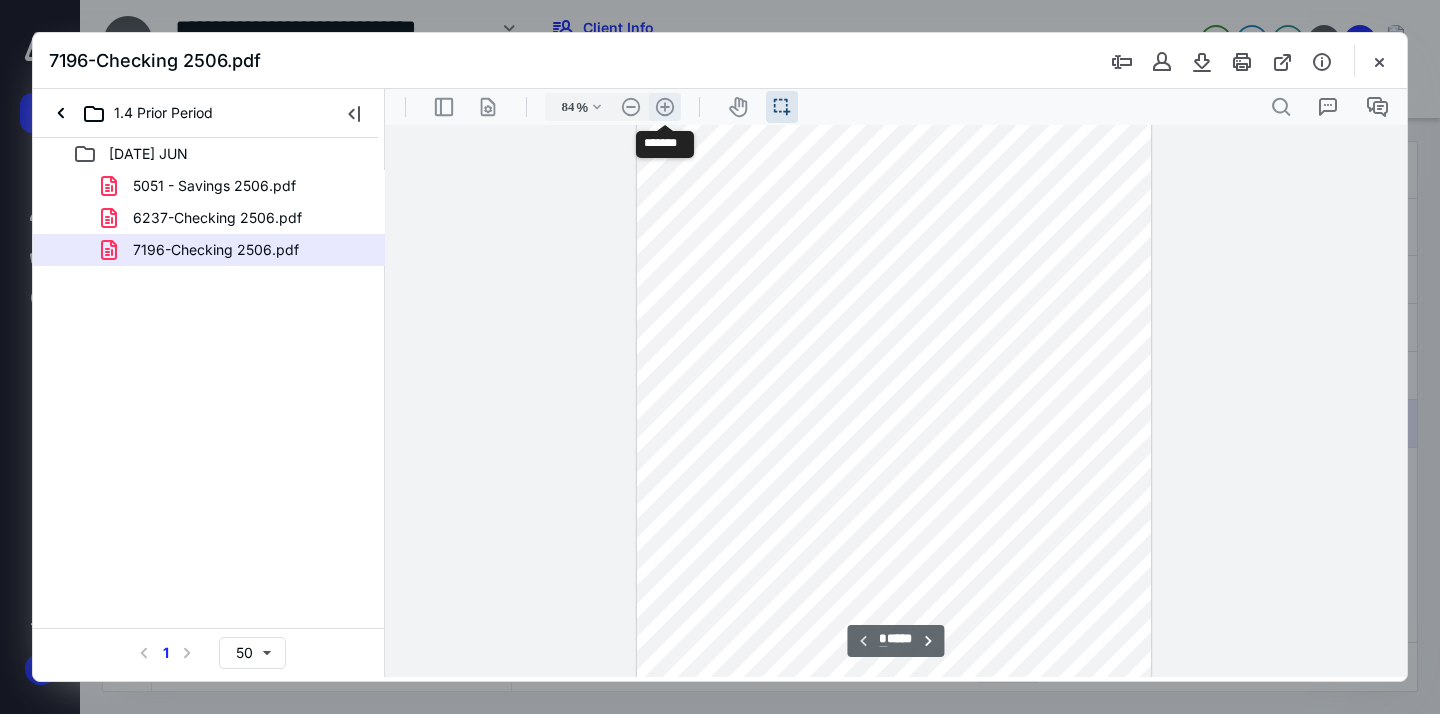 click on ".cls-1{fill:#abb0c4;} icon - header - zoom - in - line" at bounding box center (665, 107) 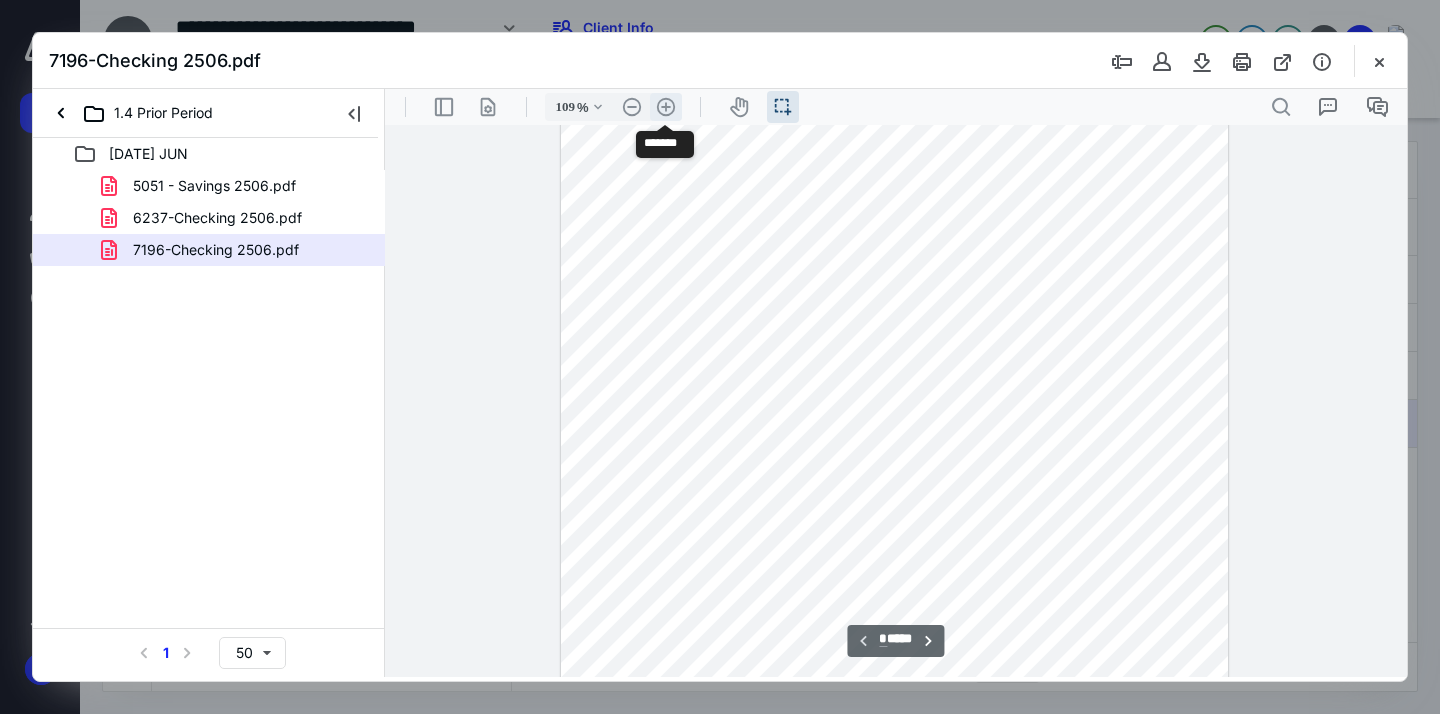click on ".cls-1{fill:#abb0c4;} icon - header - zoom - in - line" at bounding box center [666, 107] 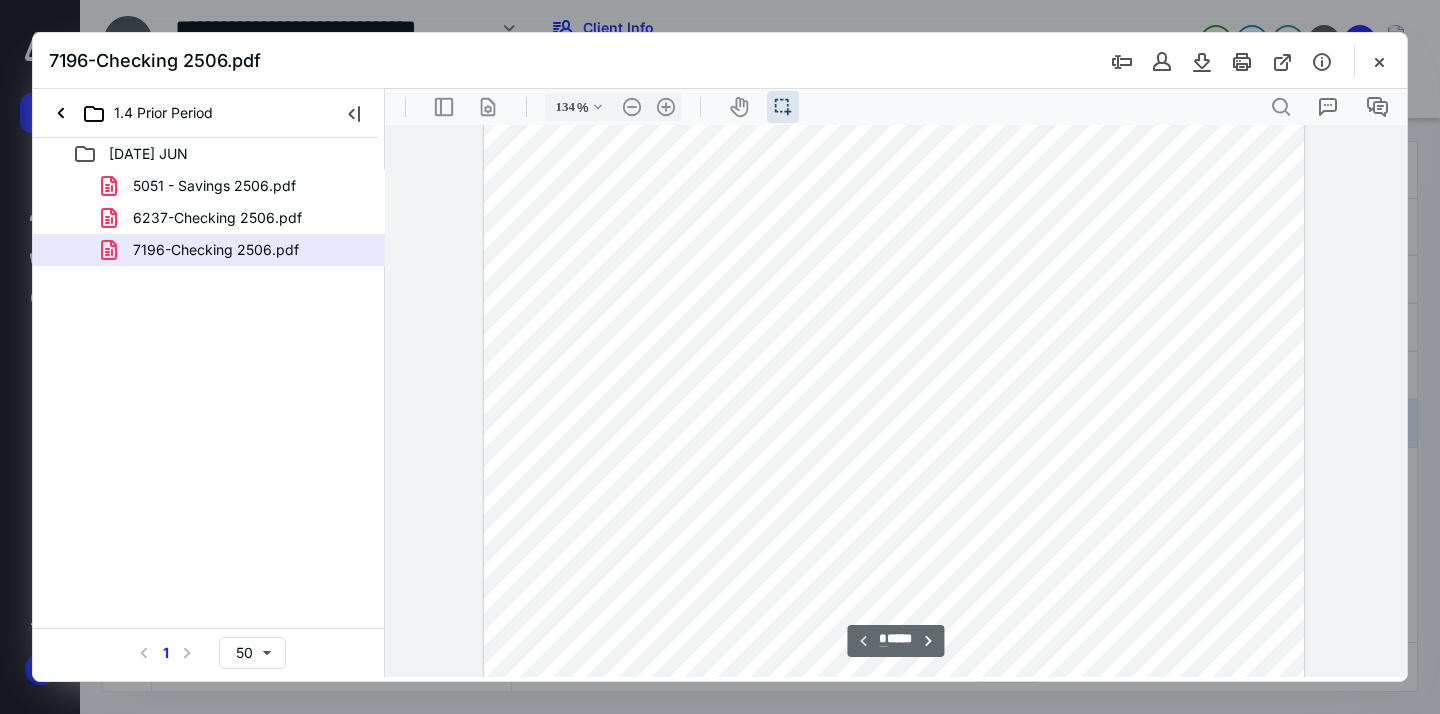 scroll, scrollTop: 79, scrollLeft: 0, axis: vertical 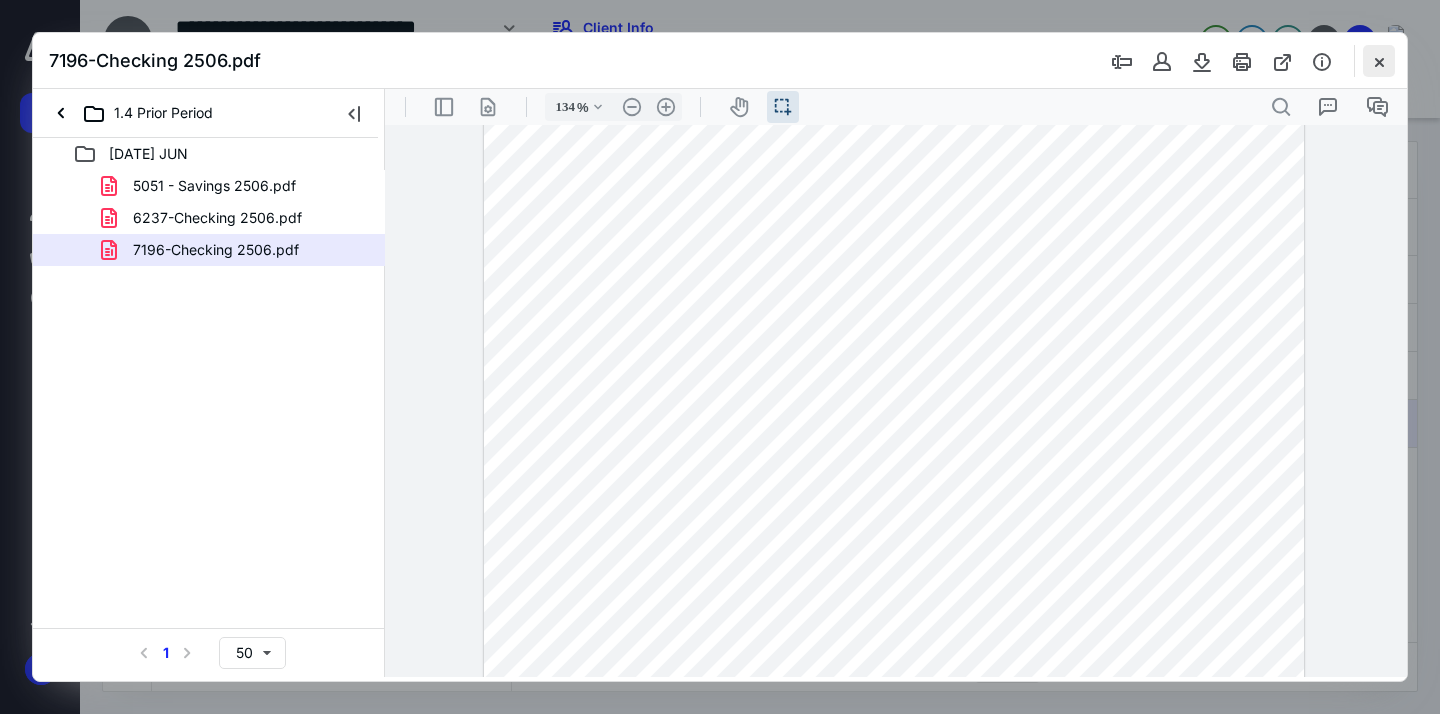click at bounding box center (1379, 61) 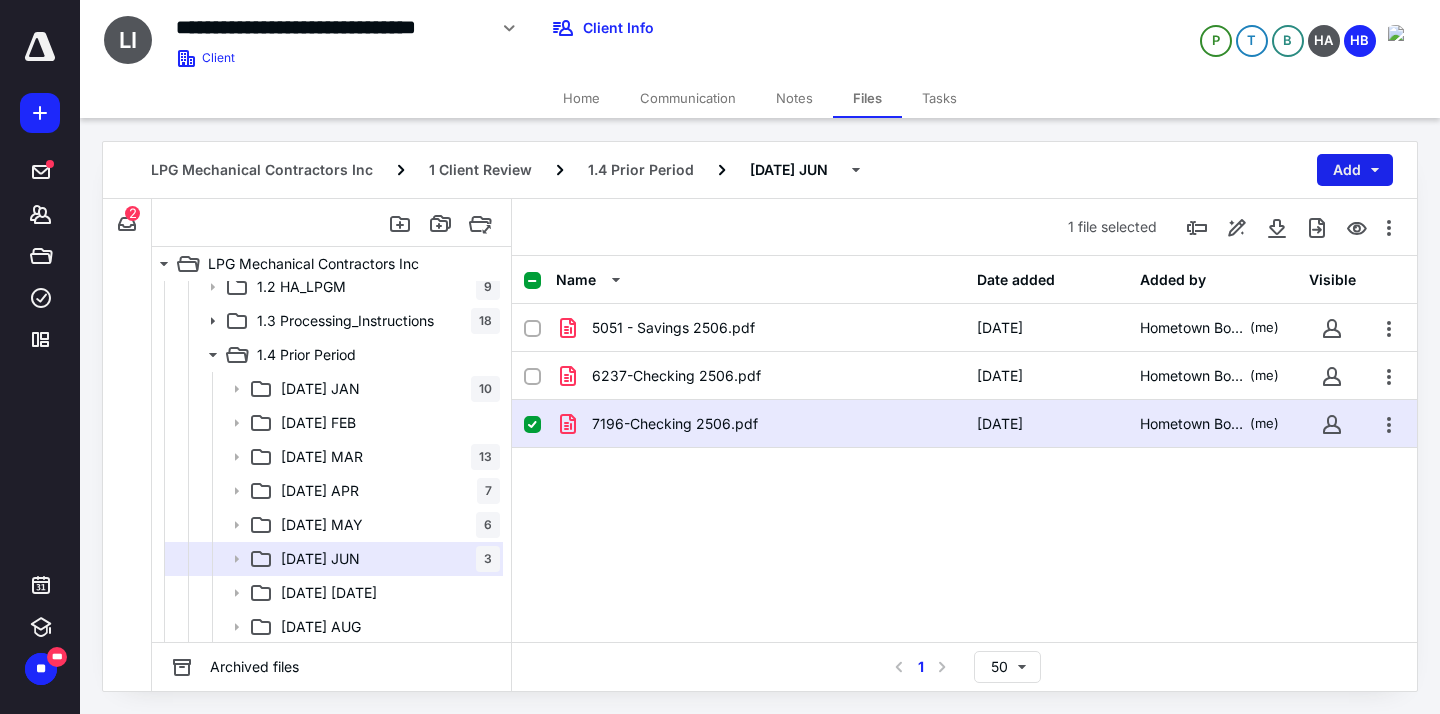click on "Add" at bounding box center [1355, 170] 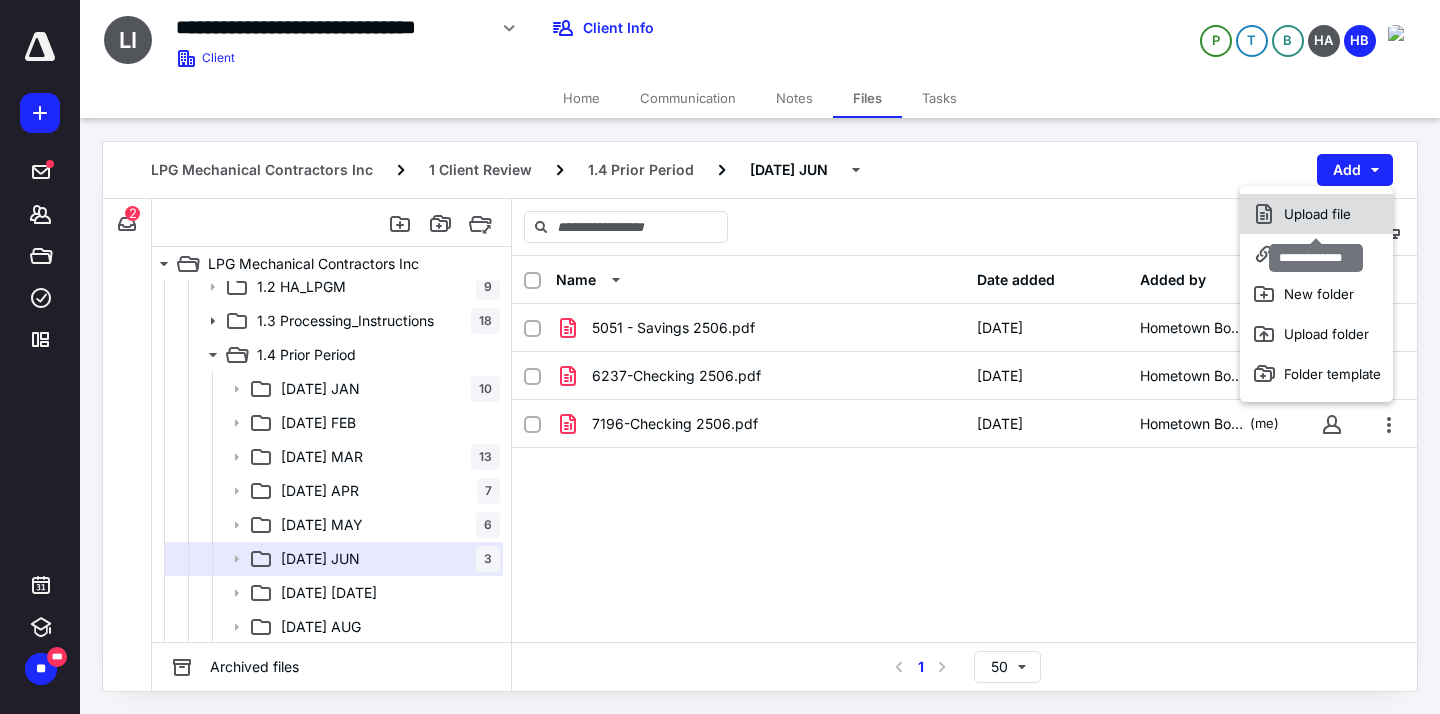 click on "Upload file" at bounding box center (1316, 214) 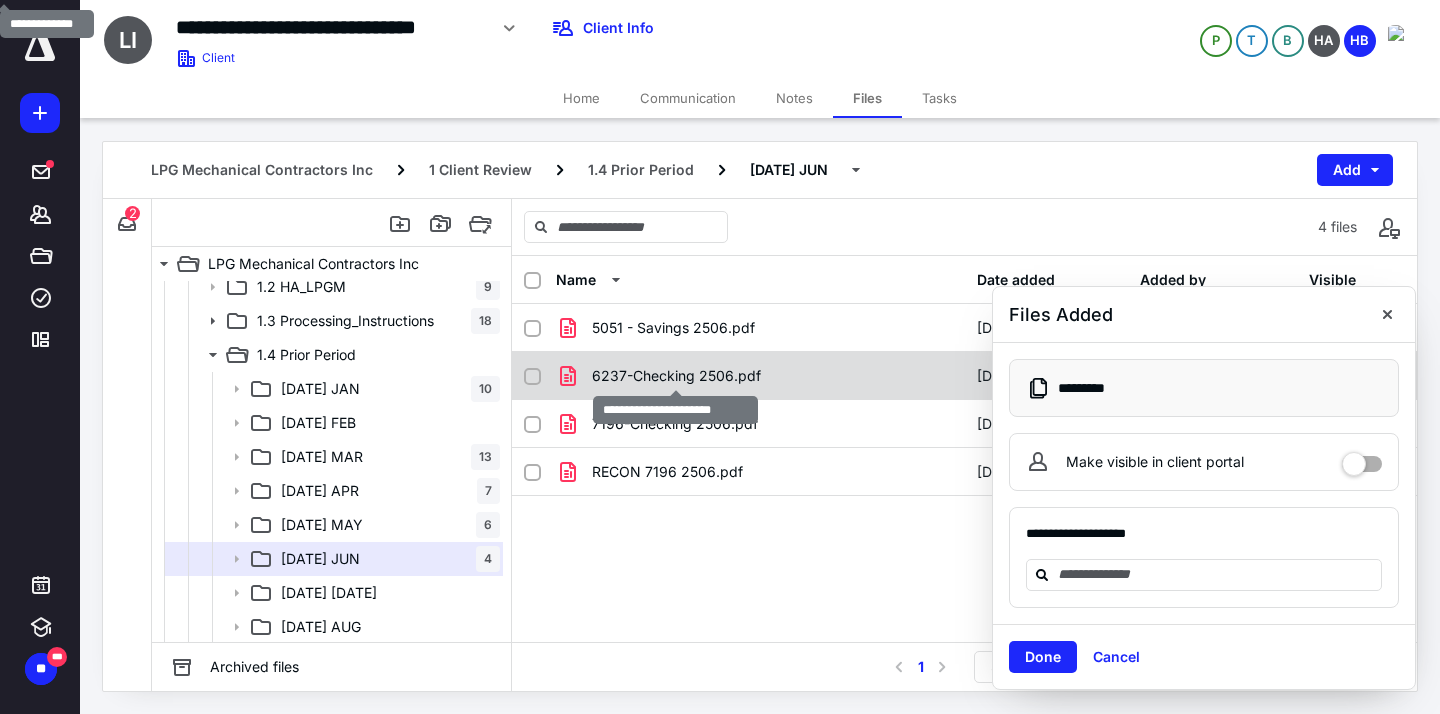 click on "6237-Checking 2506.pdf" at bounding box center [676, 376] 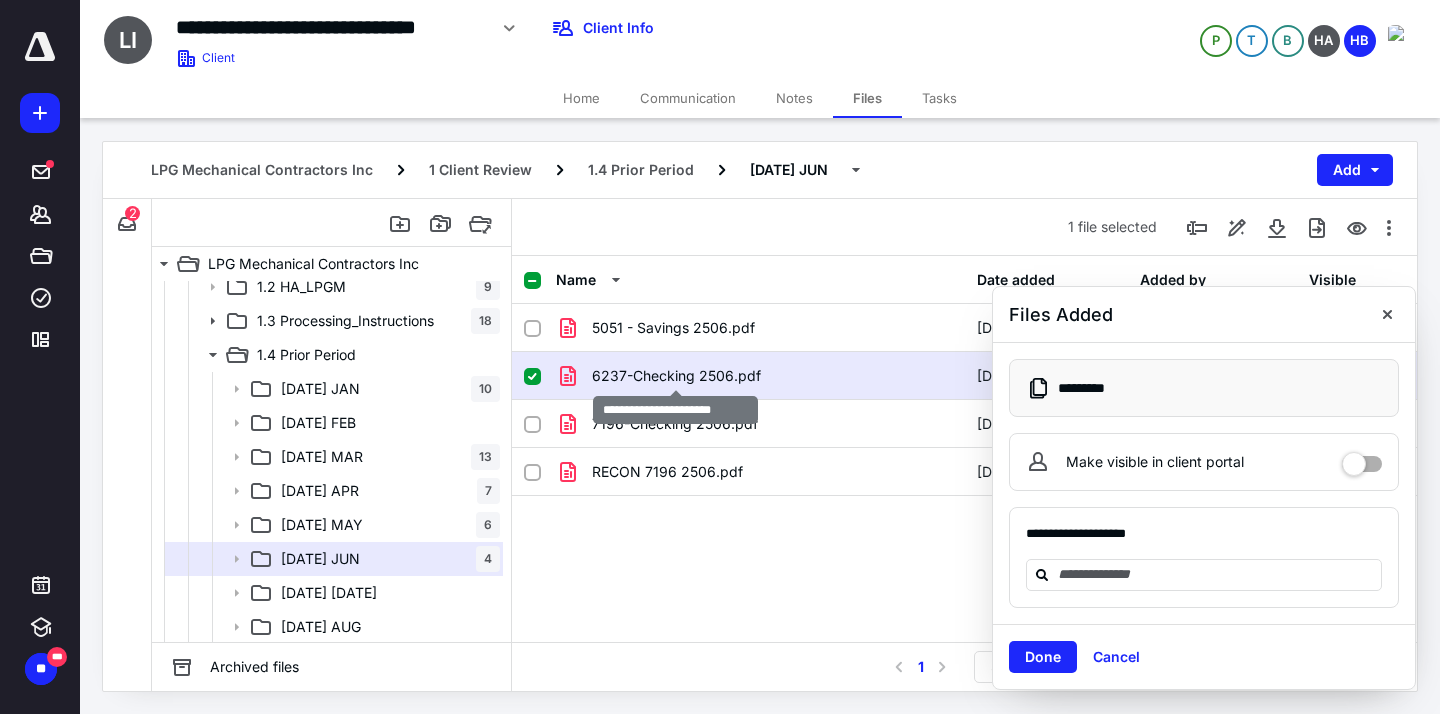 click on "6237-Checking 2506.pdf" at bounding box center (676, 376) 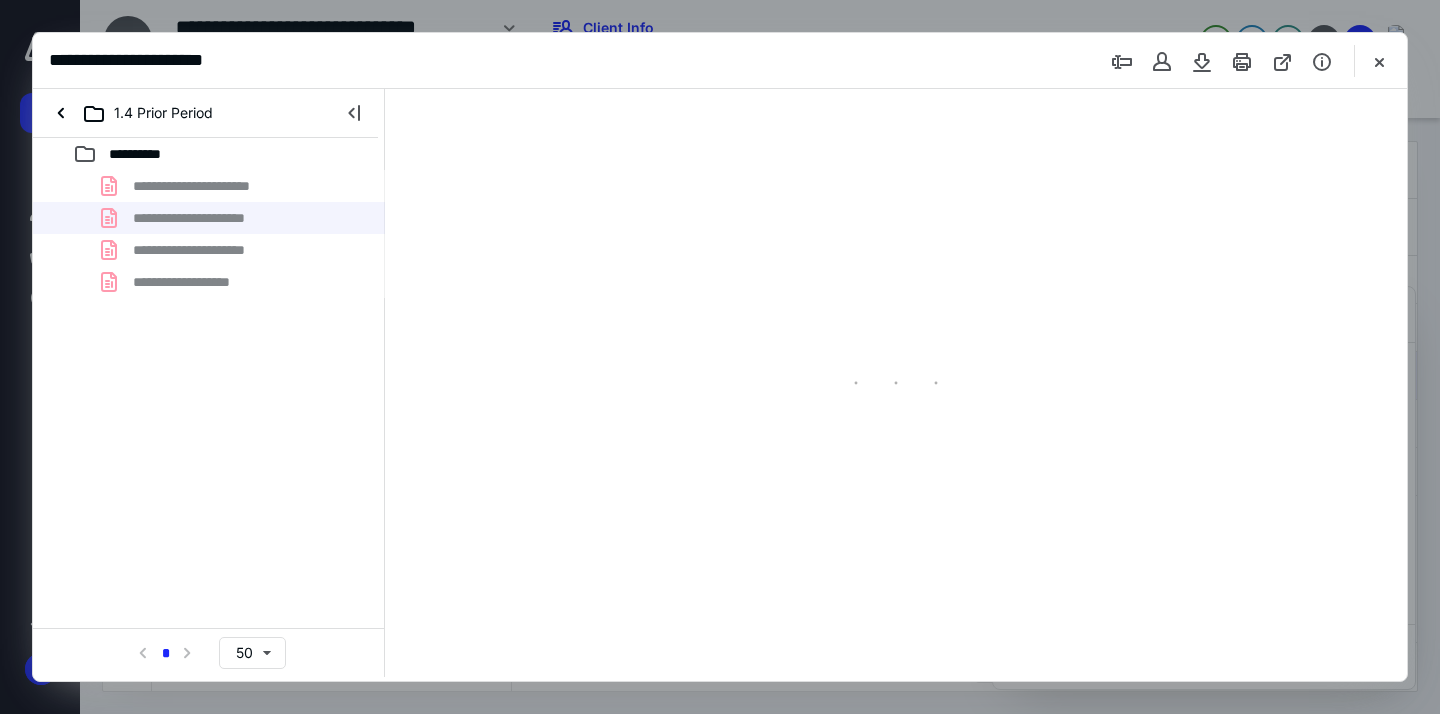 scroll, scrollTop: 0, scrollLeft: 0, axis: both 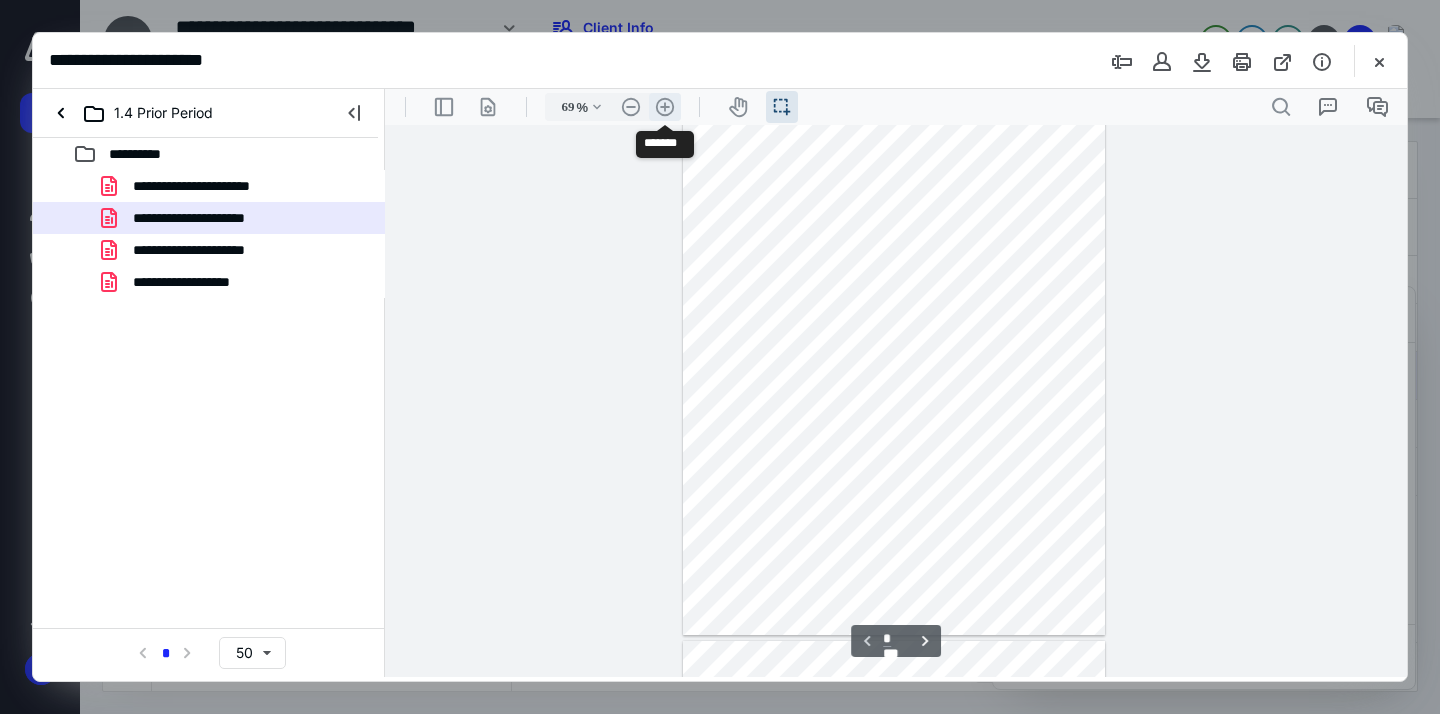 click on ".cls-1{fill:#abb0c4;} icon - header - zoom - in - line" at bounding box center [665, 107] 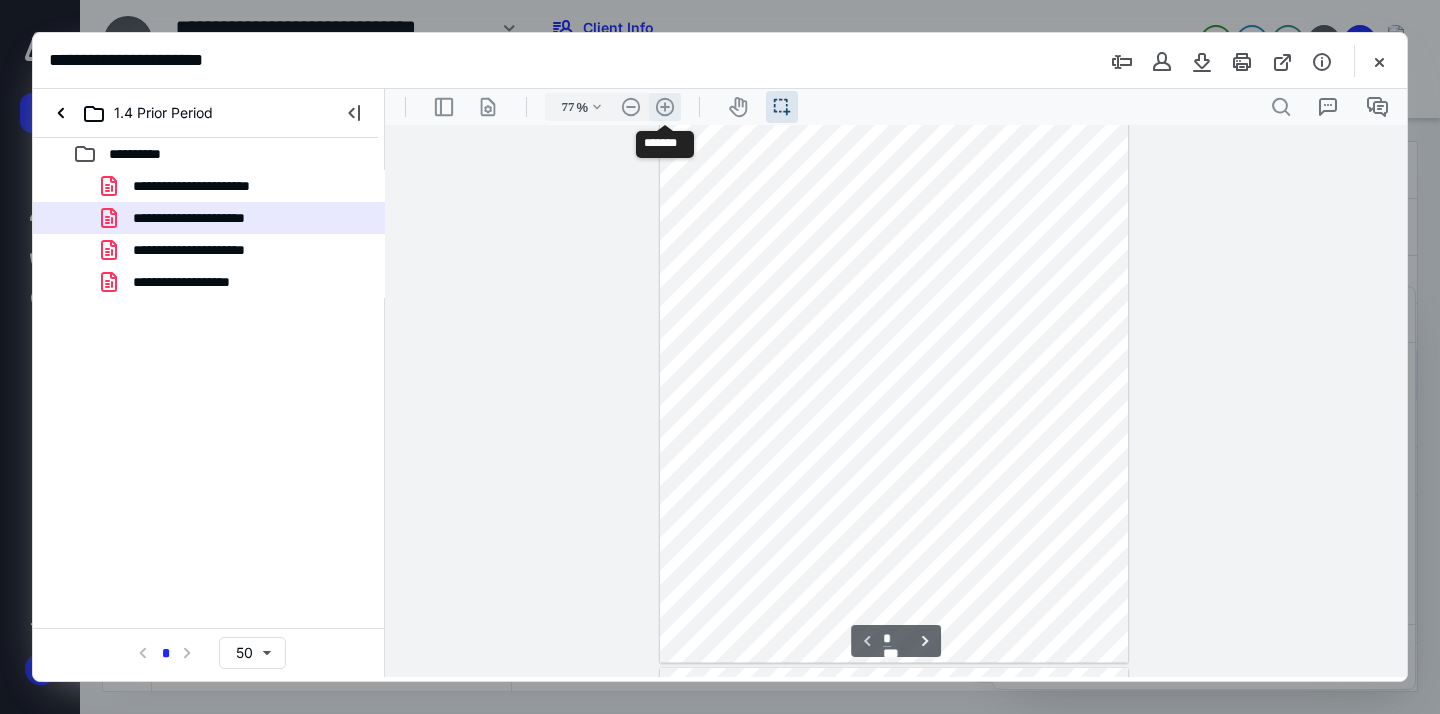 click on ".cls-1{fill:#abb0c4;} icon - header - zoom - in - line" at bounding box center [665, 107] 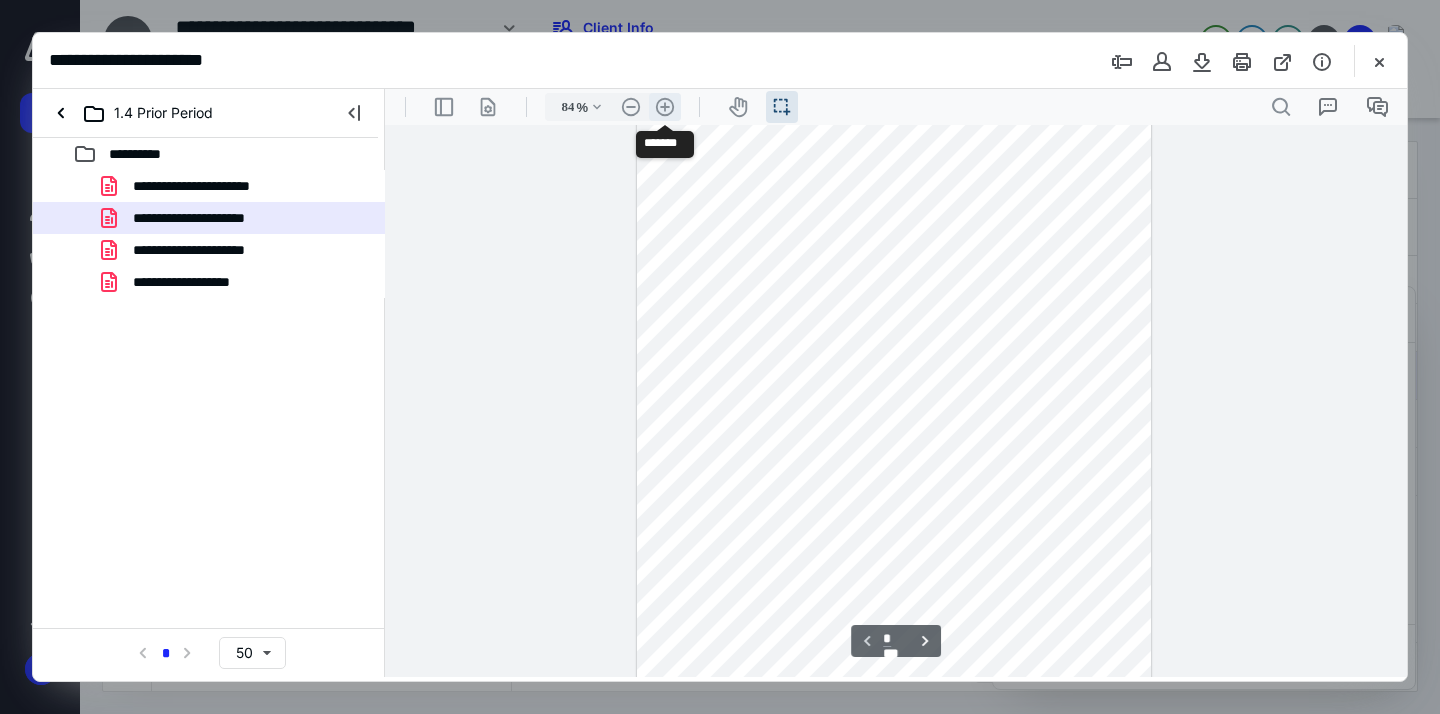 click on ".cls-1{fill:#abb0c4;} icon - header - zoom - in - line" at bounding box center (665, 107) 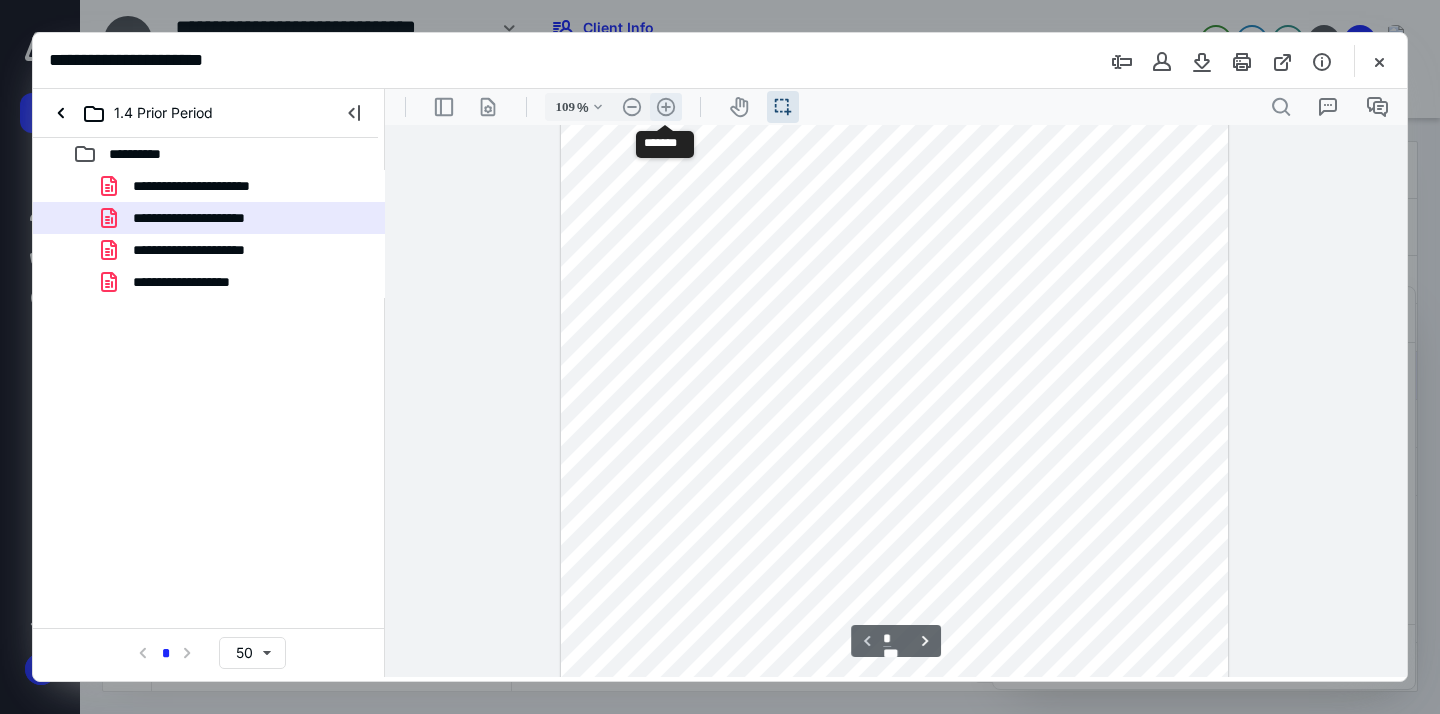 click on ".cls-1{fill:#abb0c4;} icon - header - zoom - in - line" at bounding box center (666, 107) 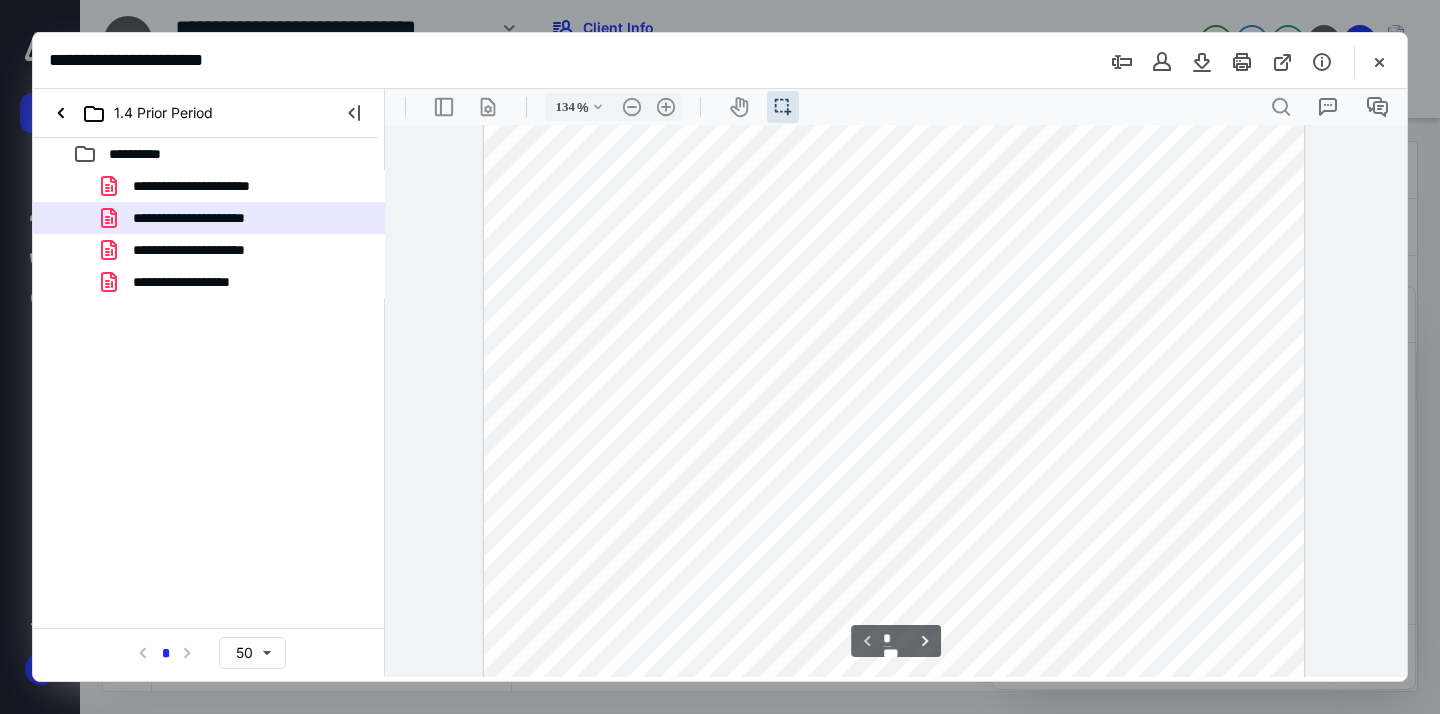 scroll, scrollTop: 85, scrollLeft: 0, axis: vertical 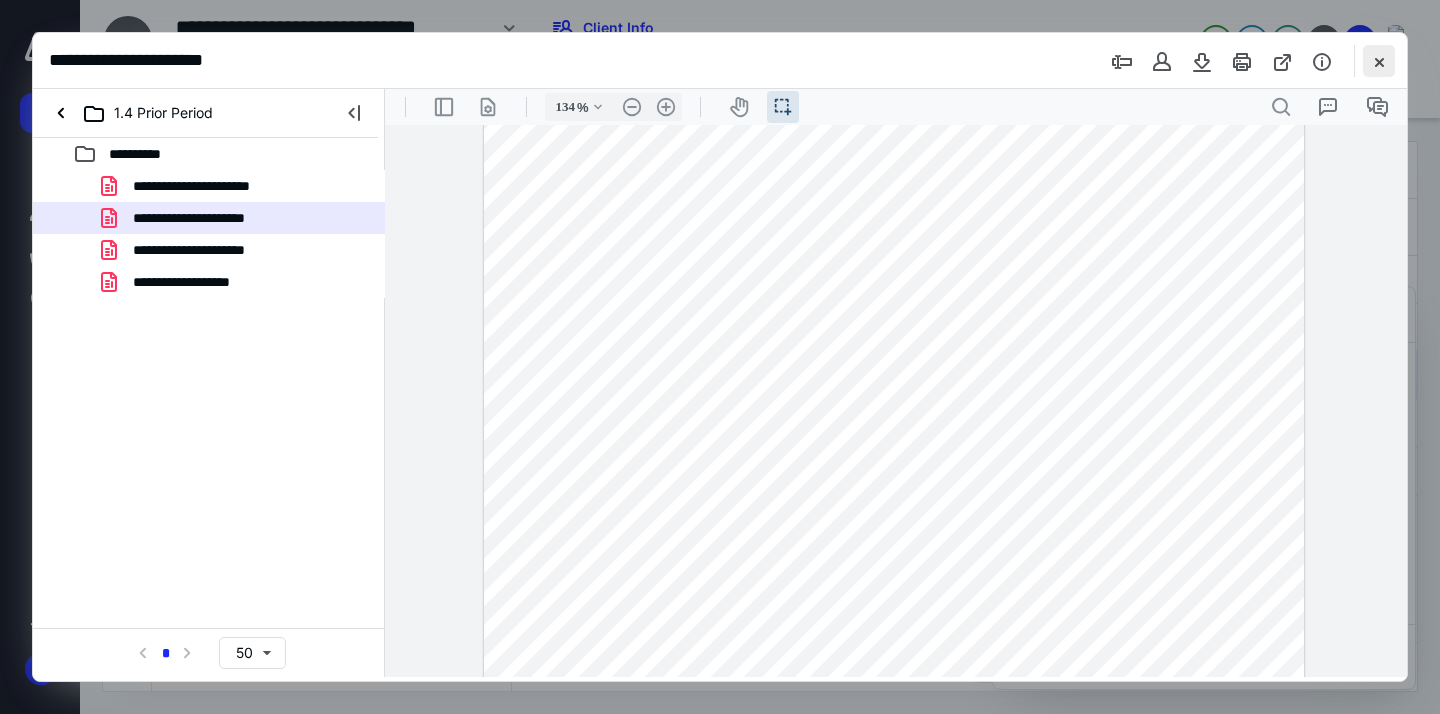 click at bounding box center [1379, 61] 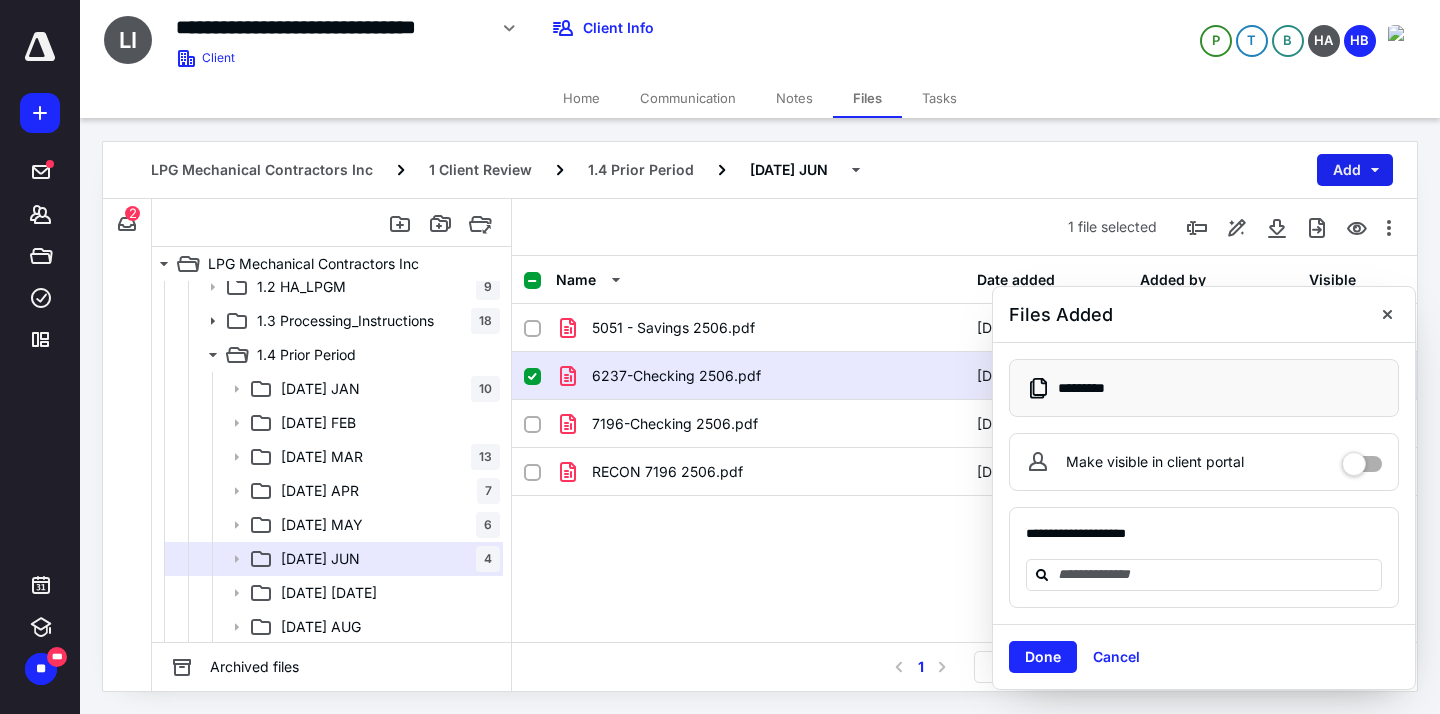 click on "Add" at bounding box center [1355, 170] 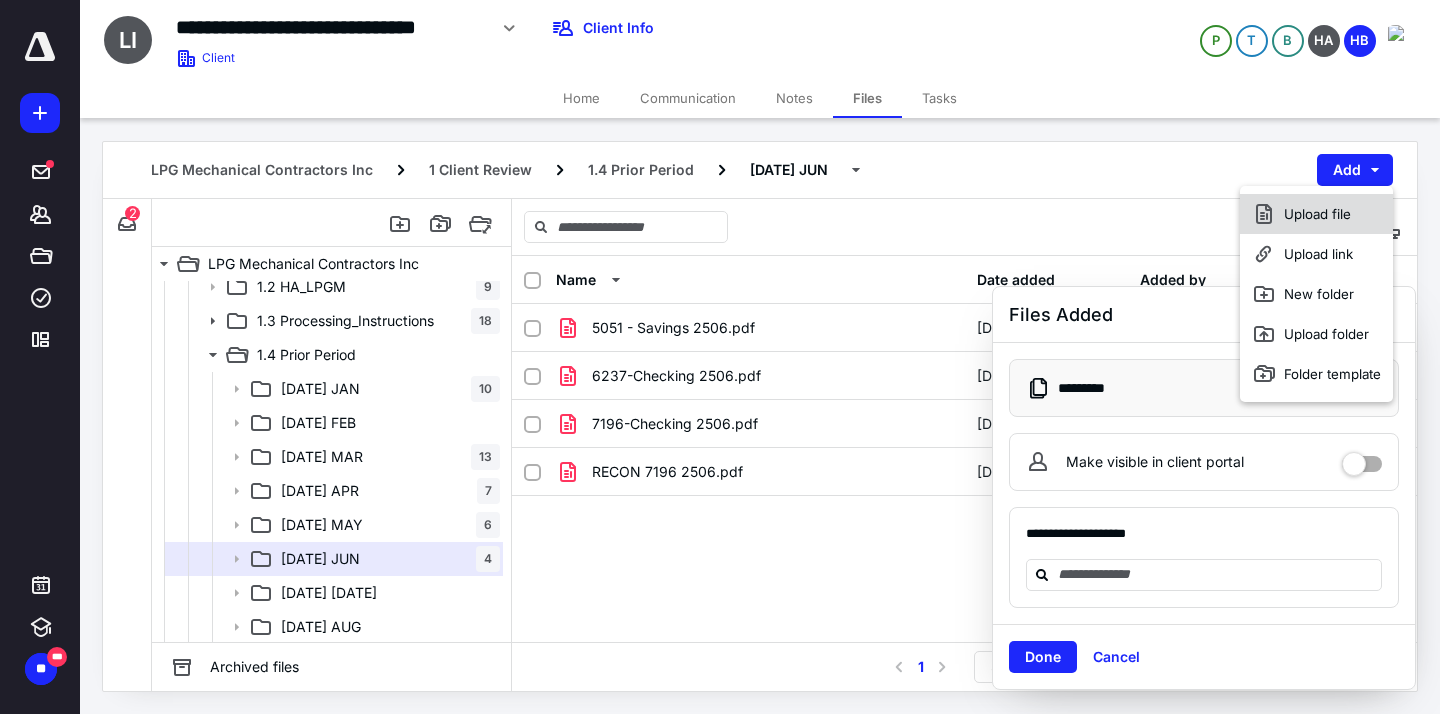 click on "Upload file" at bounding box center (1316, 214) 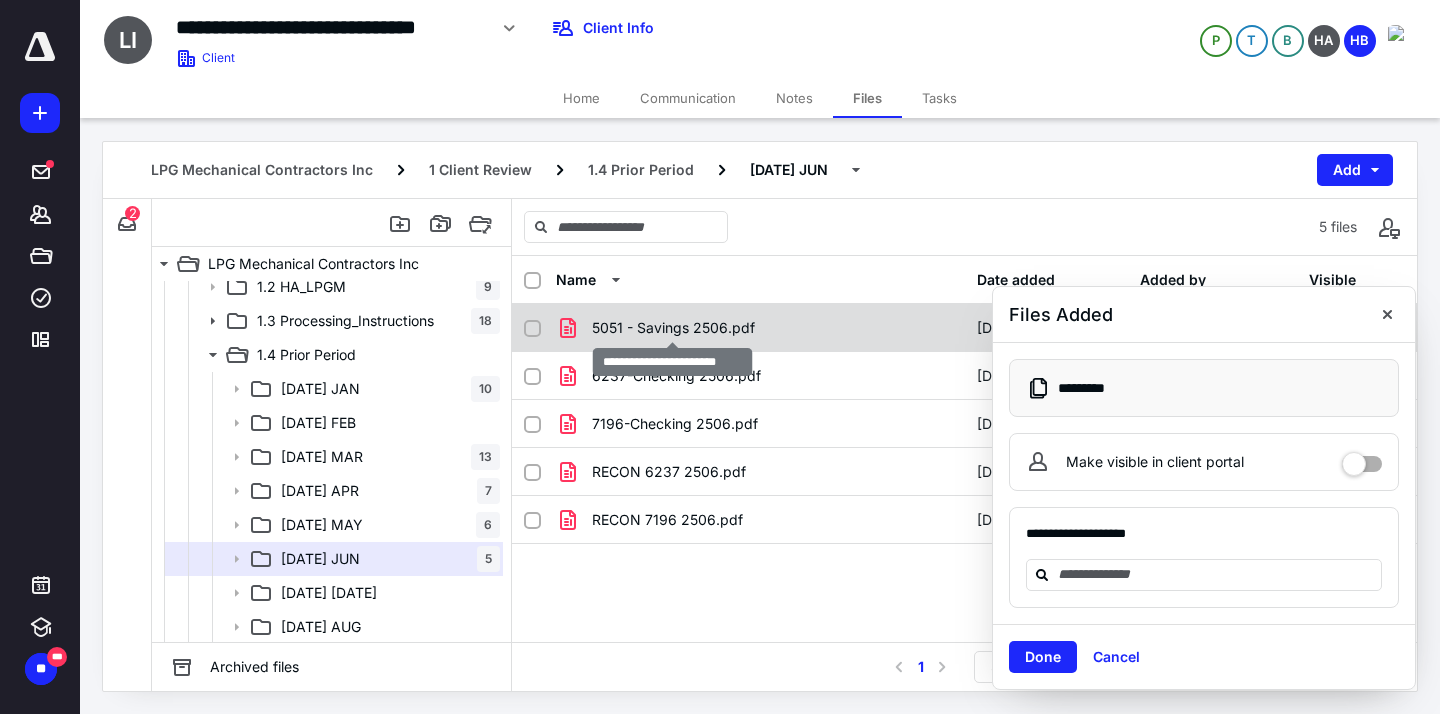 click on "5051 - Savings 2506.pdf" at bounding box center [673, 328] 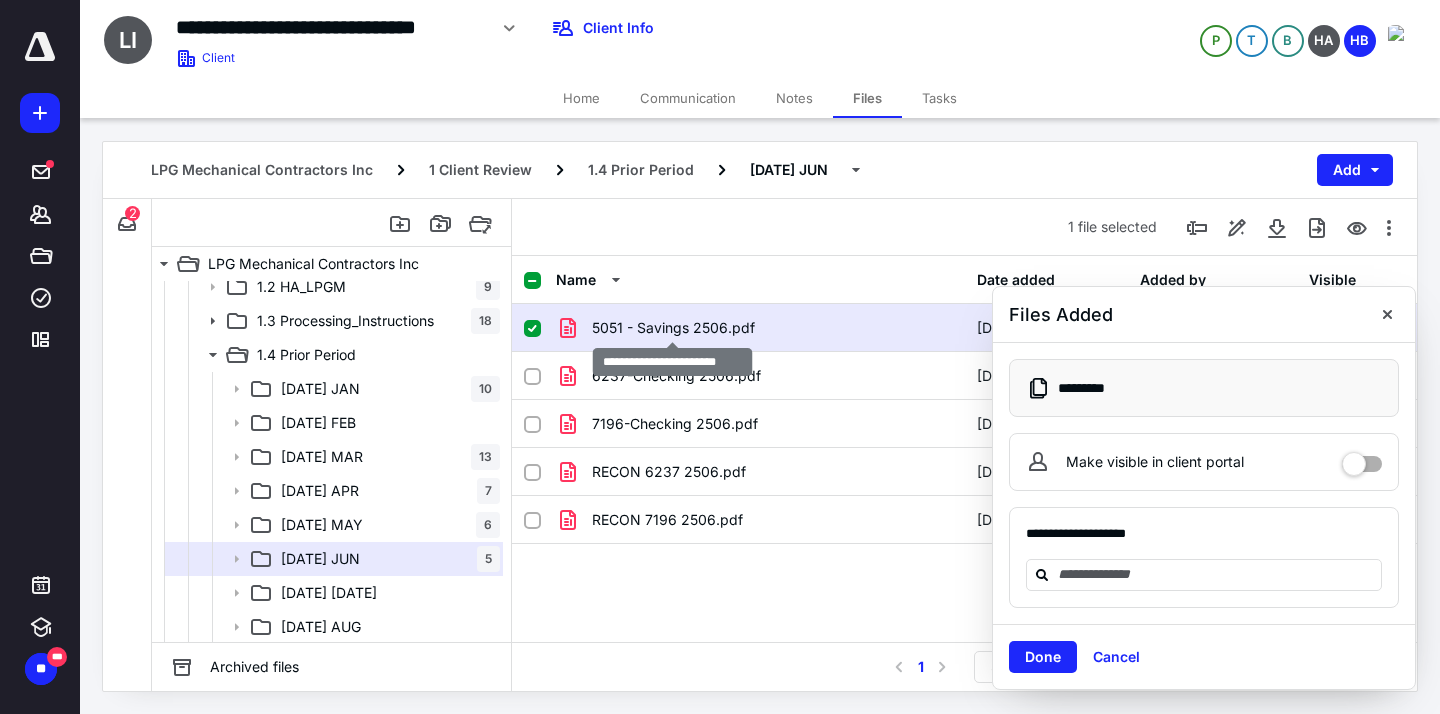 click on "5051 - Savings 2506.pdf" at bounding box center (673, 328) 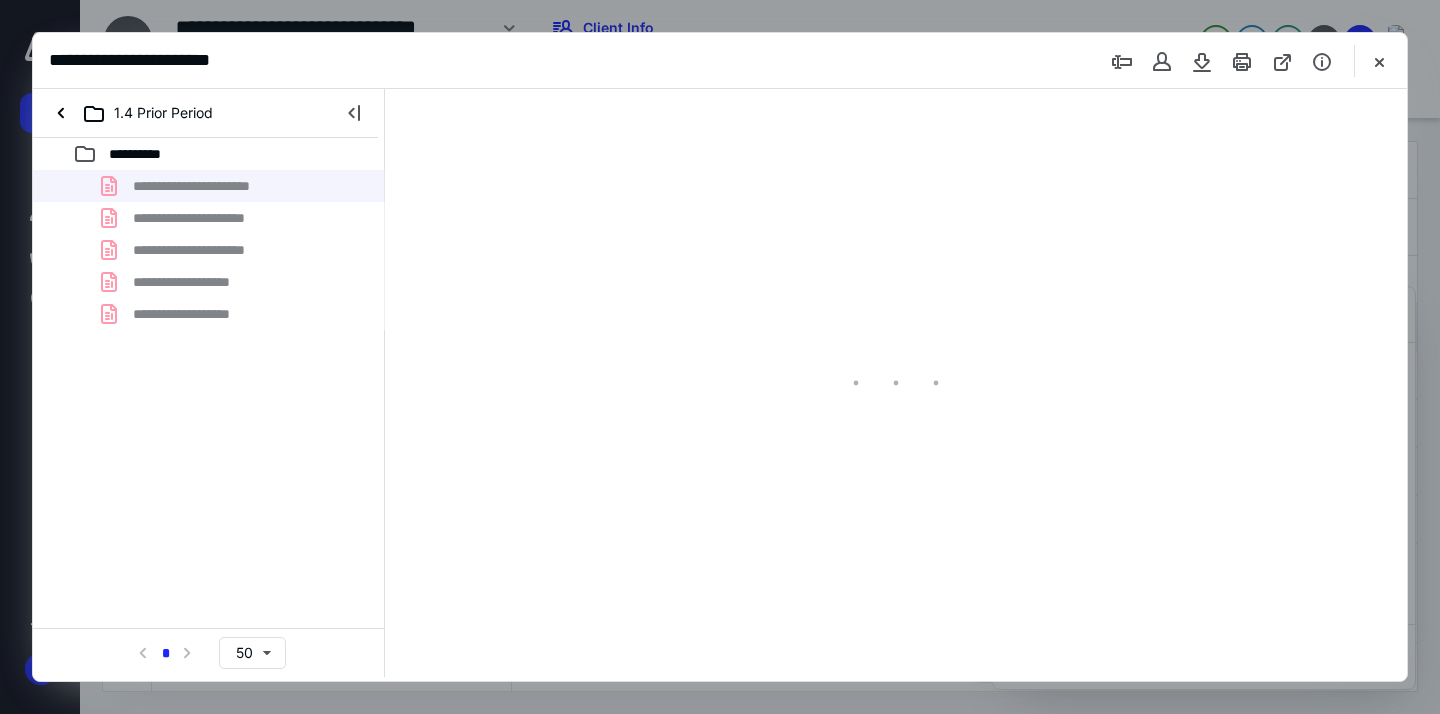 scroll, scrollTop: 0, scrollLeft: 0, axis: both 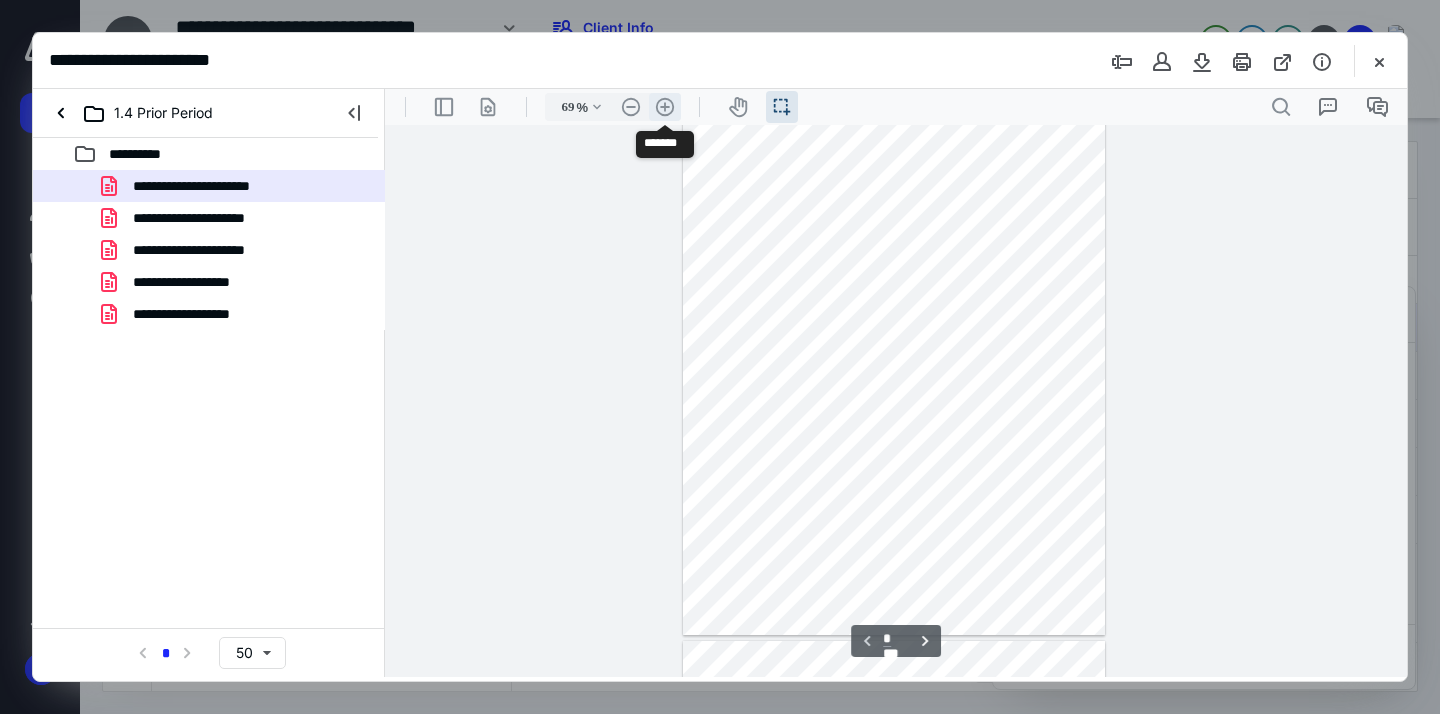 click on ".cls-1{fill:#abb0c4;} icon - header - zoom - in - line" at bounding box center [665, 107] 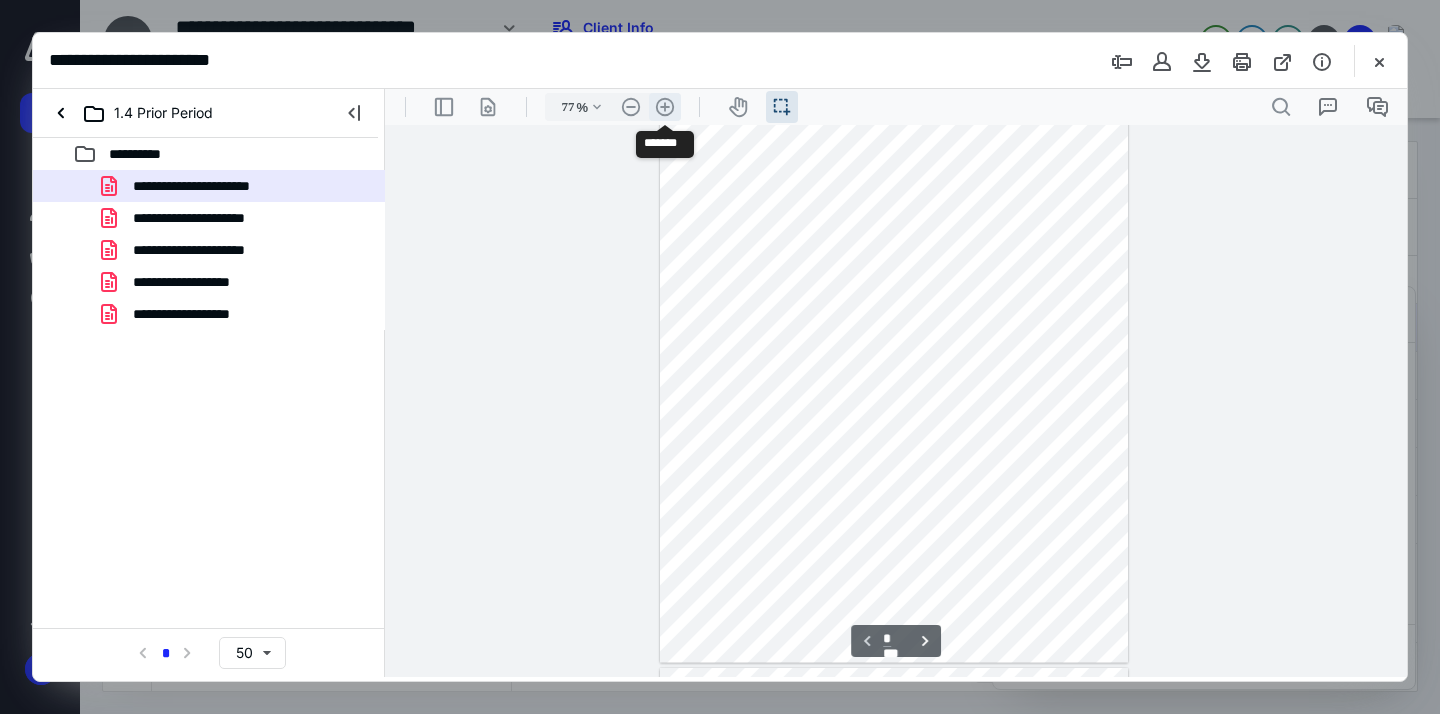 click on ".cls-1{fill:#abb0c4;} icon - header - zoom - in - line" at bounding box center (665, 107) 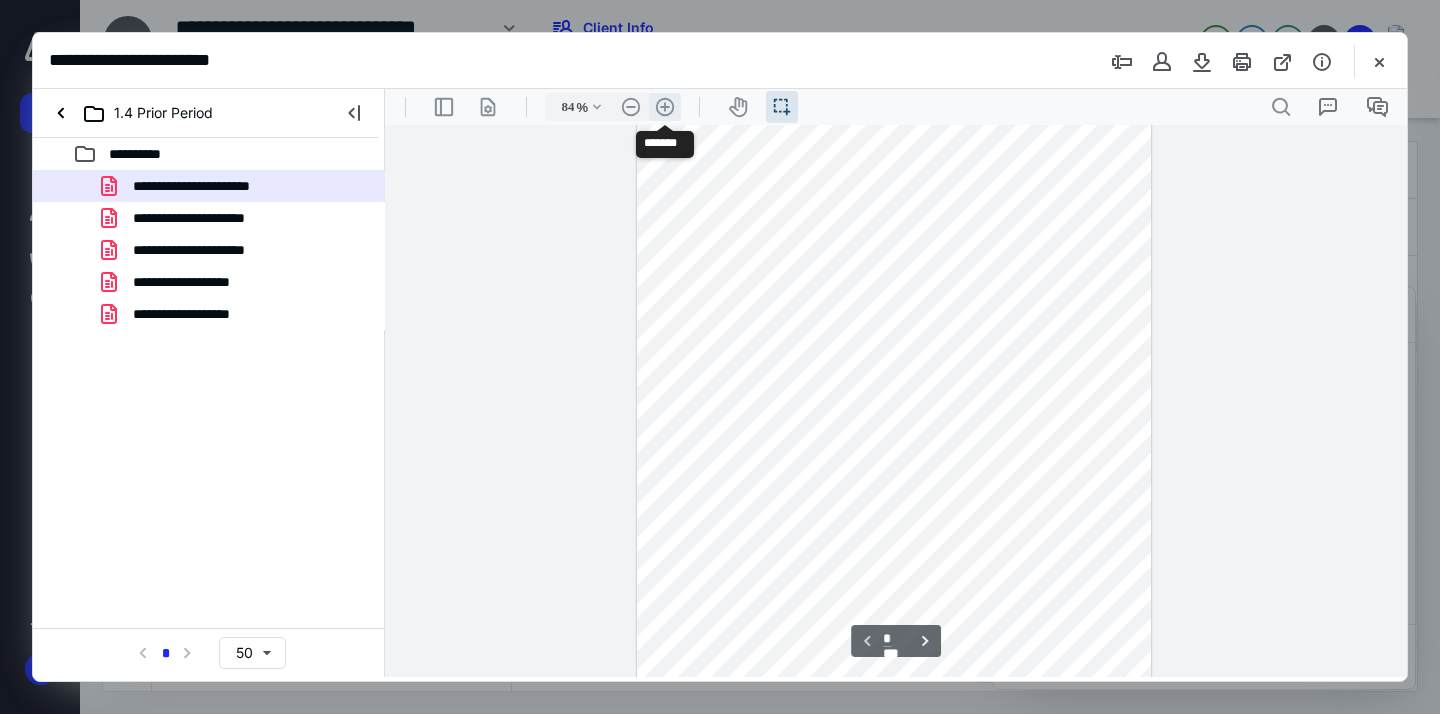 click on ".cls-1{fill:#abb0c4;} icon - header - zoom - in - line" at bounding box center (665, 107) 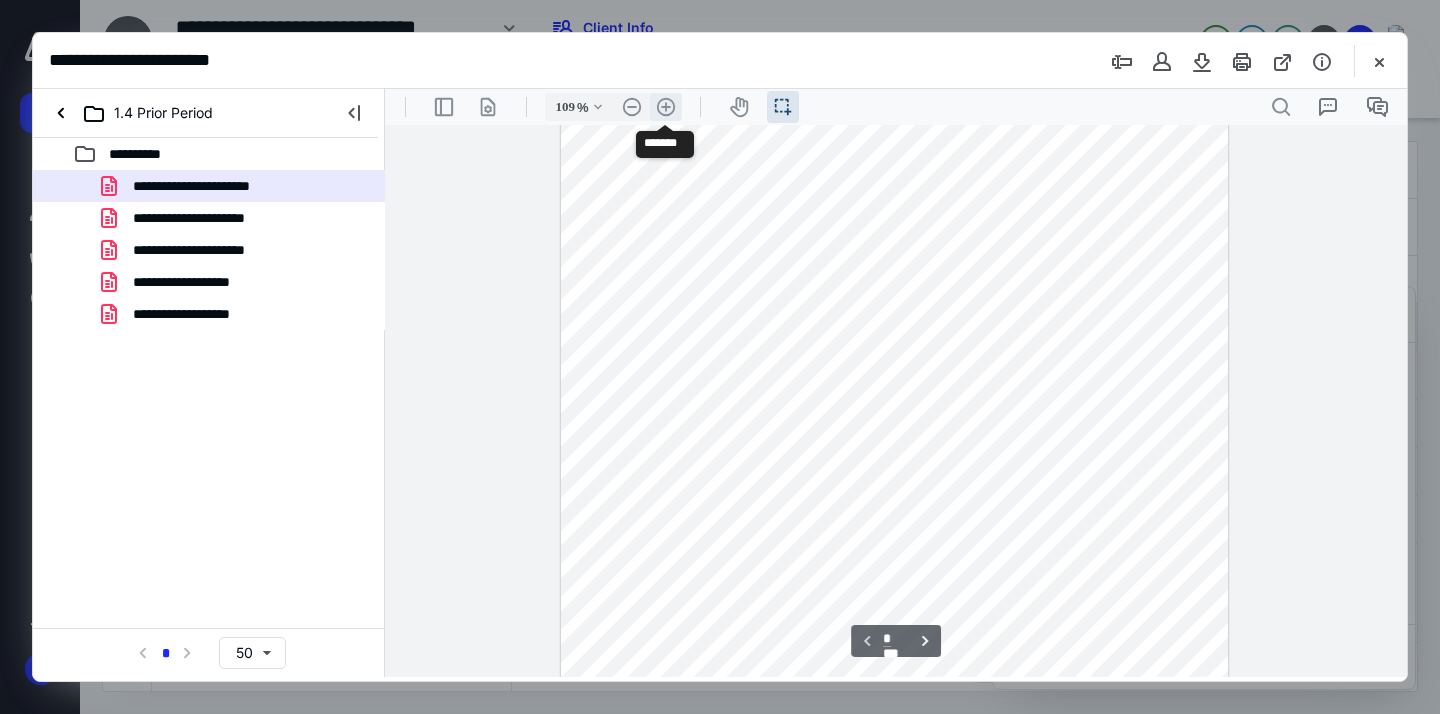 click on ".cls-1{fill:#abb0c4;} icon - header - zoom - in - line" at bounding box center [666, 107] 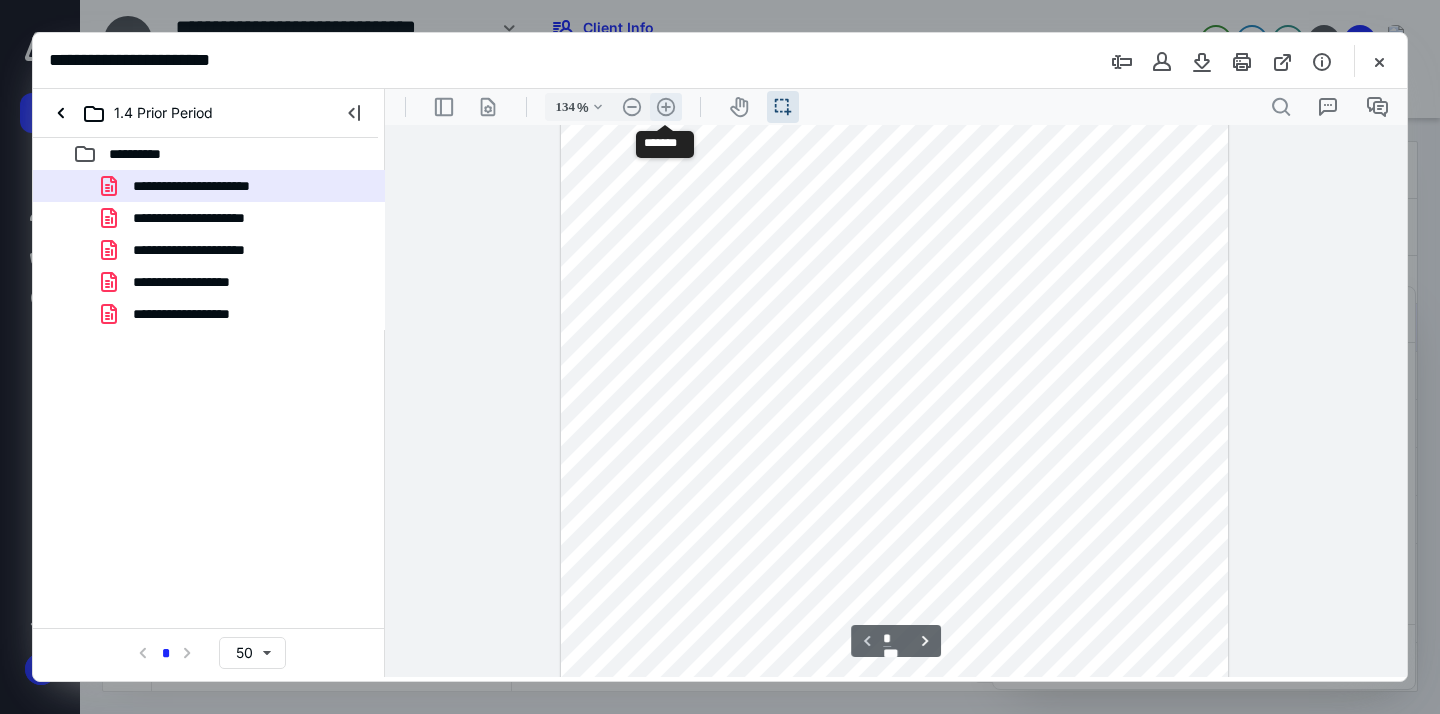 scroll, scrollTop: 319, scrollLeft: 0, axis: vertical 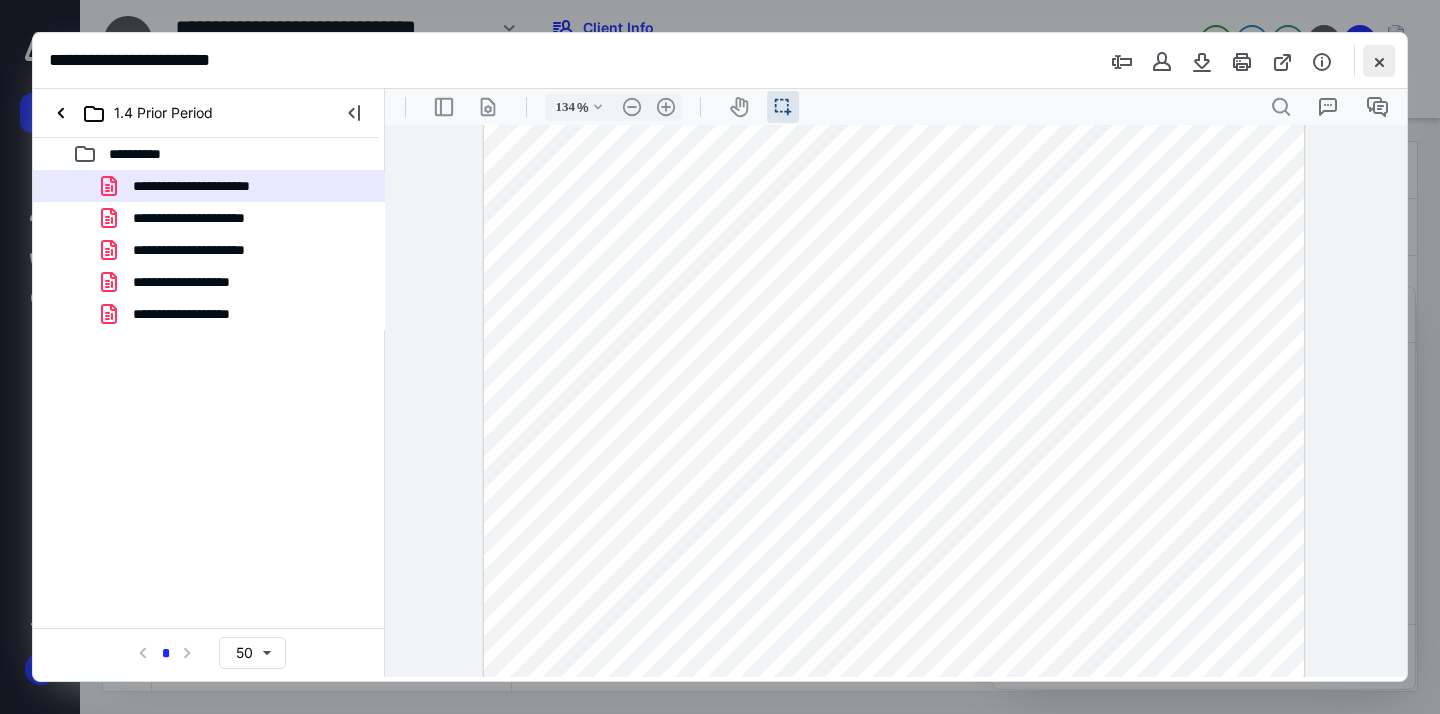 click at bounding box center [1379, 61] 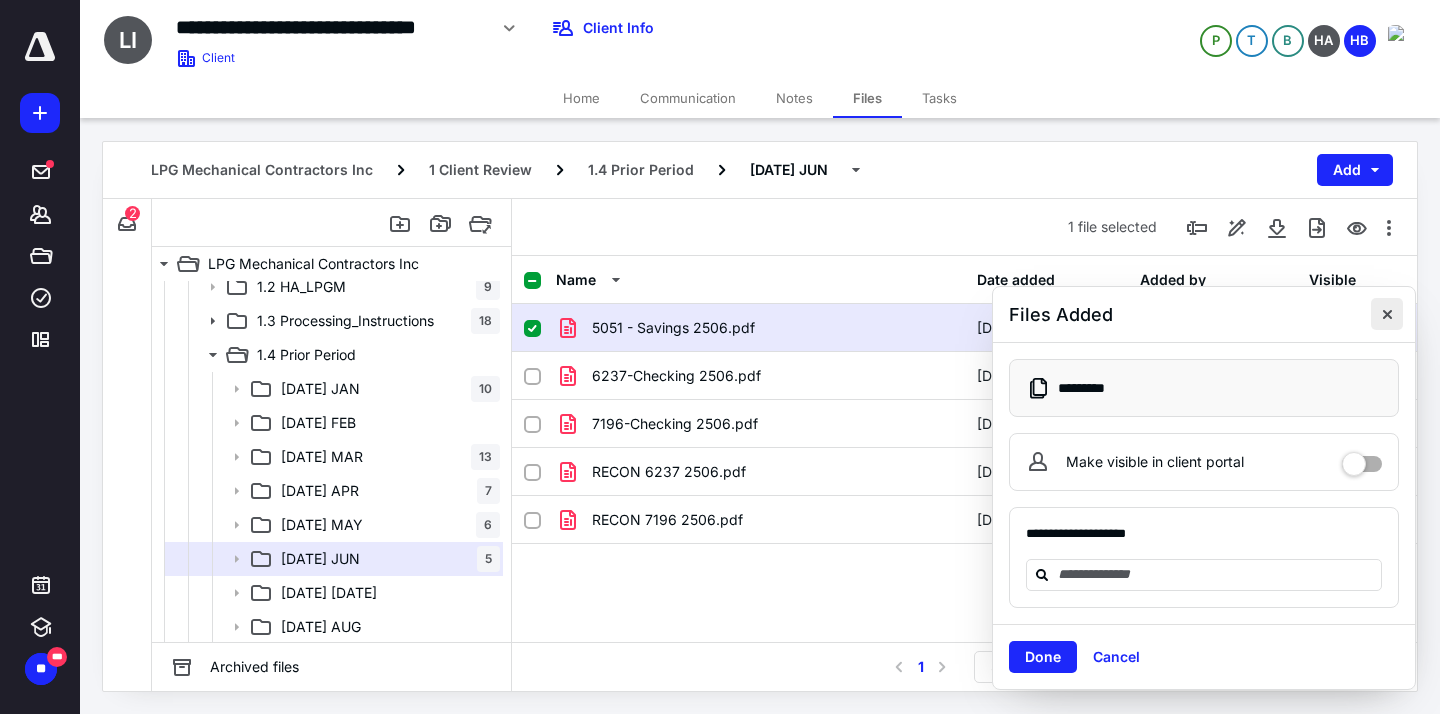 click at bounding box center (1387, 314) 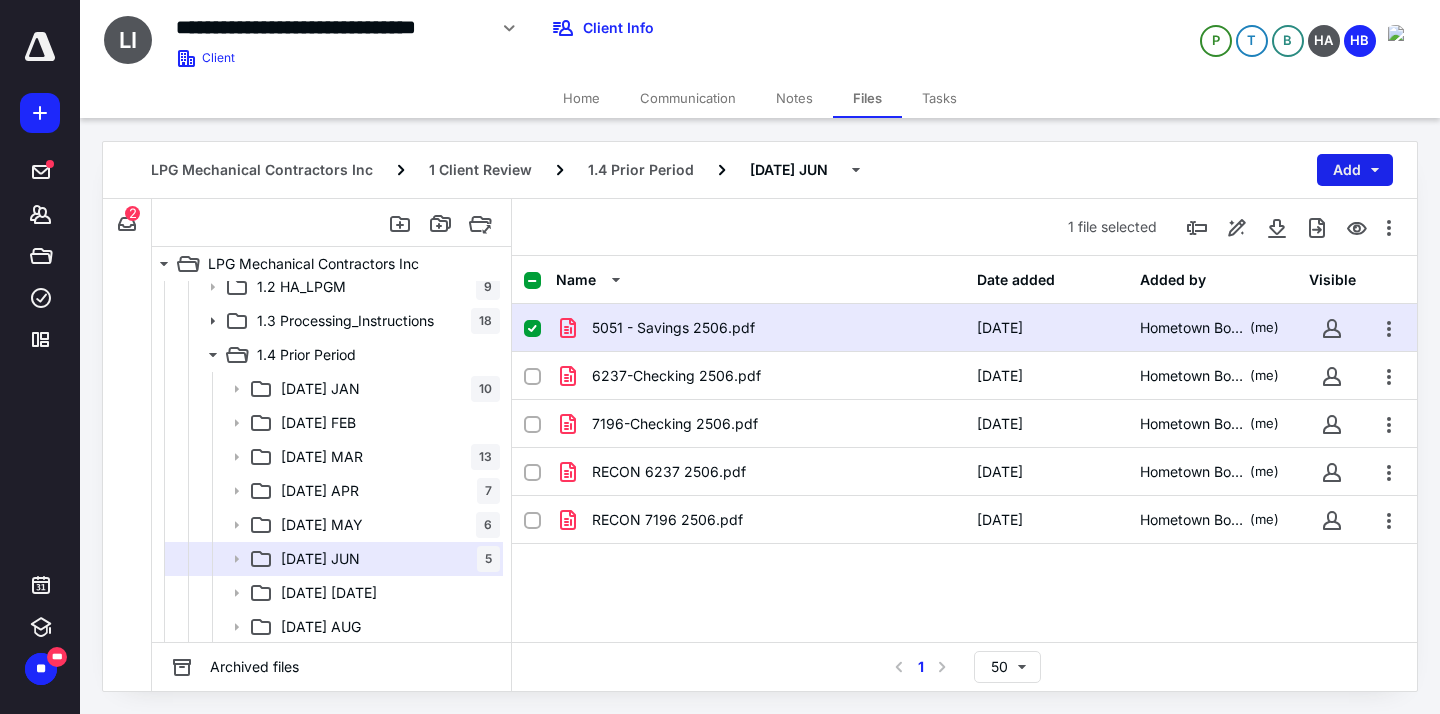 click on "Add" at bounding box center [1355, 170] 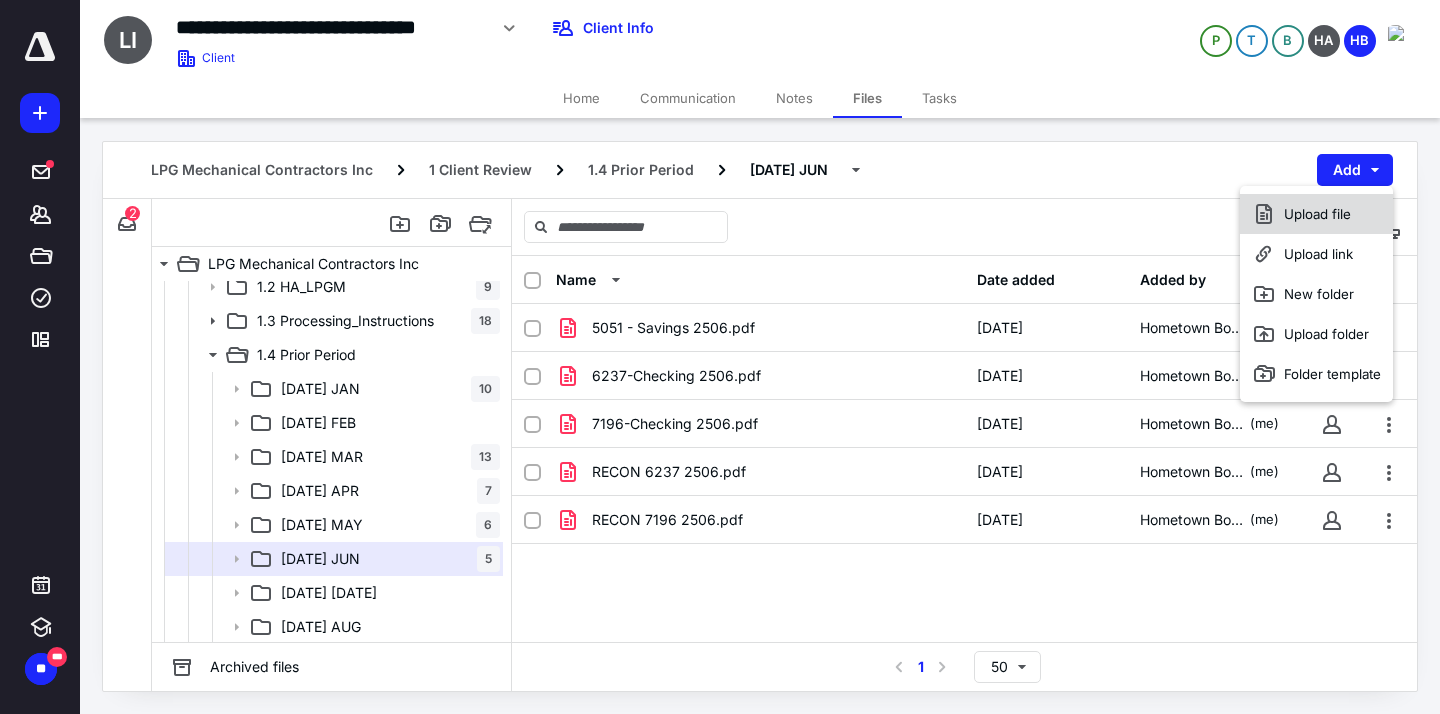 click on "Upload file" at bounding box center (1316, 214) 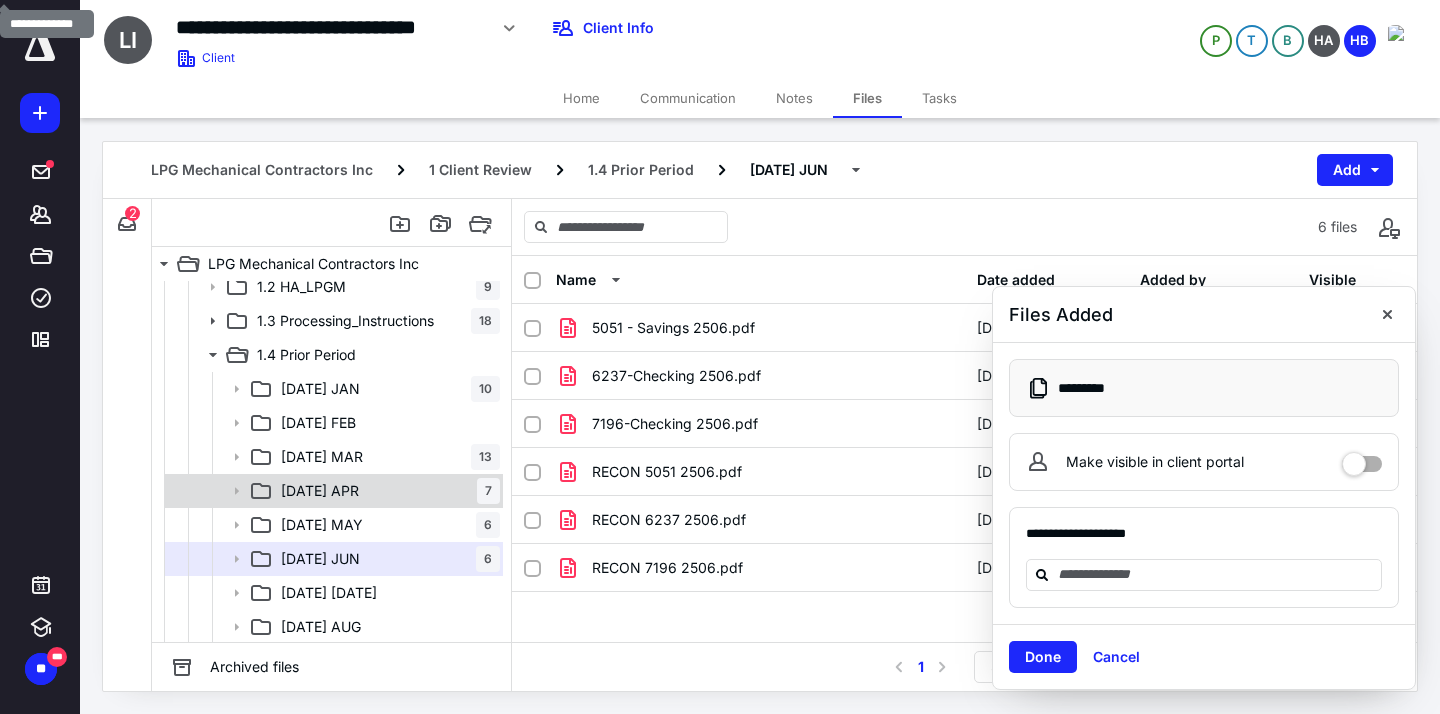 click on "[DATE] [DATE]" at bounding box center [386, 491] 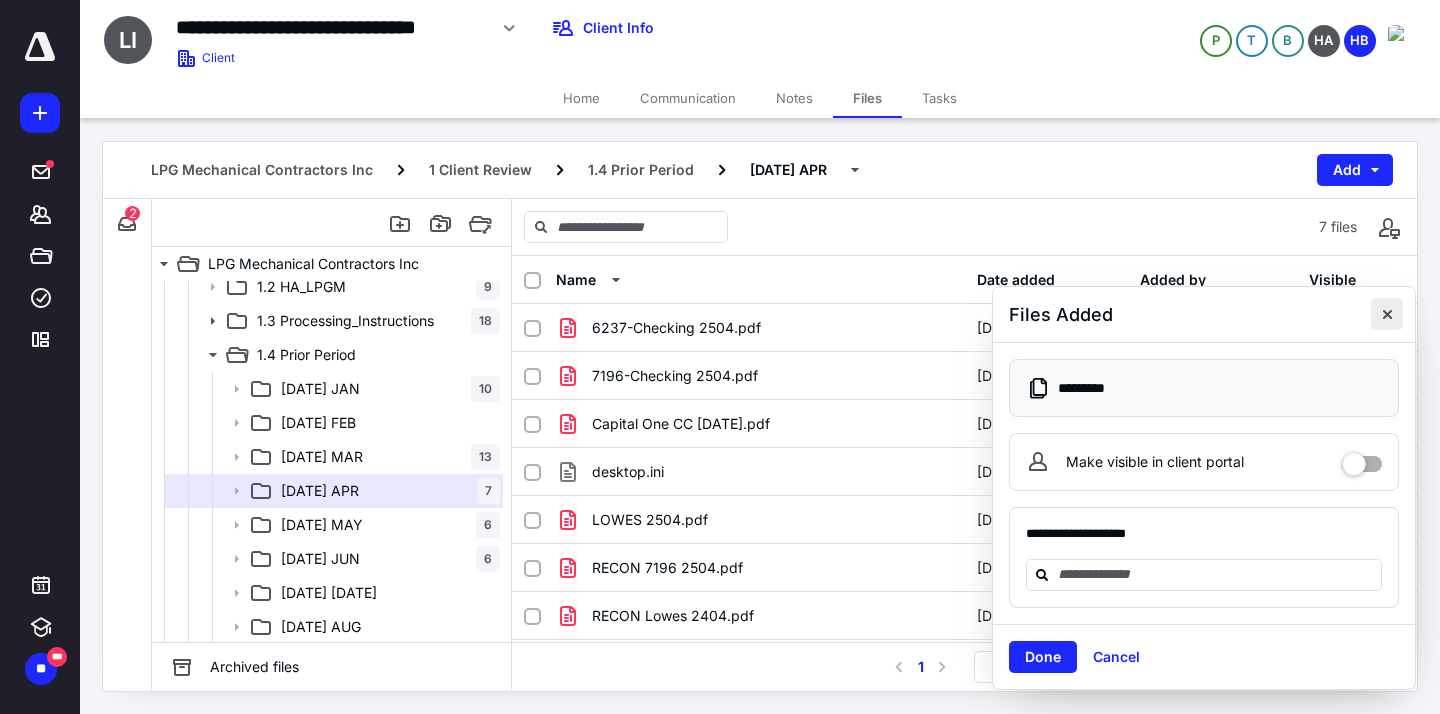 click at bounding box center [1387, 314] 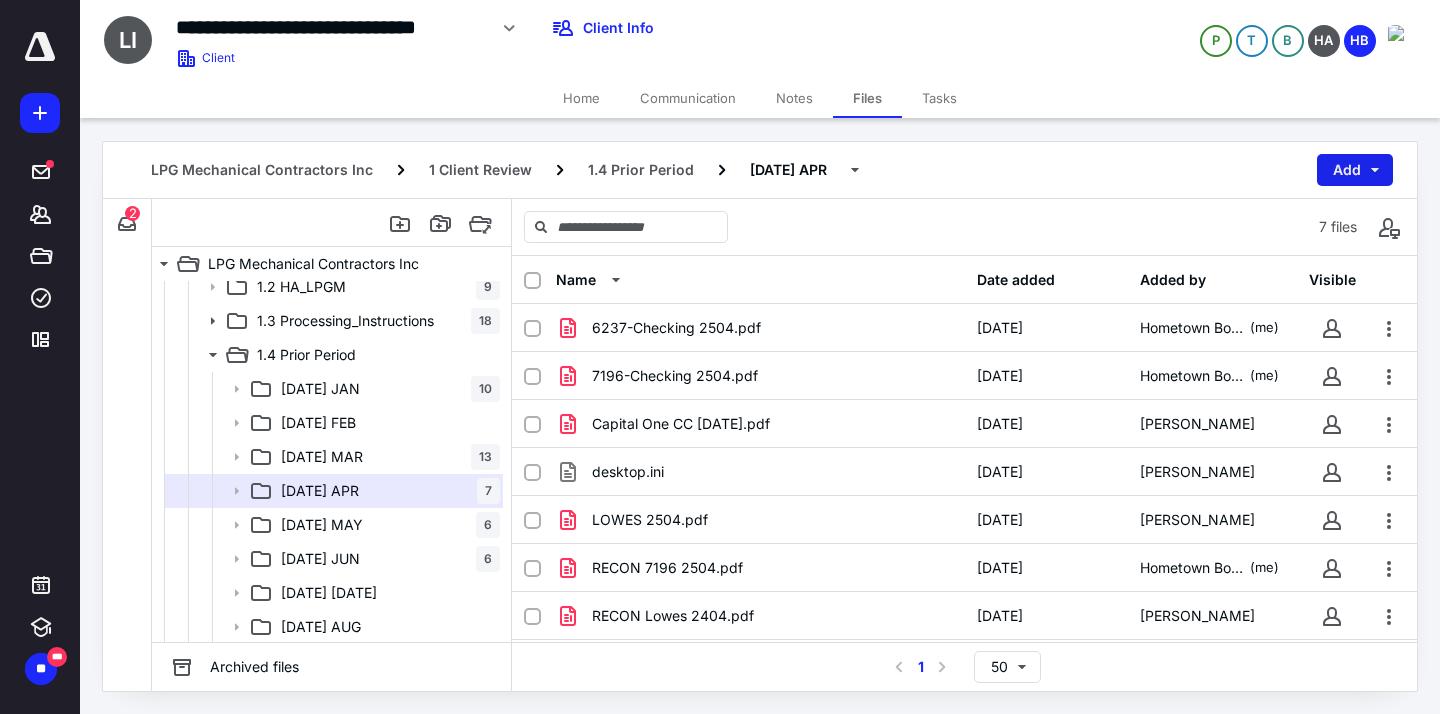 click on "Add" at bounding box center (1355, 170) 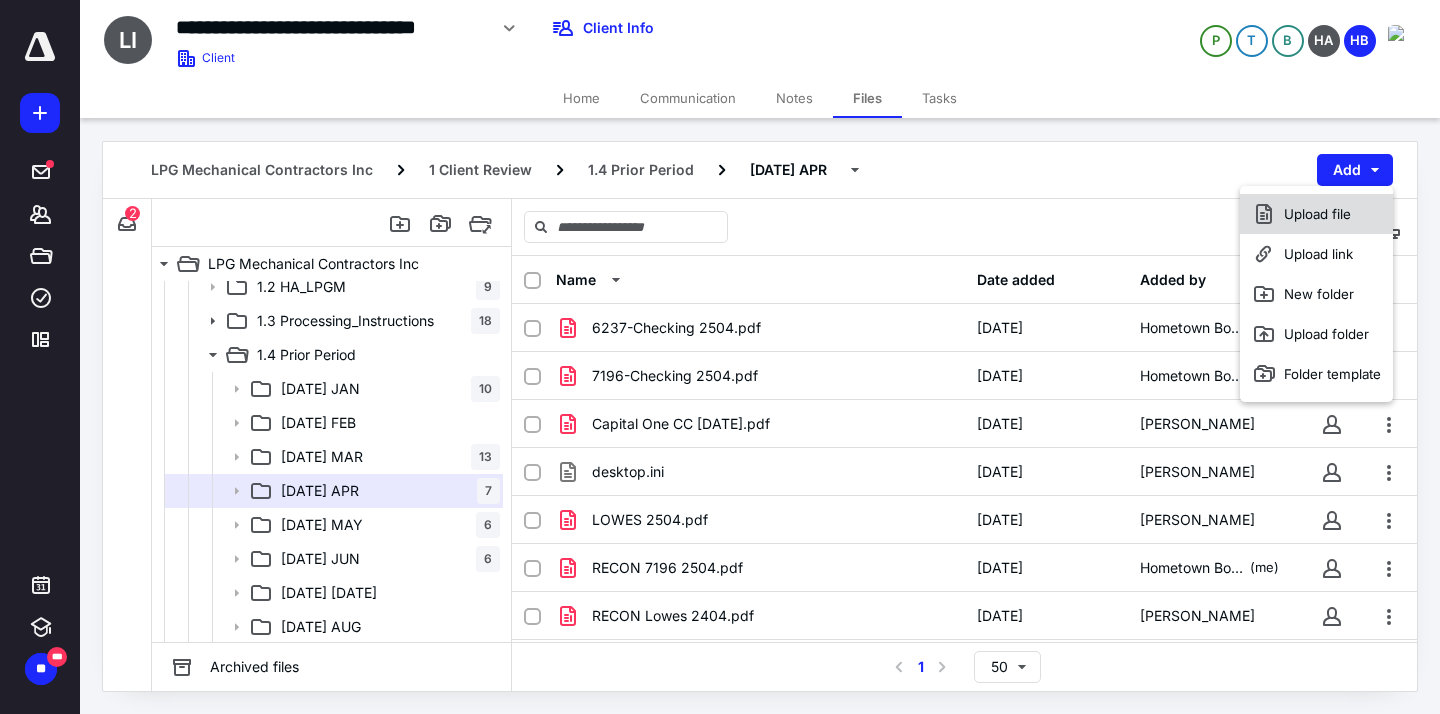 click on "Upload file" at bounding box center [1316, 214] 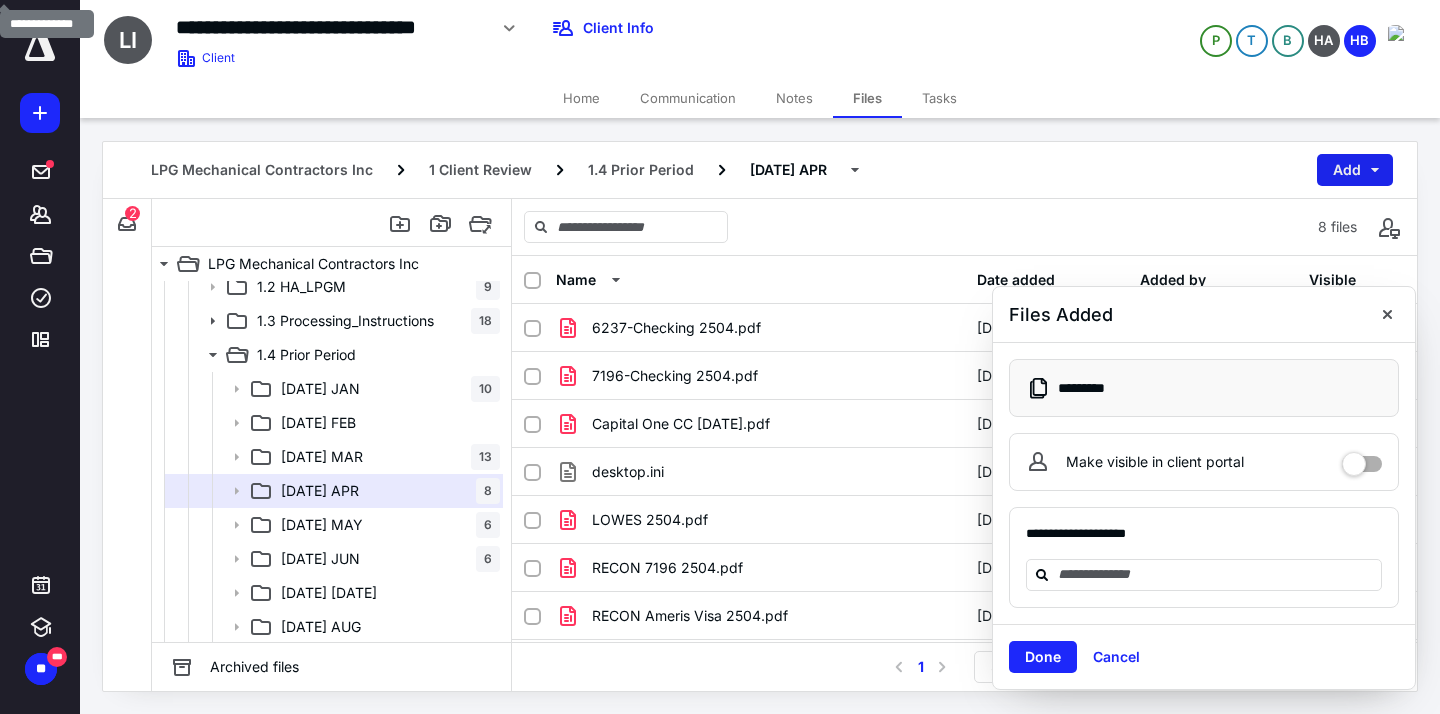 click on "Add" at bounding box center (1355, 170) 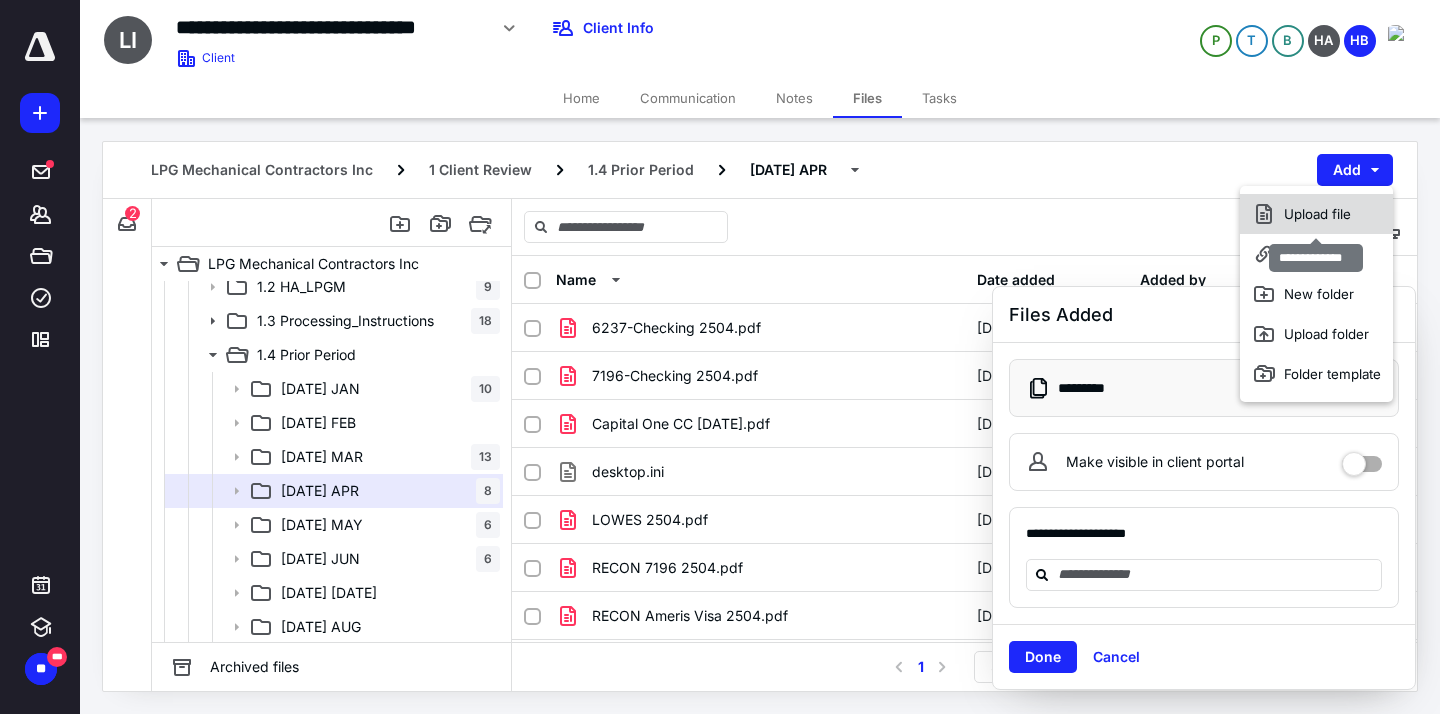 click on "Upload file" at bounding box center (1316, 214) 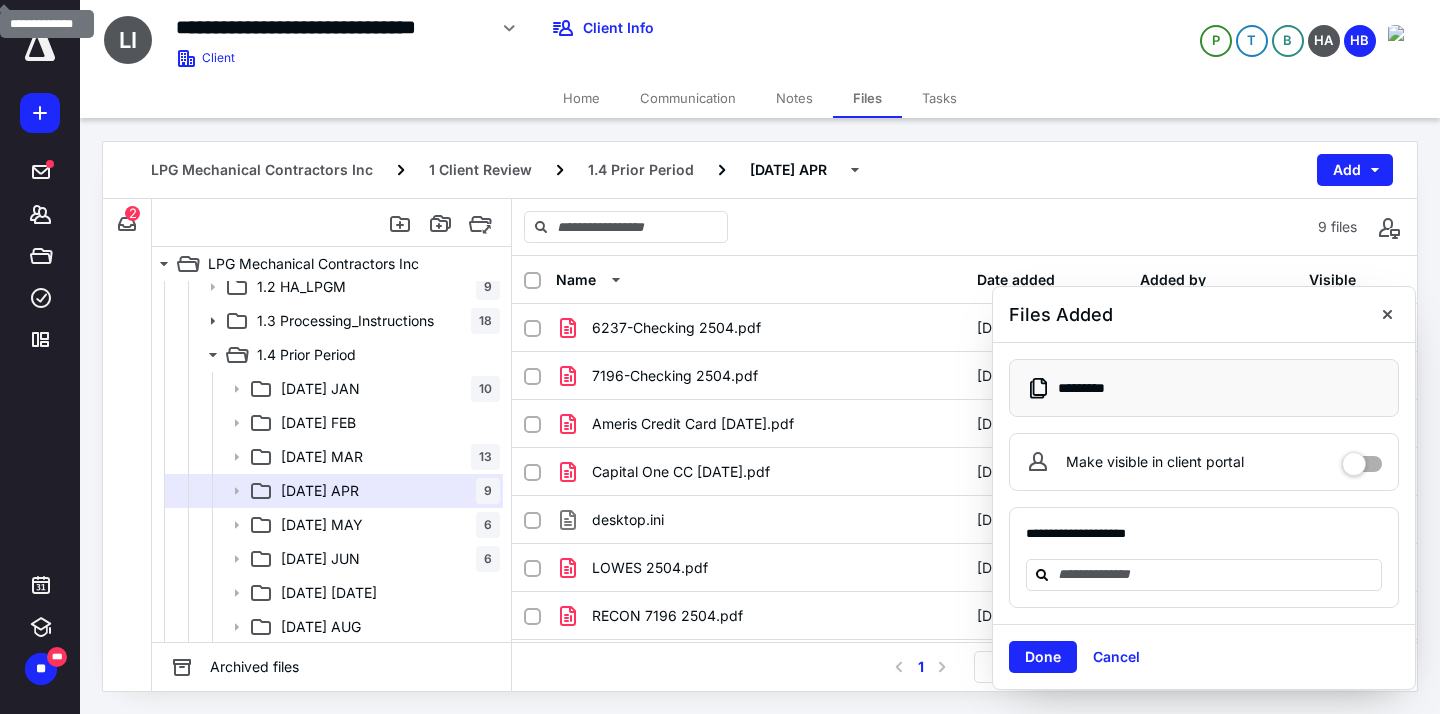 click at bounding box center [40, 47] 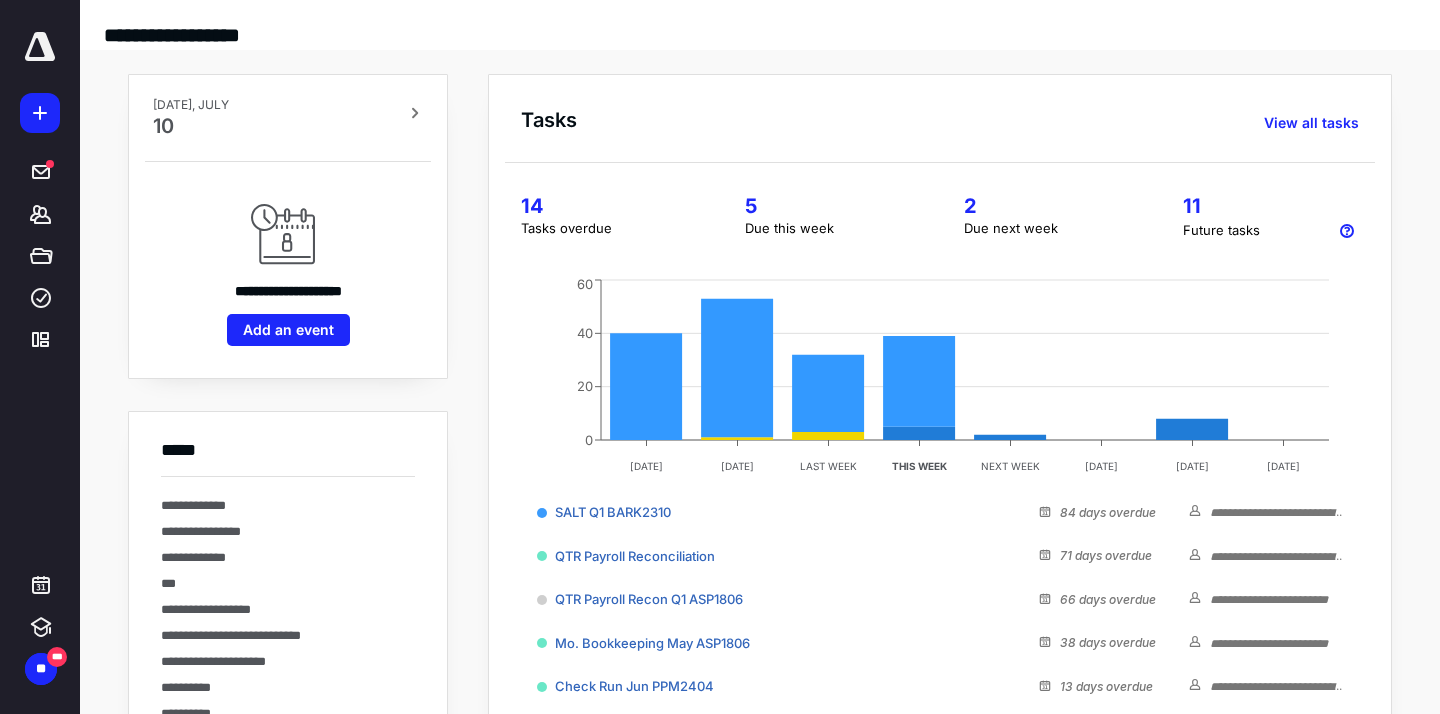 click on "14" at bounding box center (609, 206) 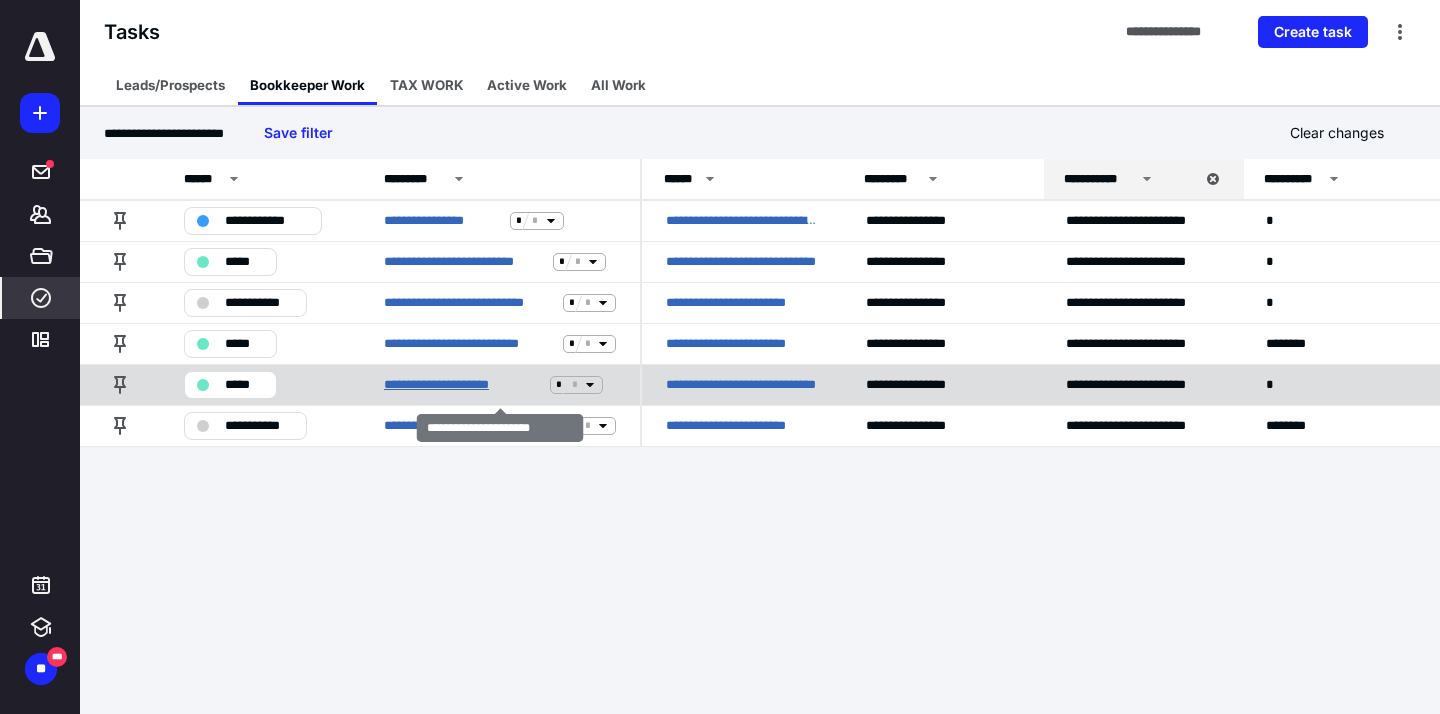click on "**********" at bounding box center [463, 385] 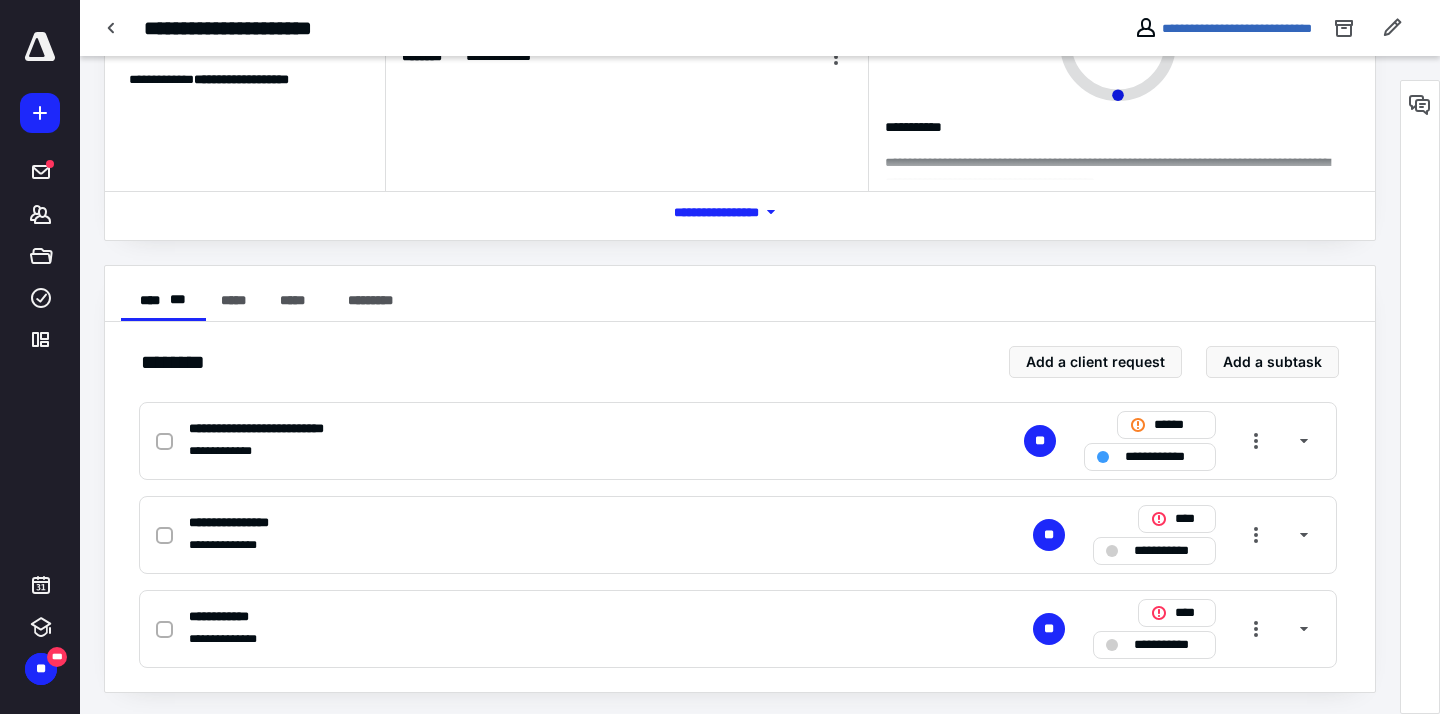 scroll, scrollTop: 172, scrollLeft: 0, axis: vertical 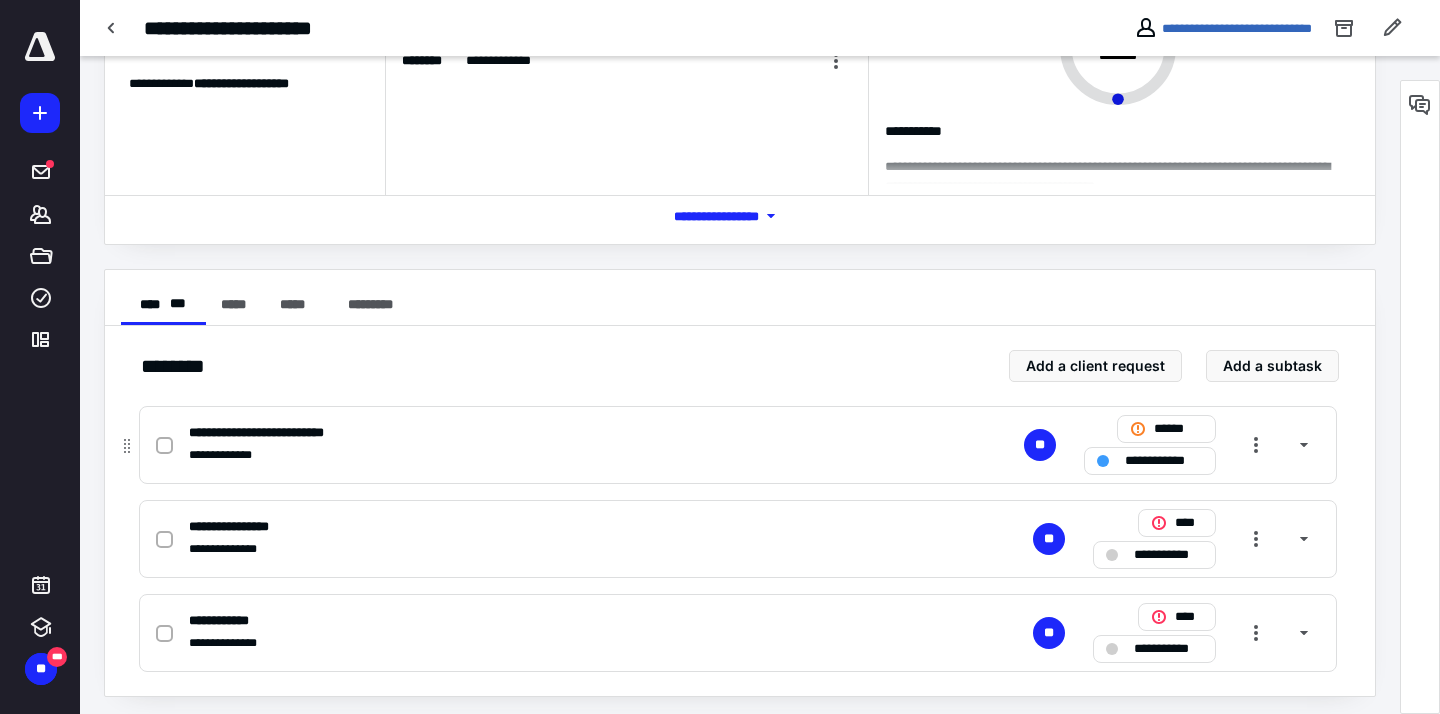 click on "**********" at bounding box center [475, 455] 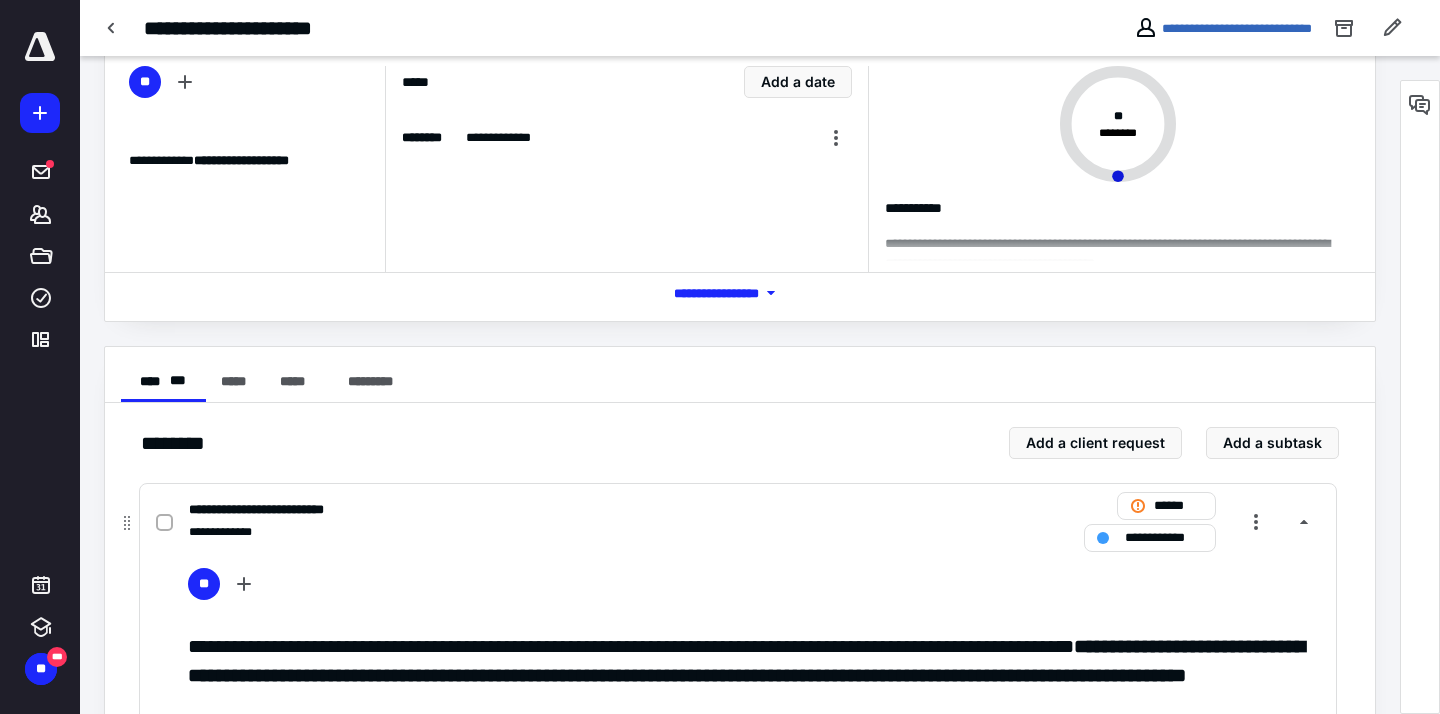 scroll, scrollTop: 0, scrollLeft: 0, axis: both 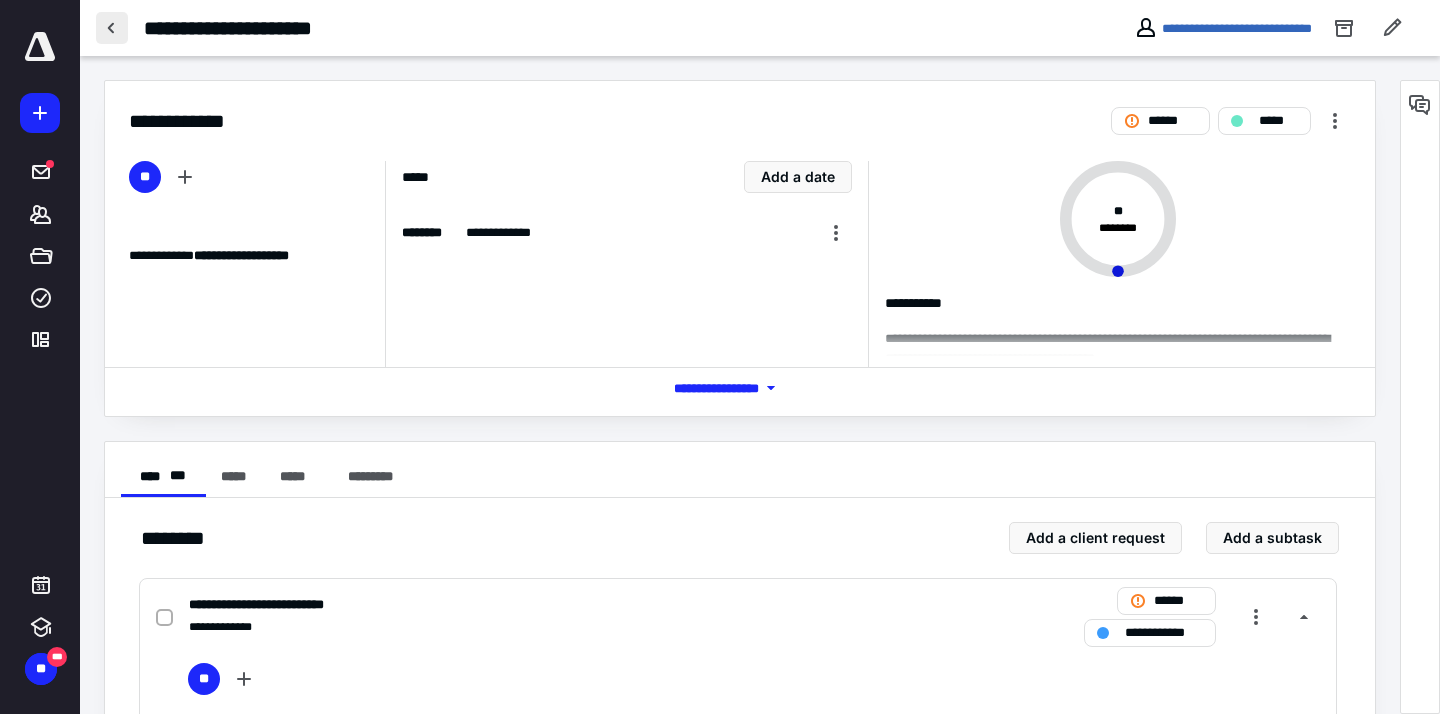 click at bounding box center [112, 28] 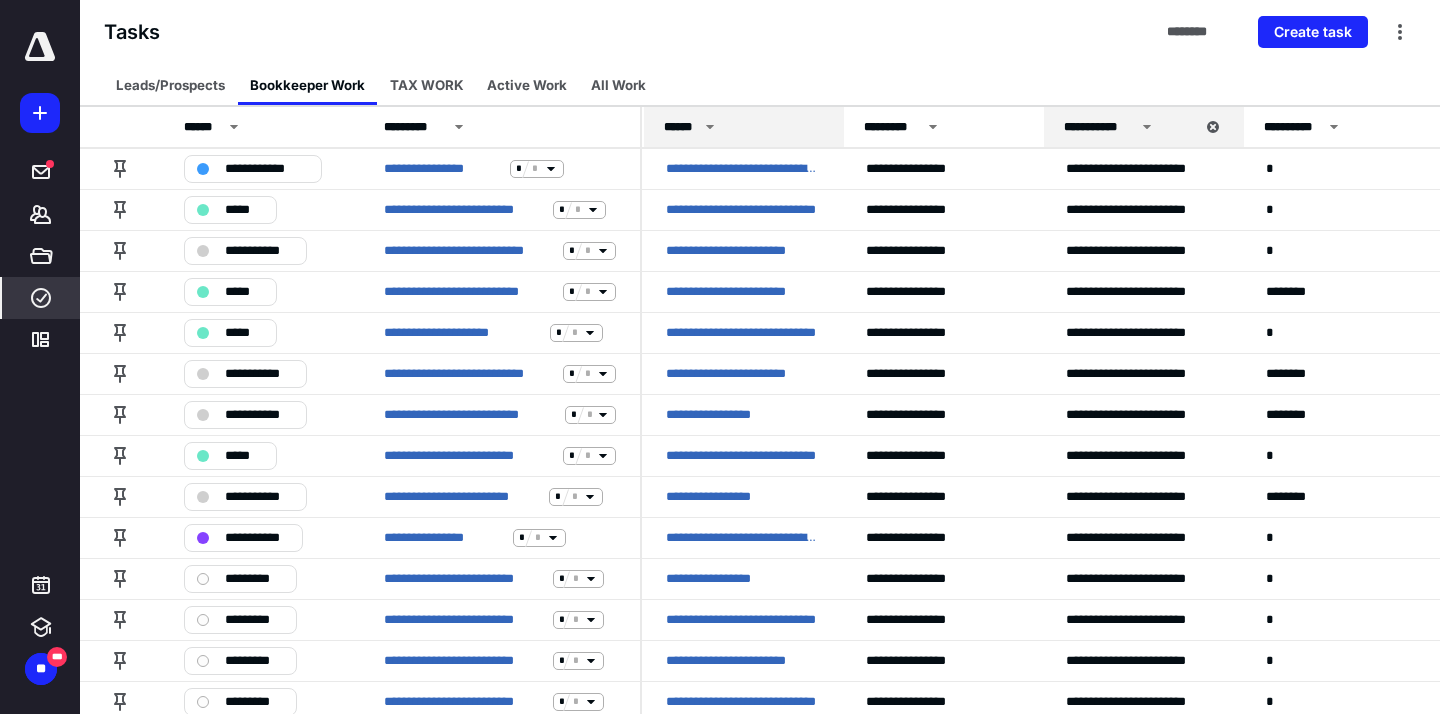 click on "******" at bounding box center [681, 127] 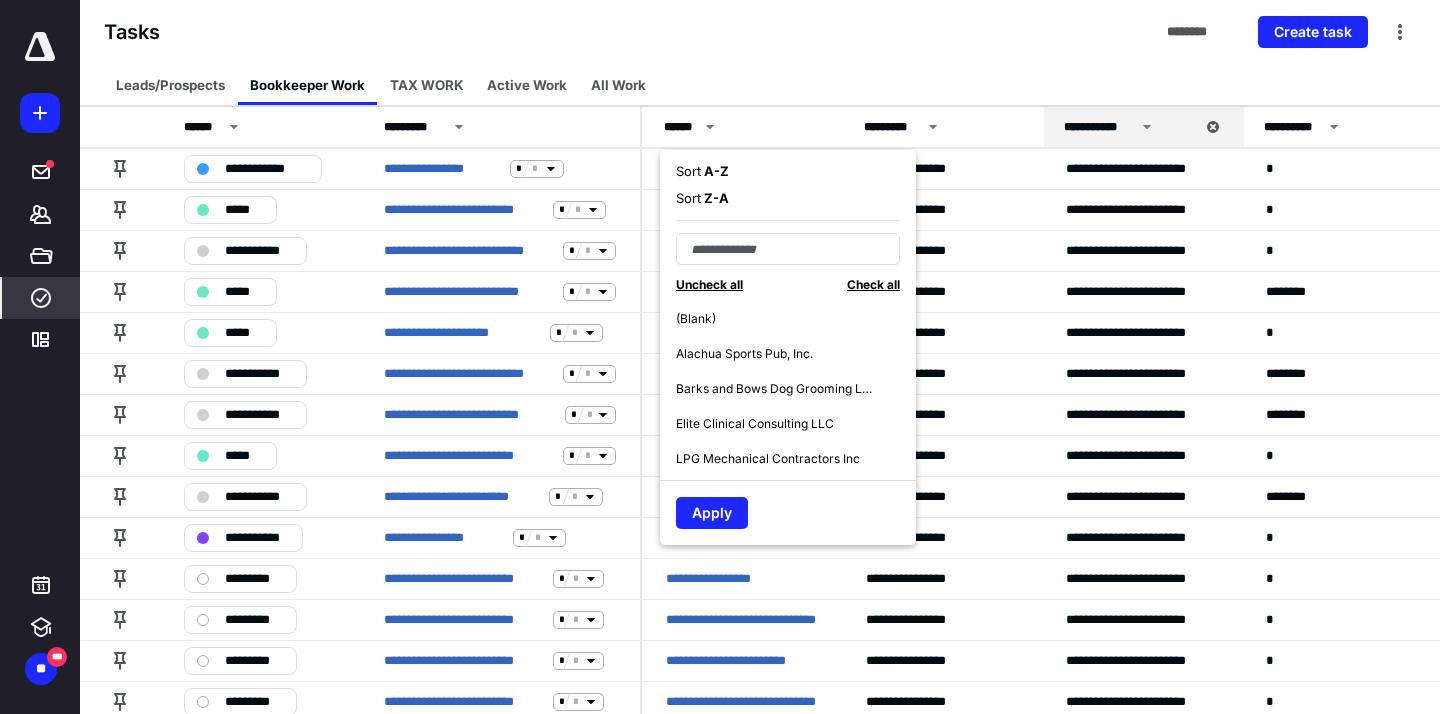 click on "Sort   A  -  Z" at bounding box center [788, 171] 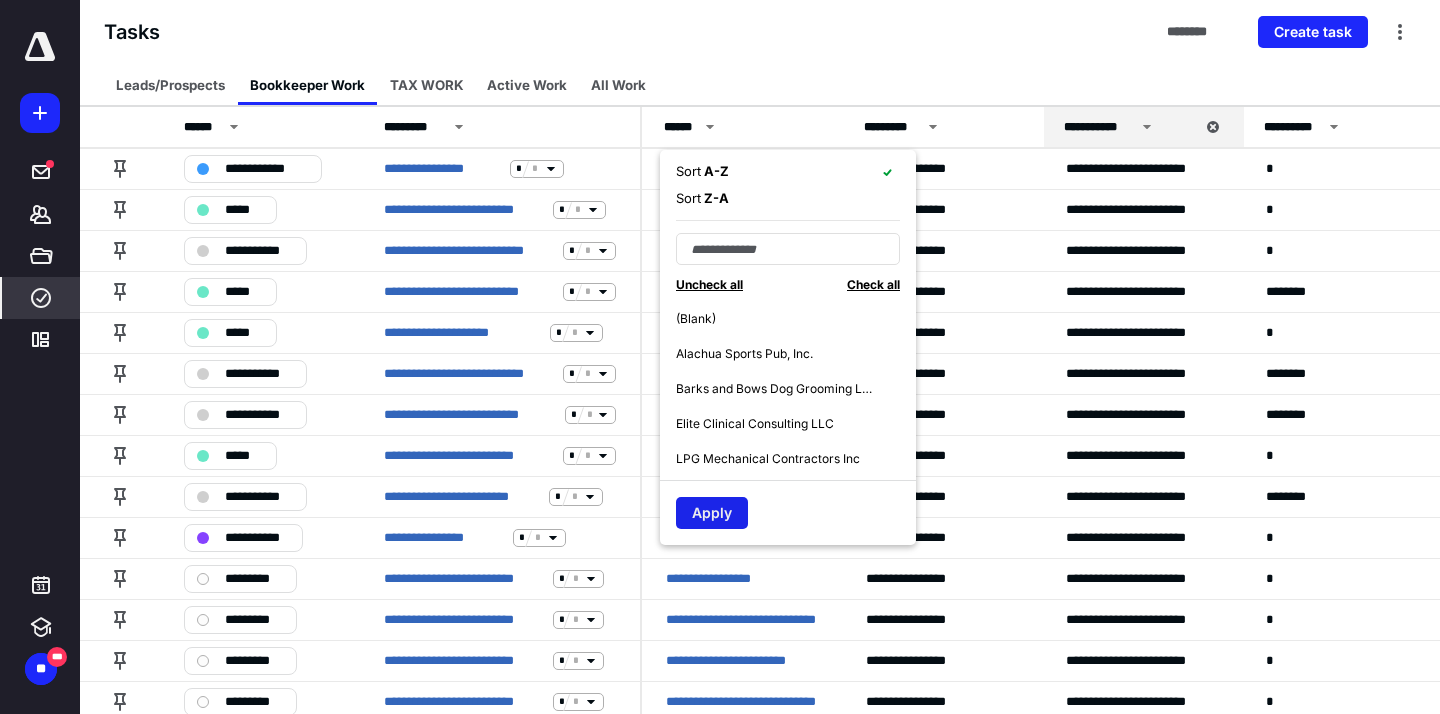 click on "Apply" at bounding box center (712, 513) 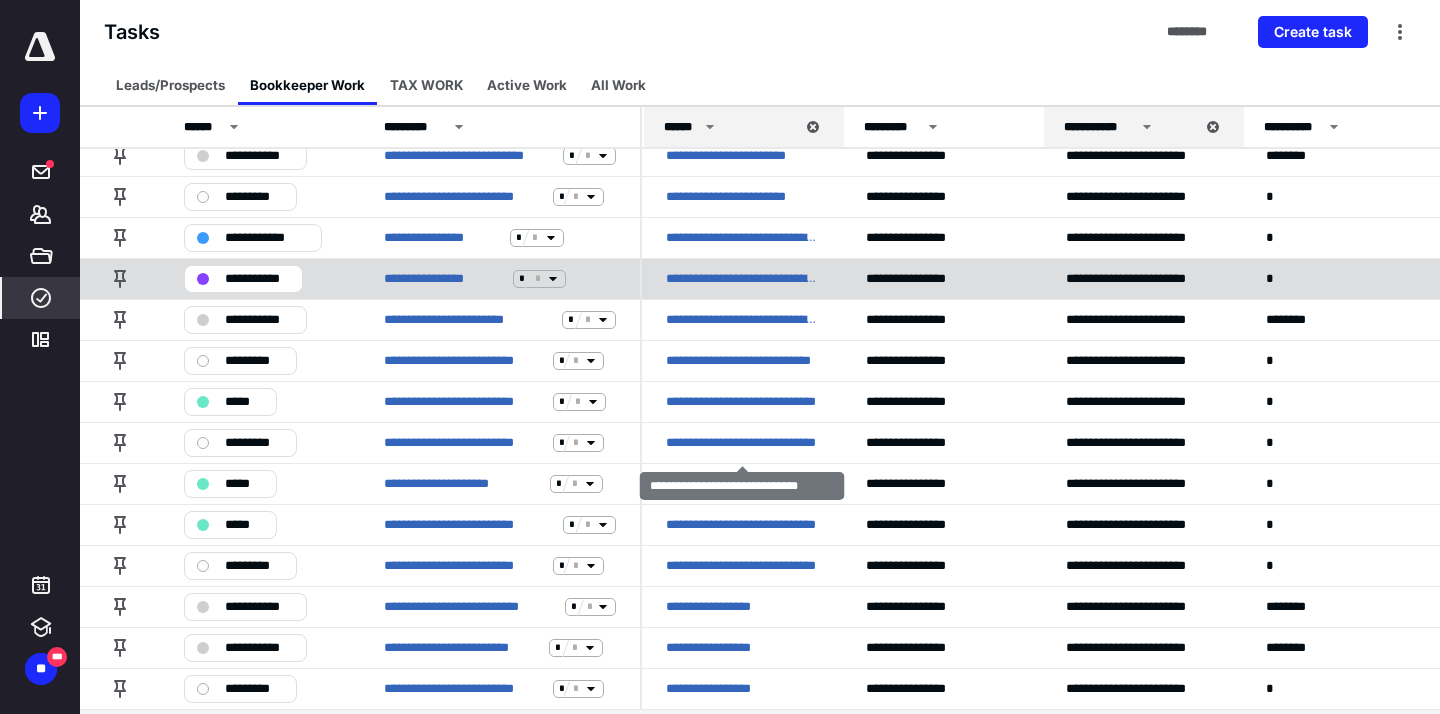 scroll, scrollTop: 167, scrollLeft: 0, axis: vertical 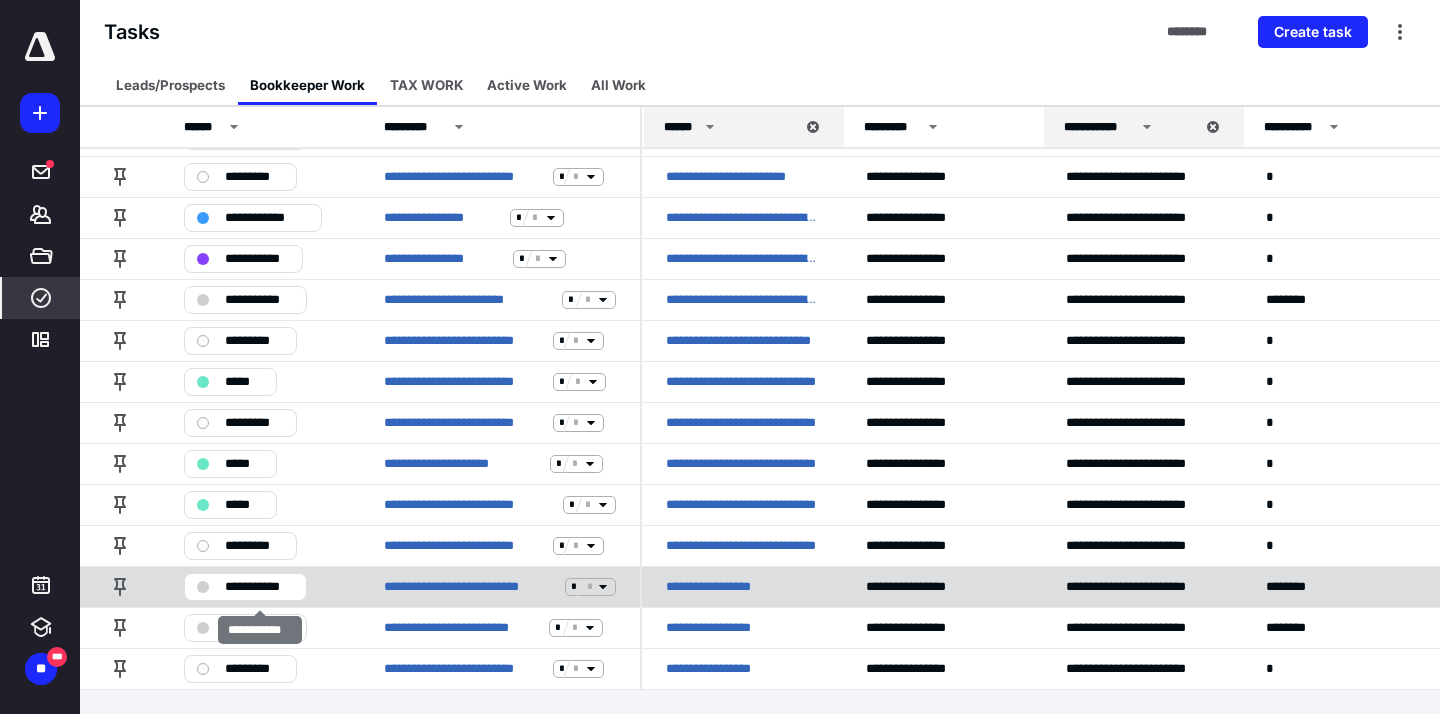 click on "**********" at bounding box center (259, 587) 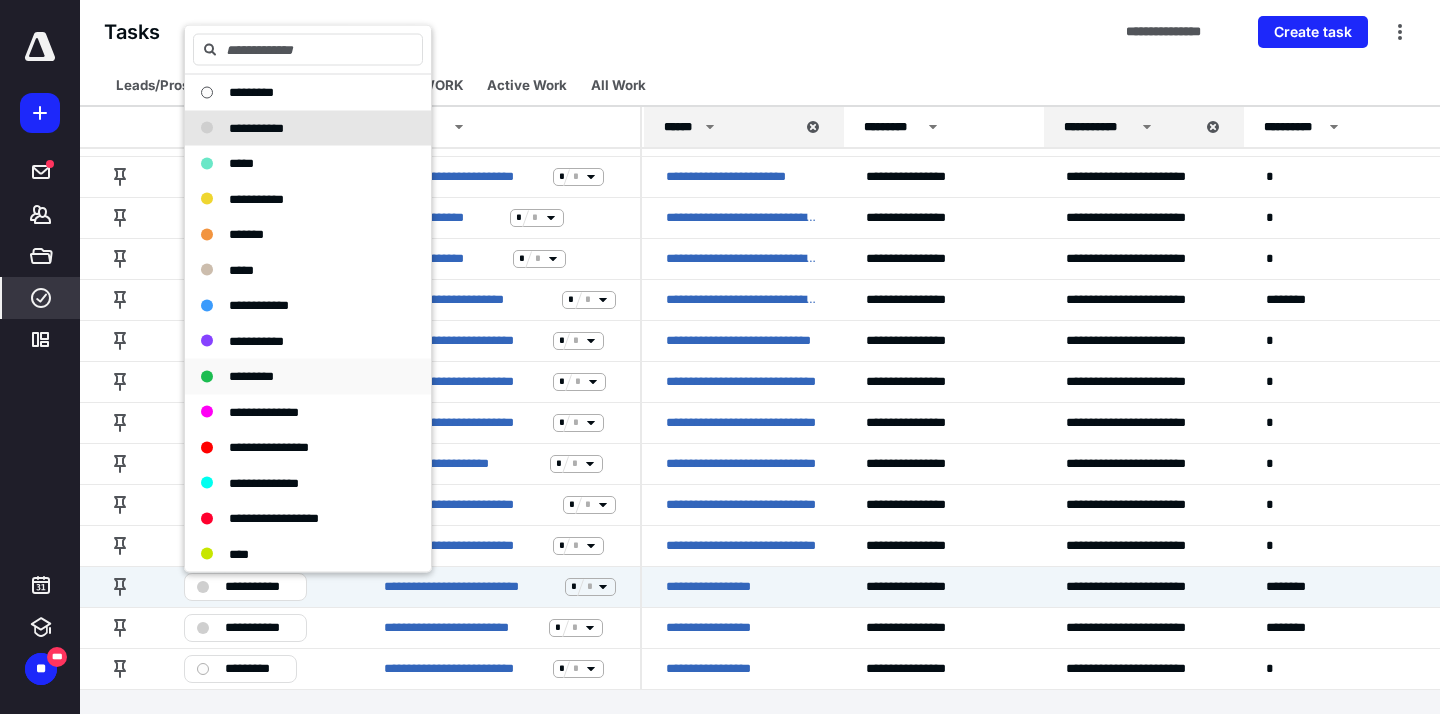 click on "*********" at bounding box center [308, 377] 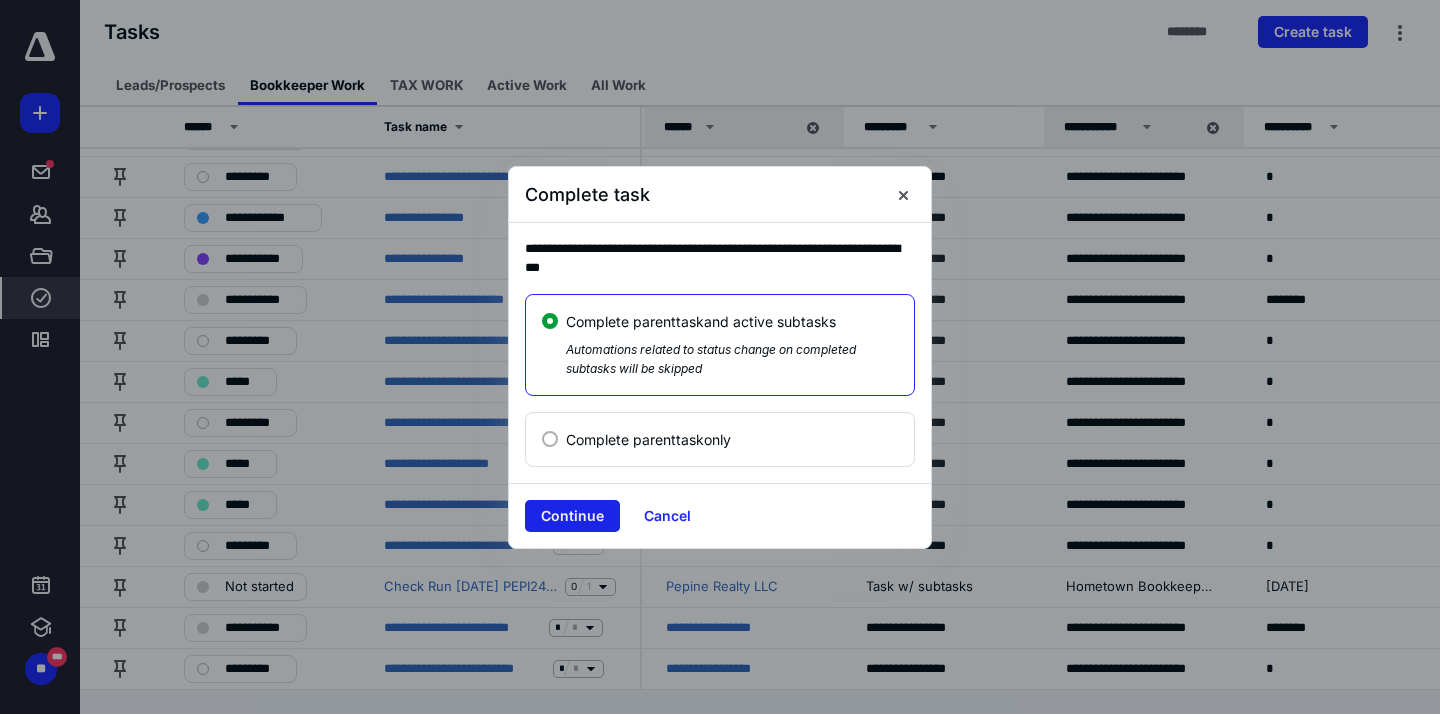 click on "Continue" at bounding box center (572, 516) 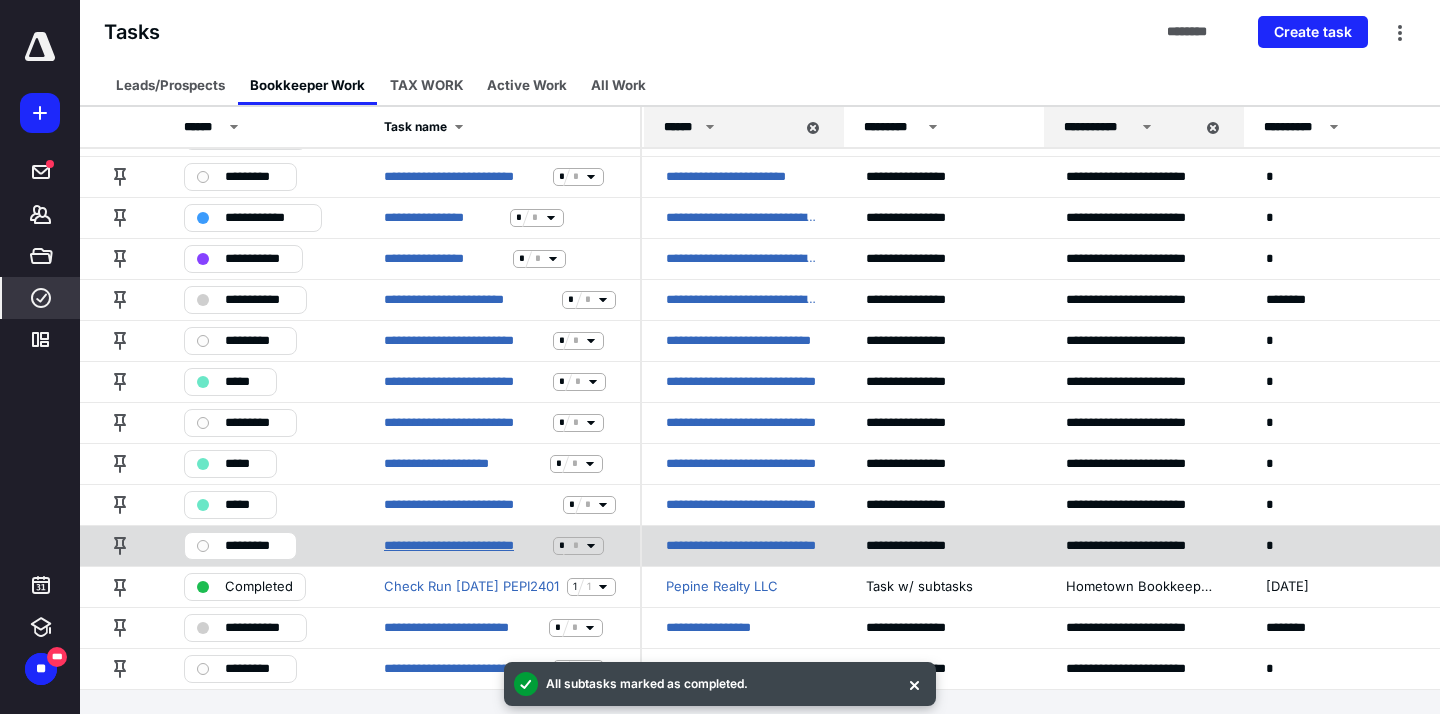 scroll, scrollTop: 126, scrollLeft: 0, axis: vertical 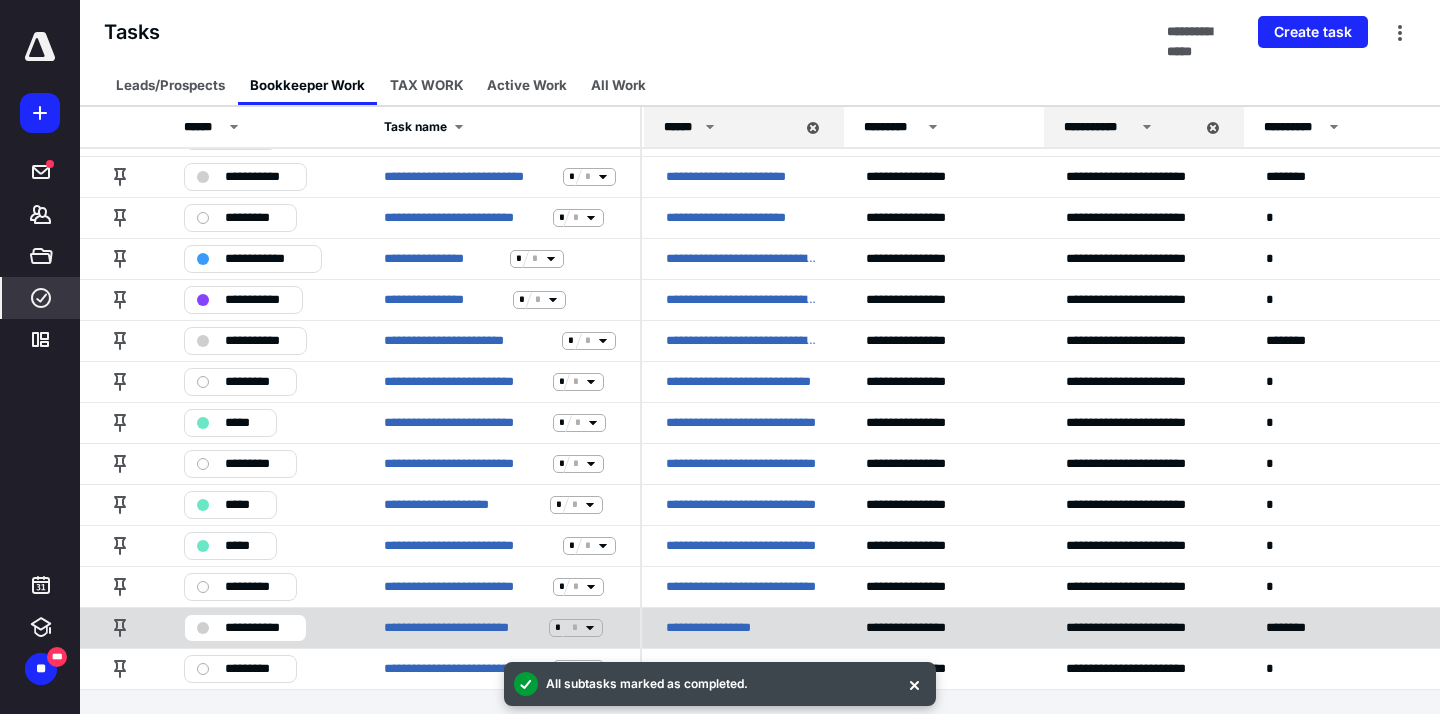 click on "**********" at bounding box center [245, 628] 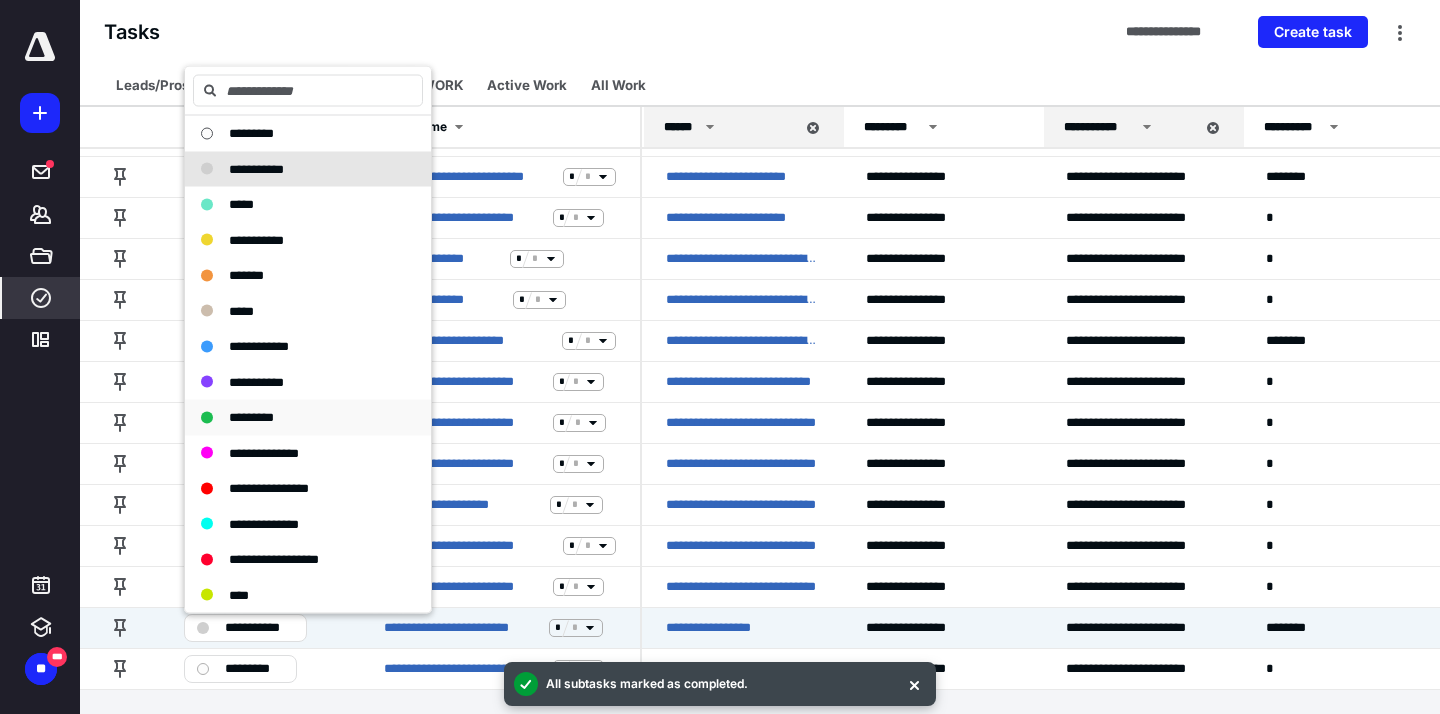 click on "*********" at bounding box center (251, 418) 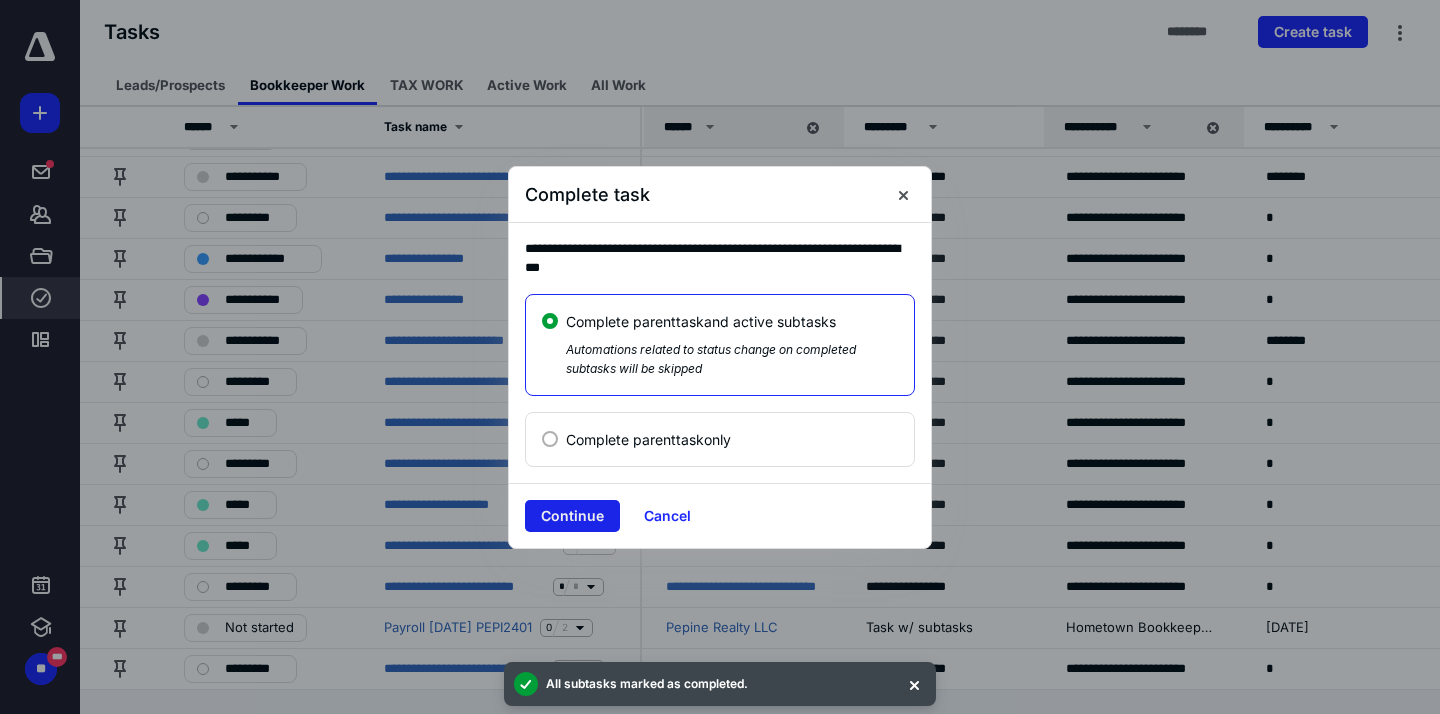 click on "Continue" at bounding box center [572, 516] 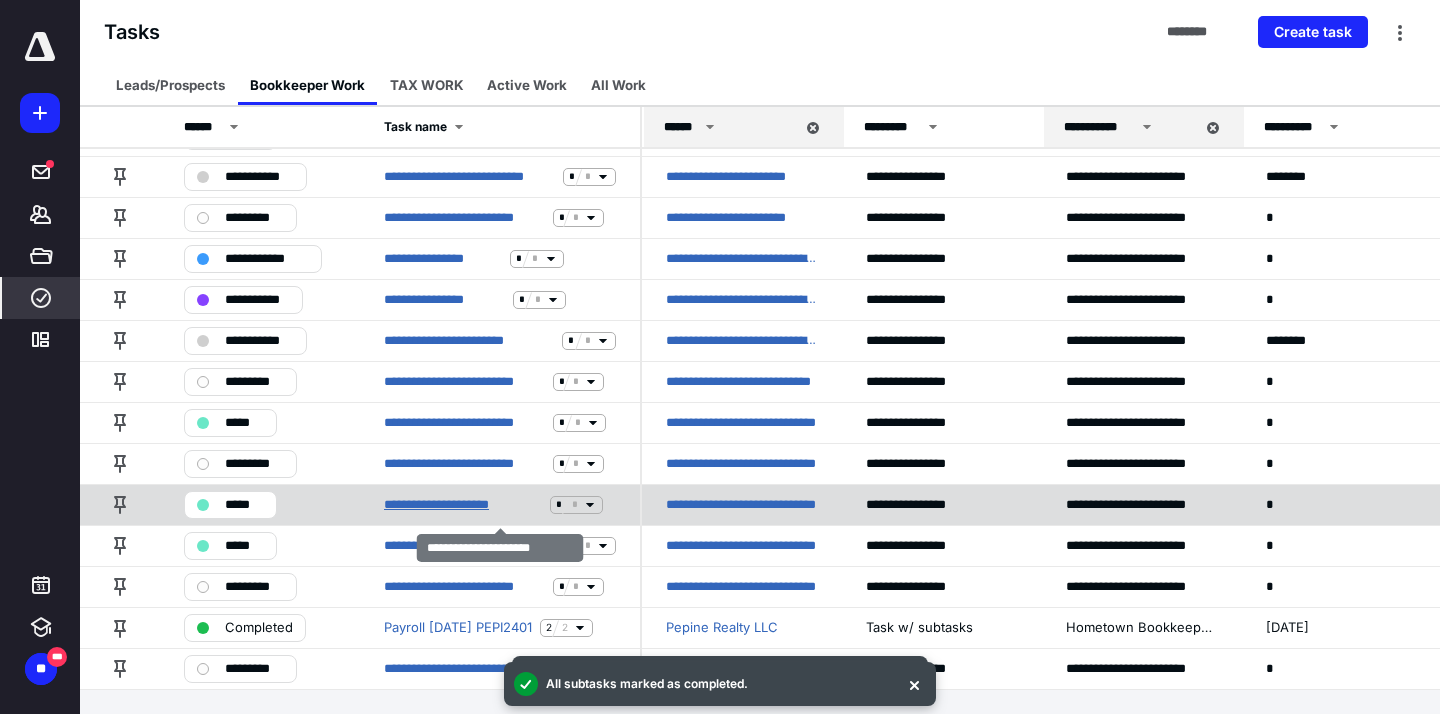 scroll, scrollTop: 85, scrollLeft: 0, axis: vertical 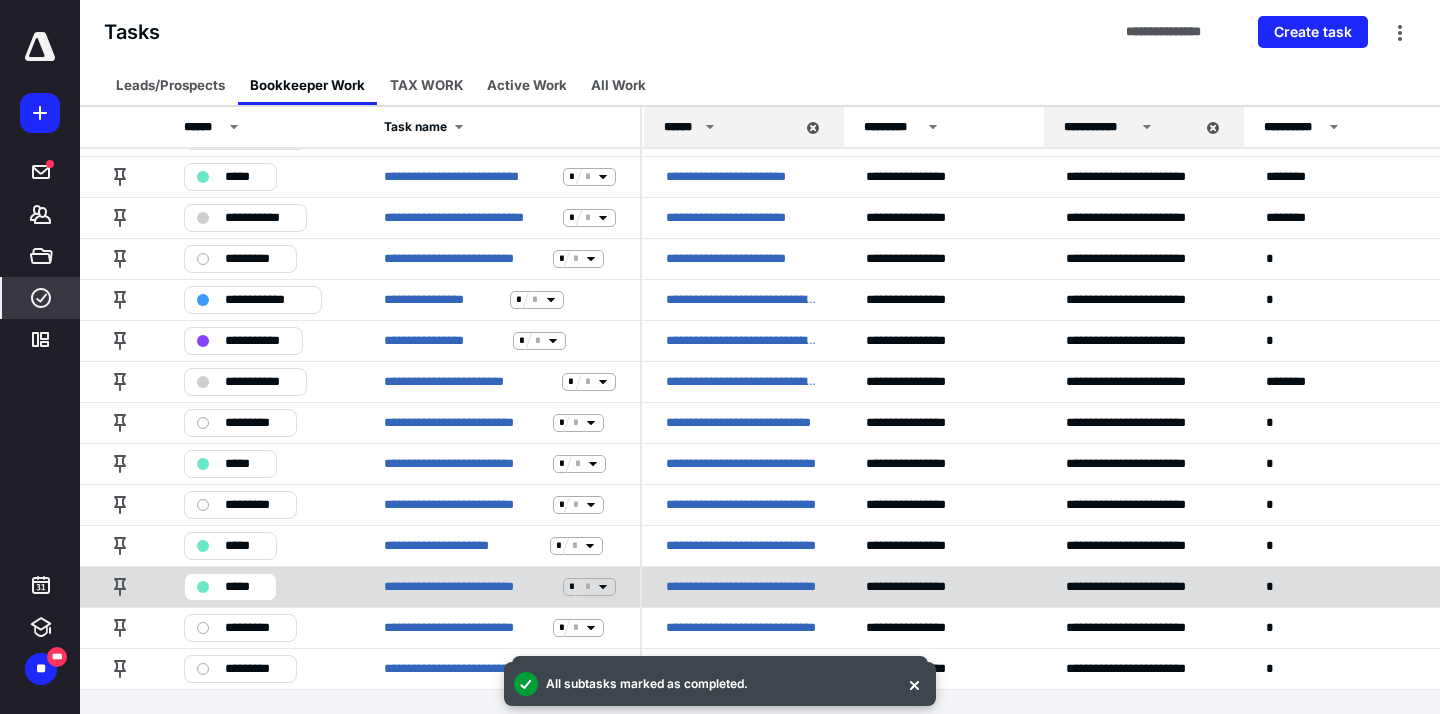 click on "*****" at bounding box center [244, 587] 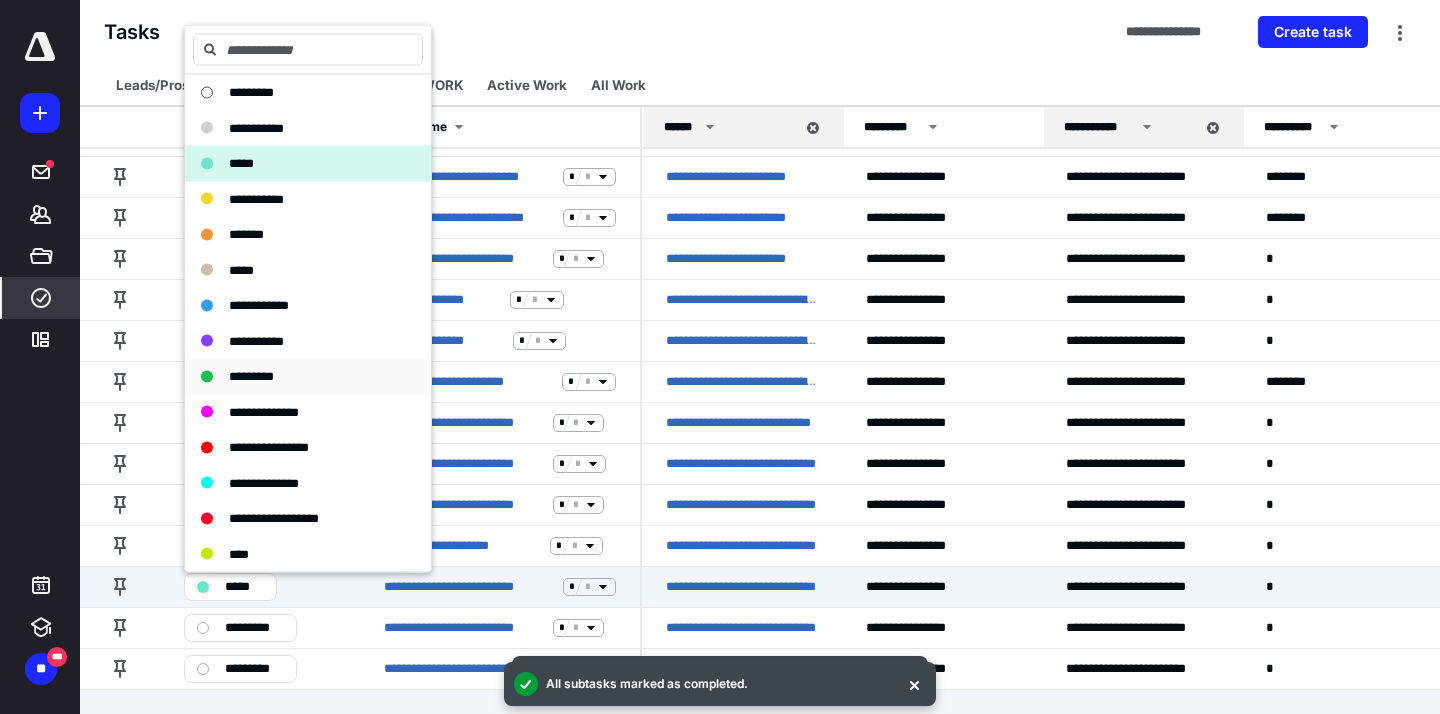 click on "*********" at bounding box center [251, 376] 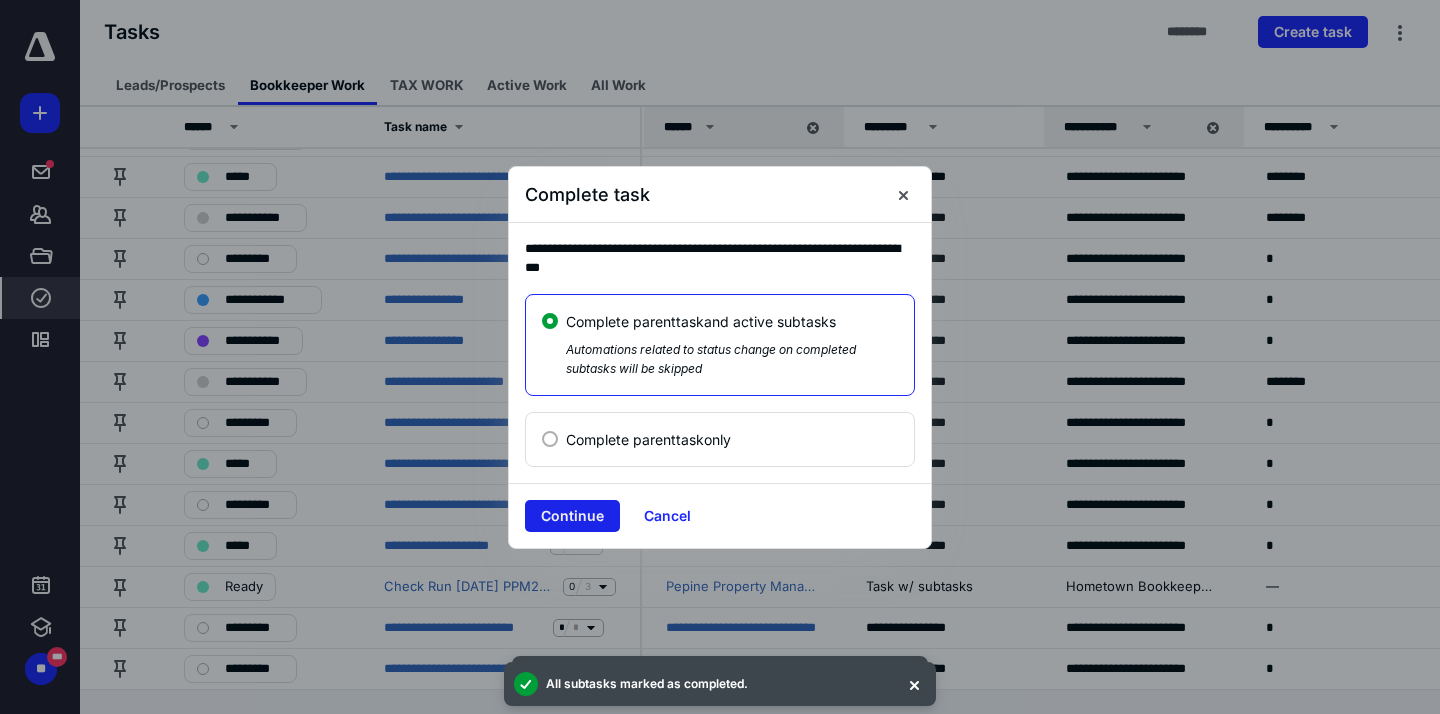 click on "Continue" at bounding box center [572, 516] 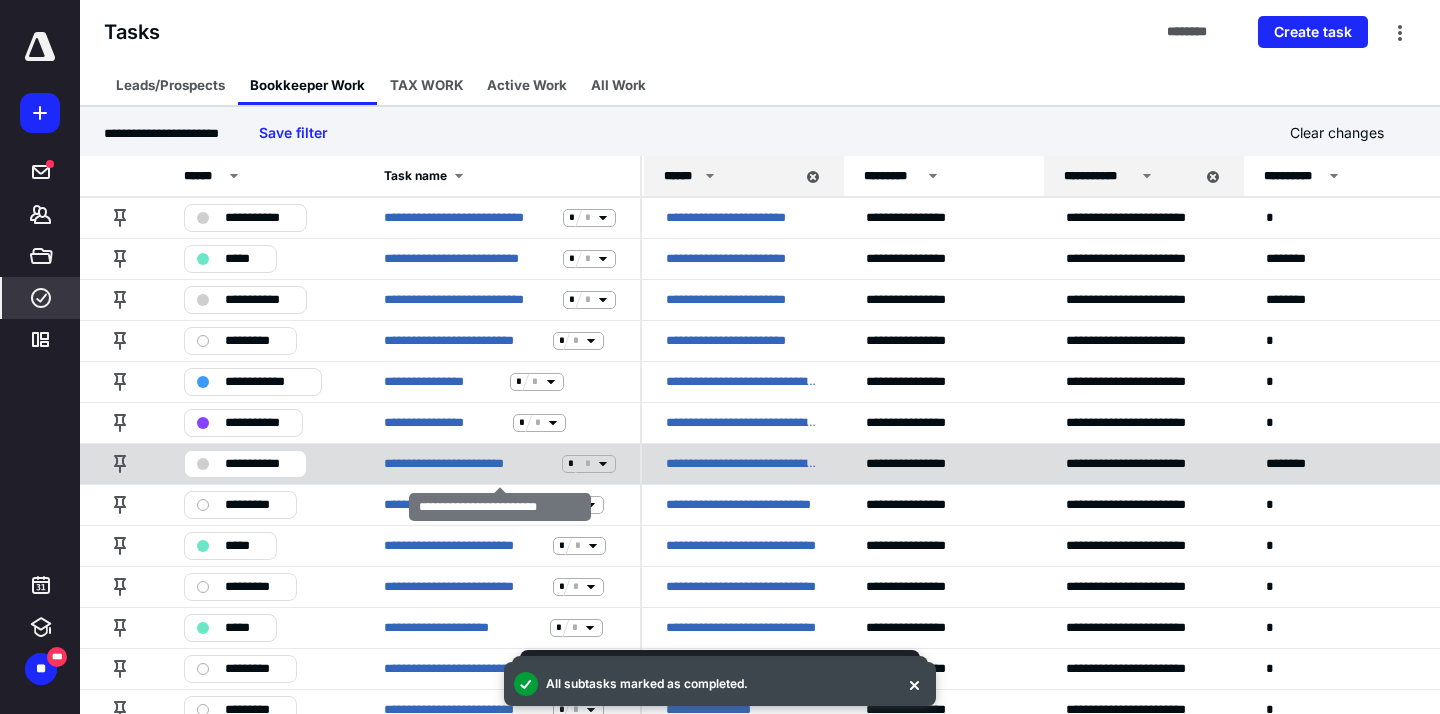 scroll, scrollTop: 0, scrollLeft: 0, axis: both 